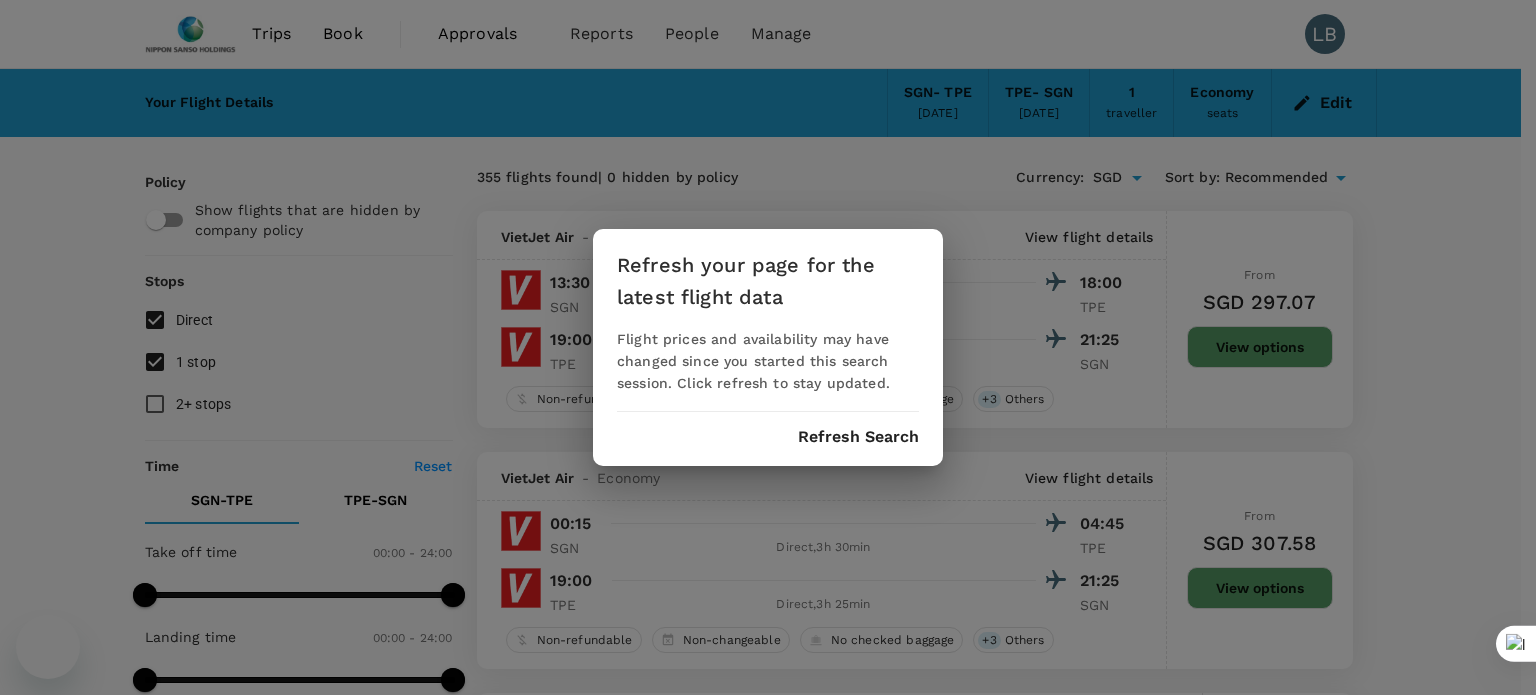 scroll, scrollTop: 0, scrollLeft: 0, axis: both 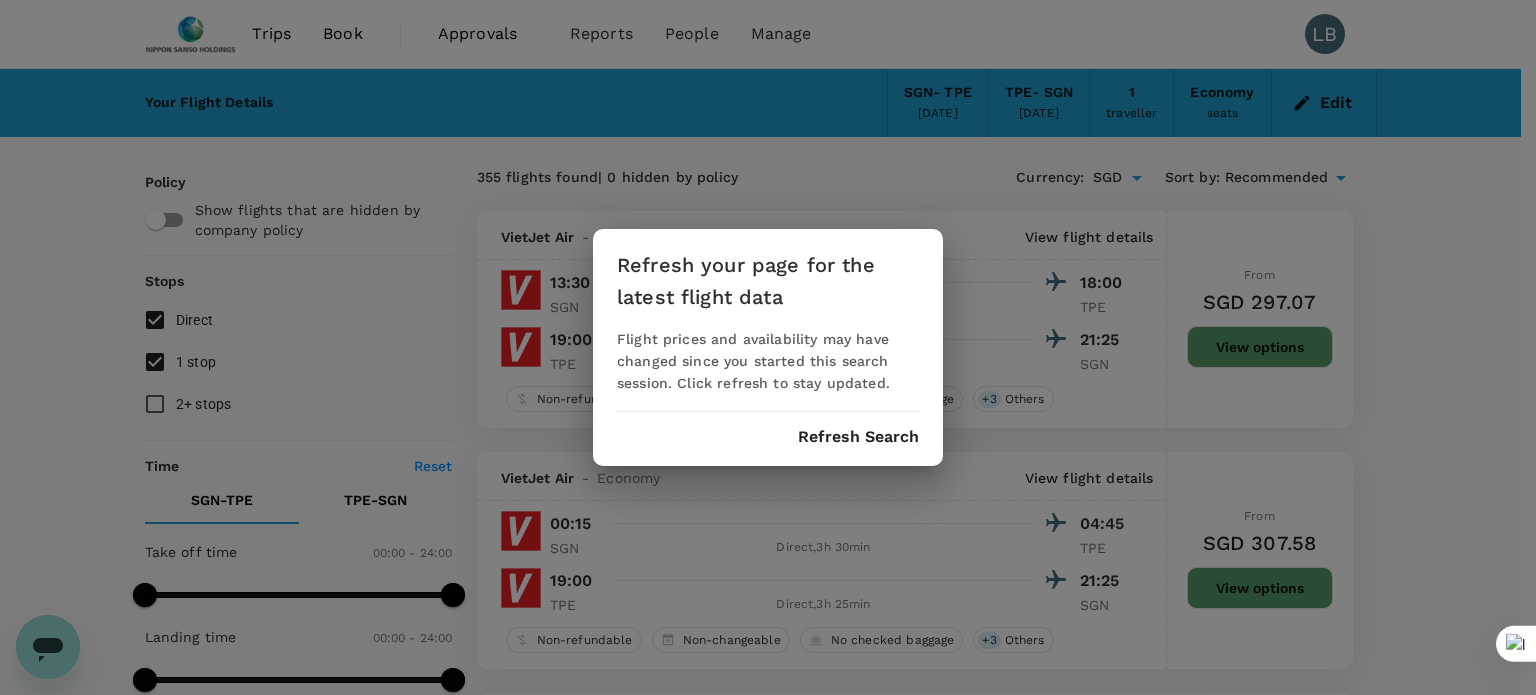 click on "Refresh Search" at bounding box center (858, 437) 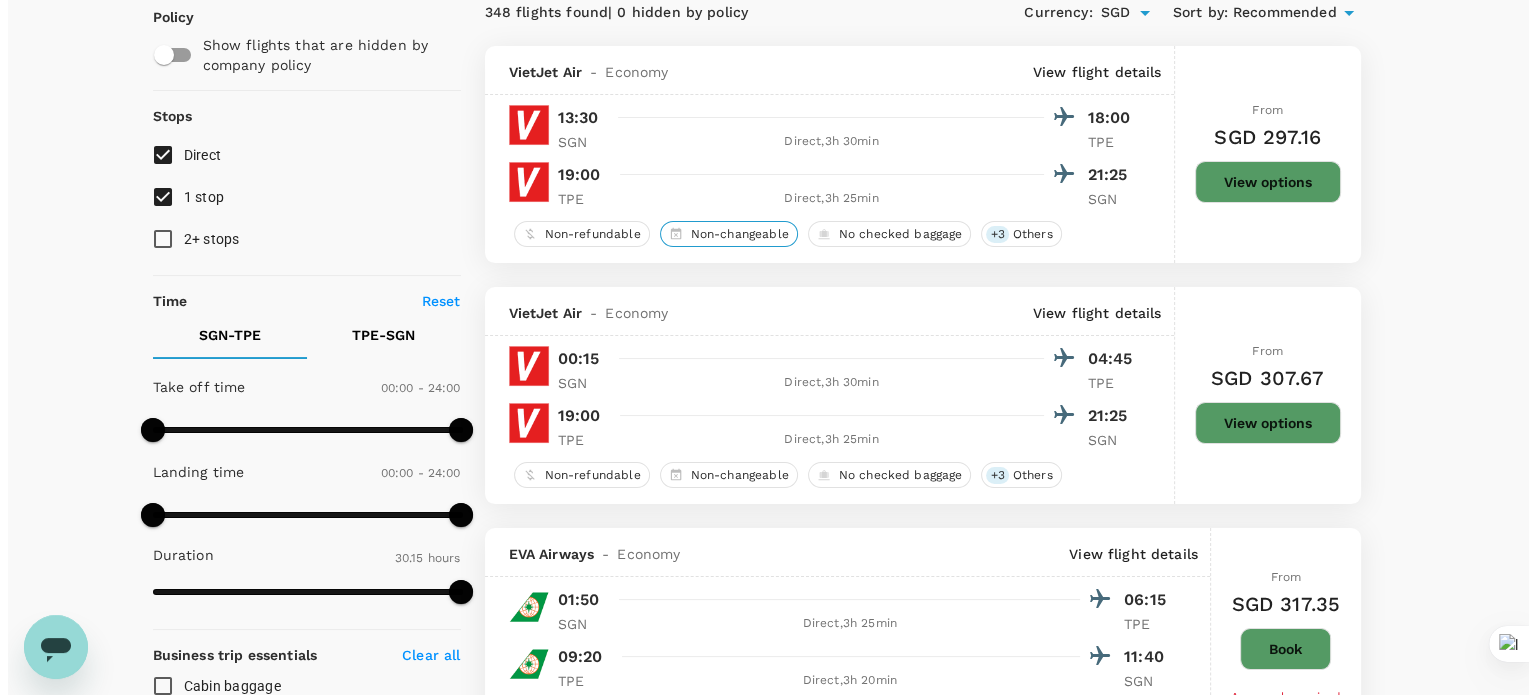 scroll, scrollTop: 200, scrollLeft: 0, axis: vertical 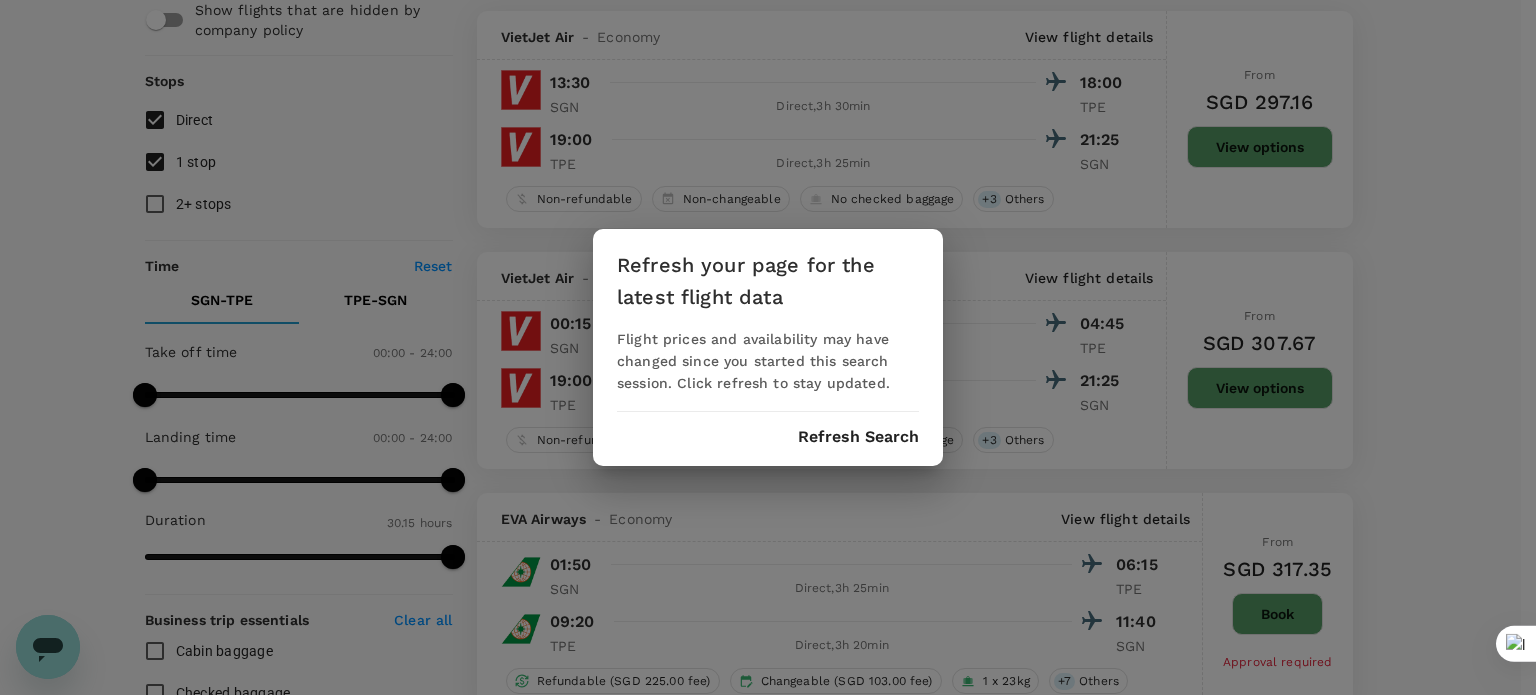 click on "Refresh Search" at bounding box center (858, 437) 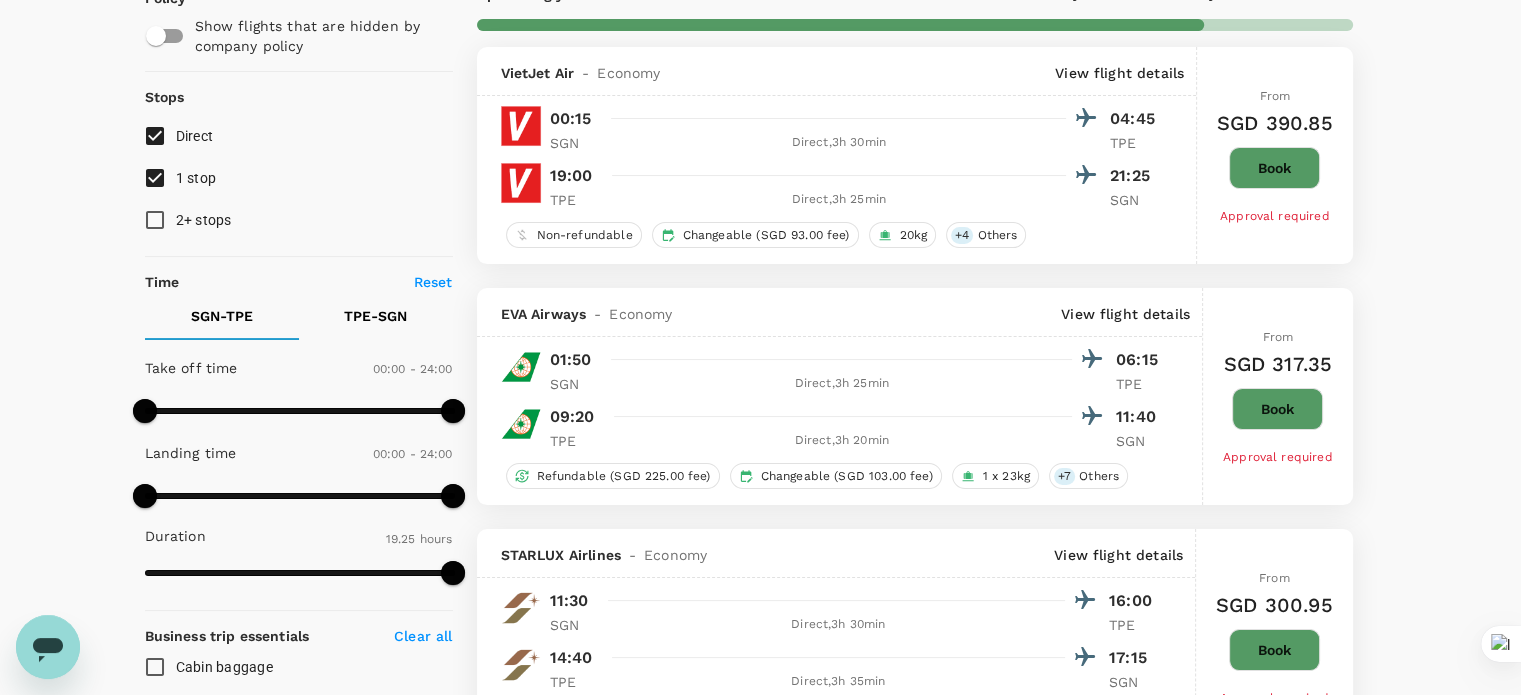 scroll, scrollTop: 0, scrollLeft: 0, axis: both 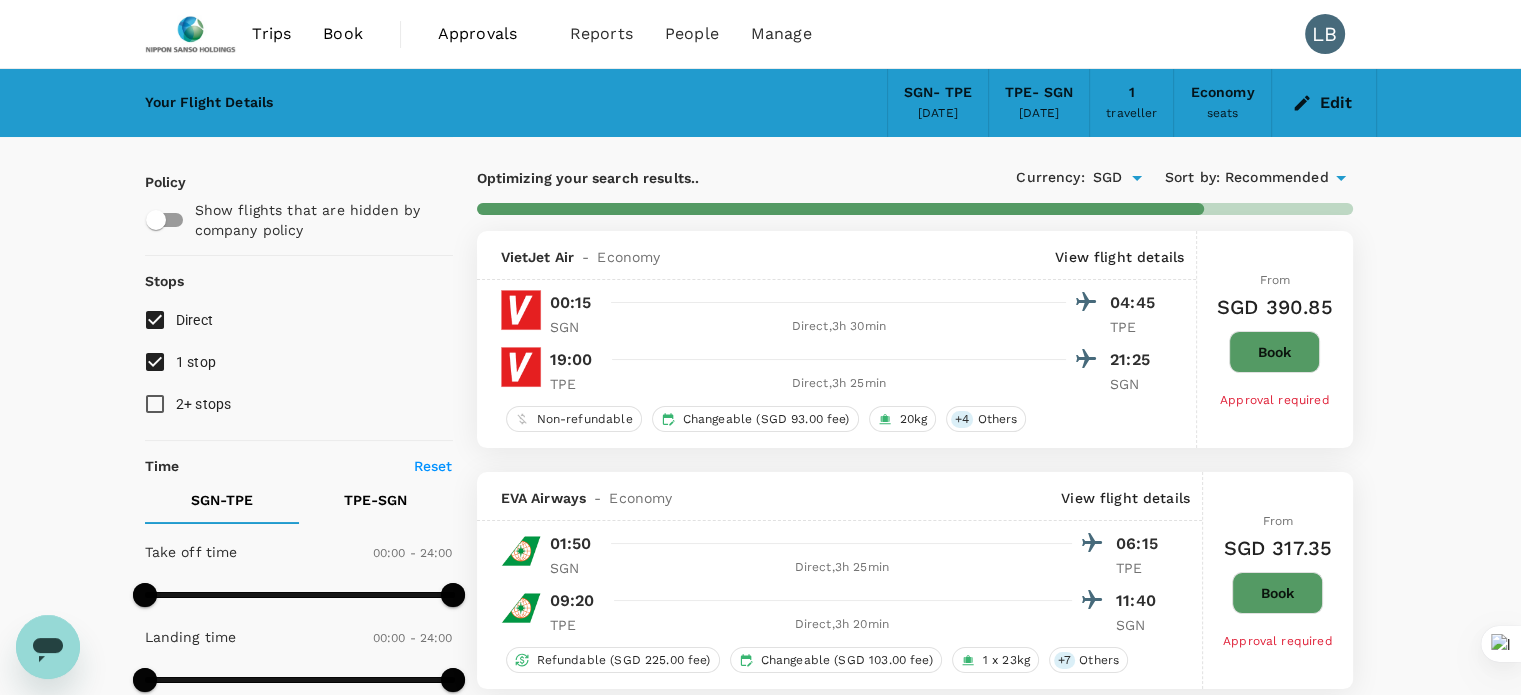 type on "1815" 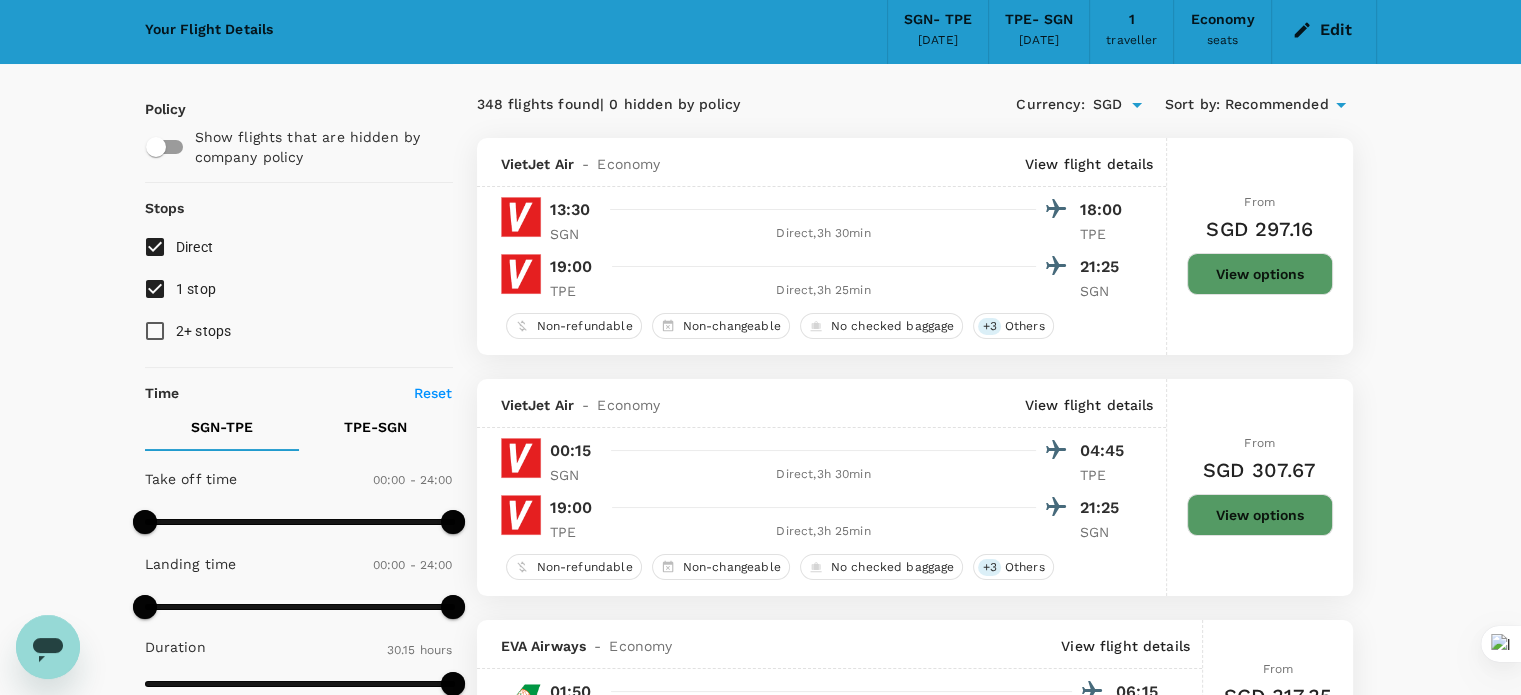 scroll, scrollTop: 0, scrollLeft: 0, axis: both 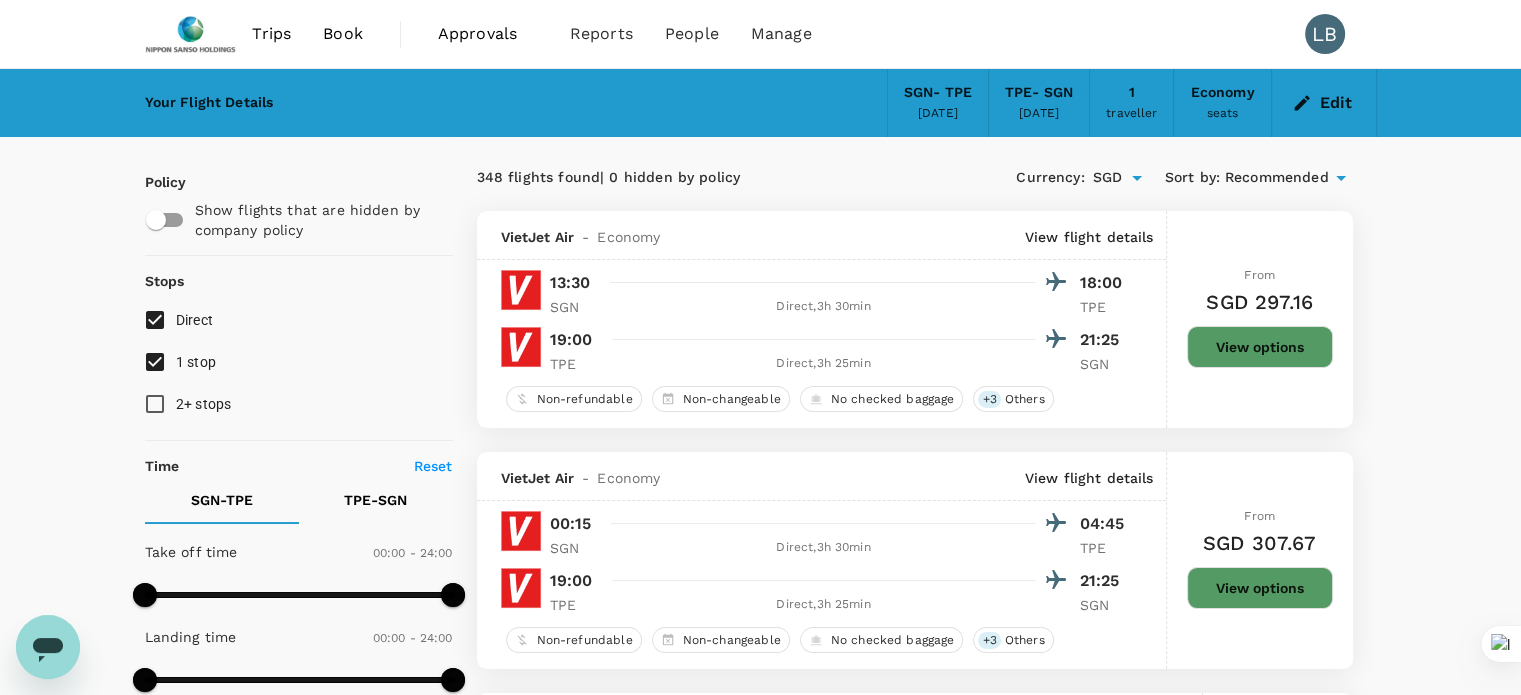 click on "Recommended" at bounding box center (1277, 178) 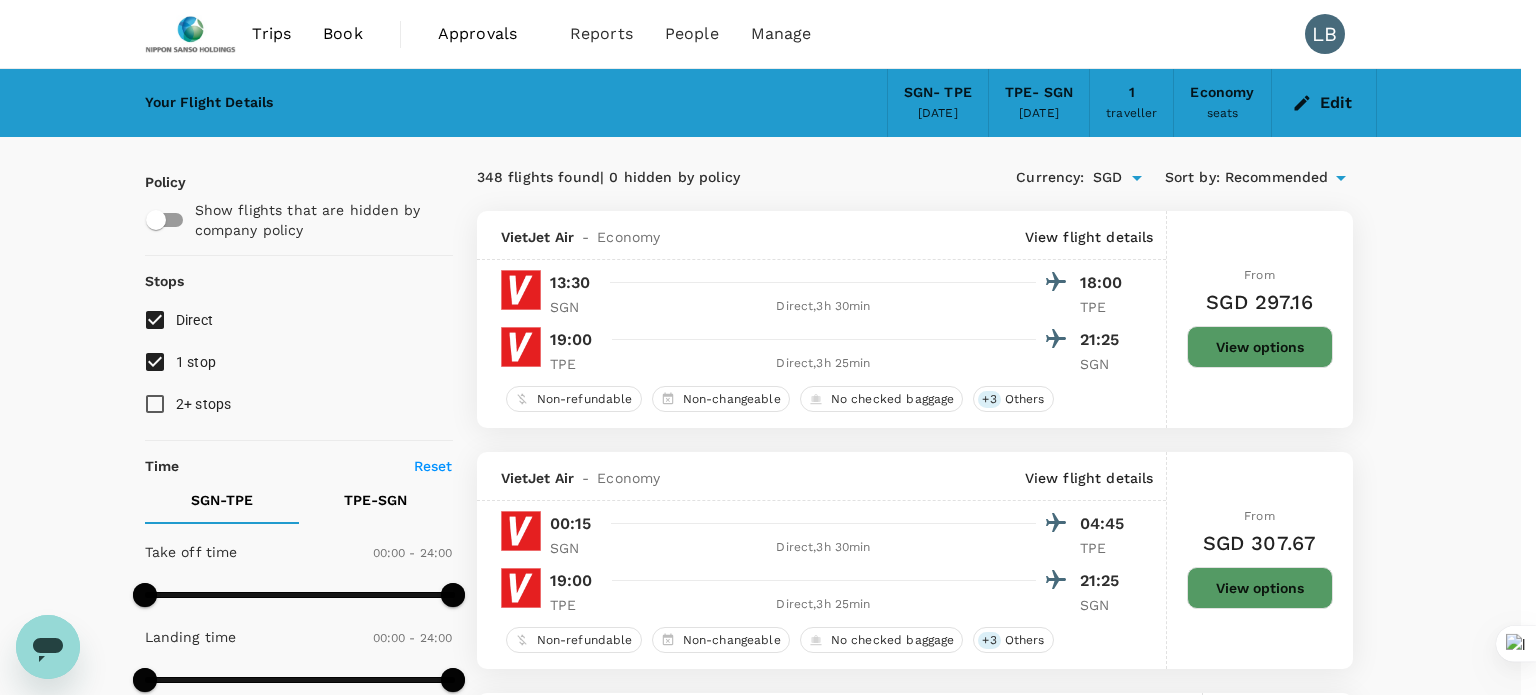 click at bounding box center (760, 5874) 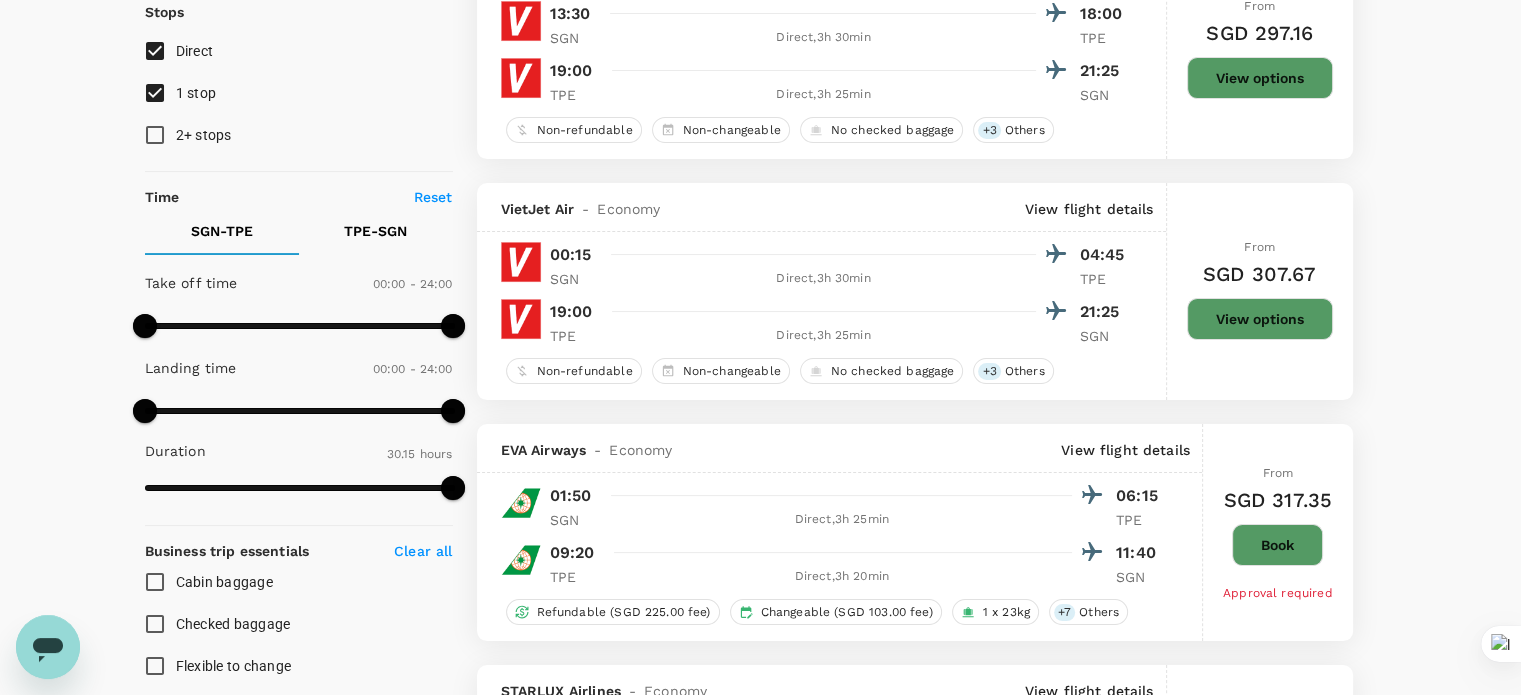 scroll, scrollTop: 300, scrollLeft: 0, axis: vertical 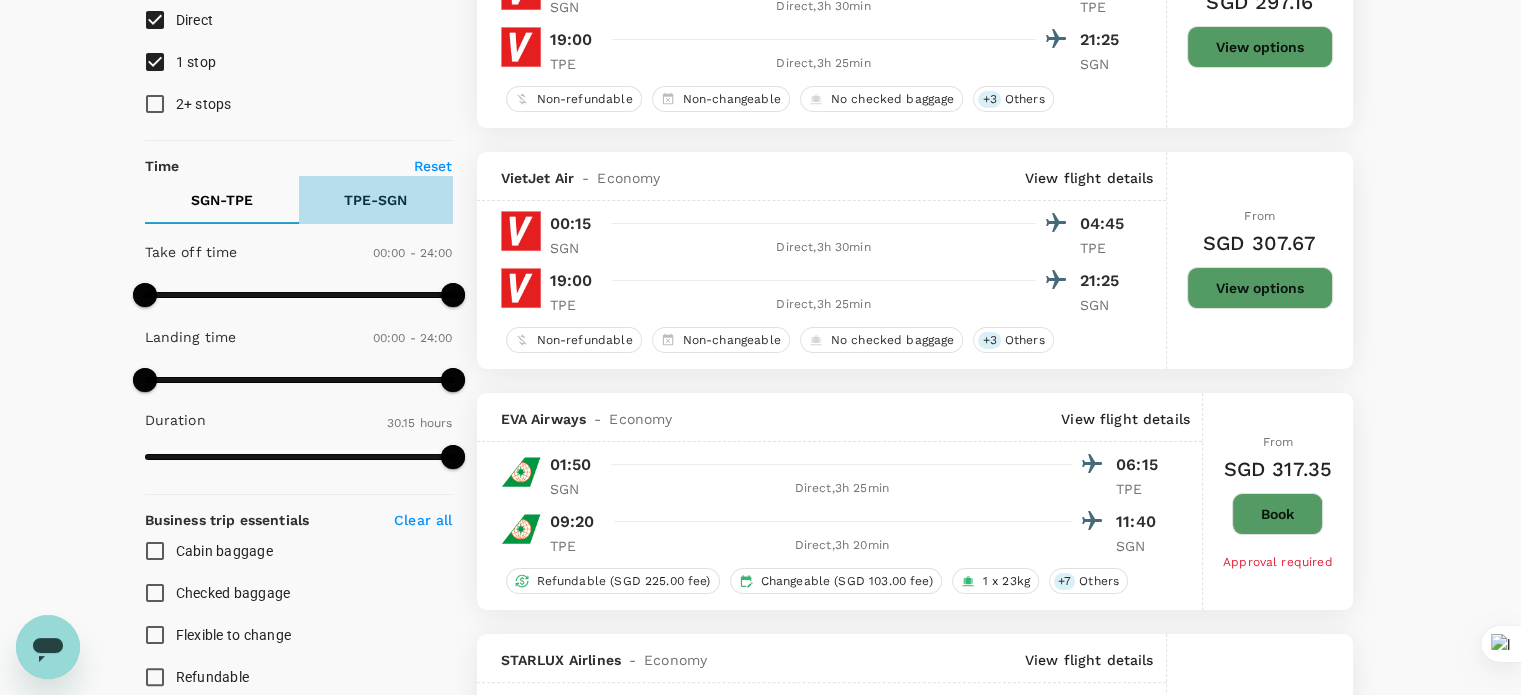click on "TPE - SGN" at bounding box center (375, 200) 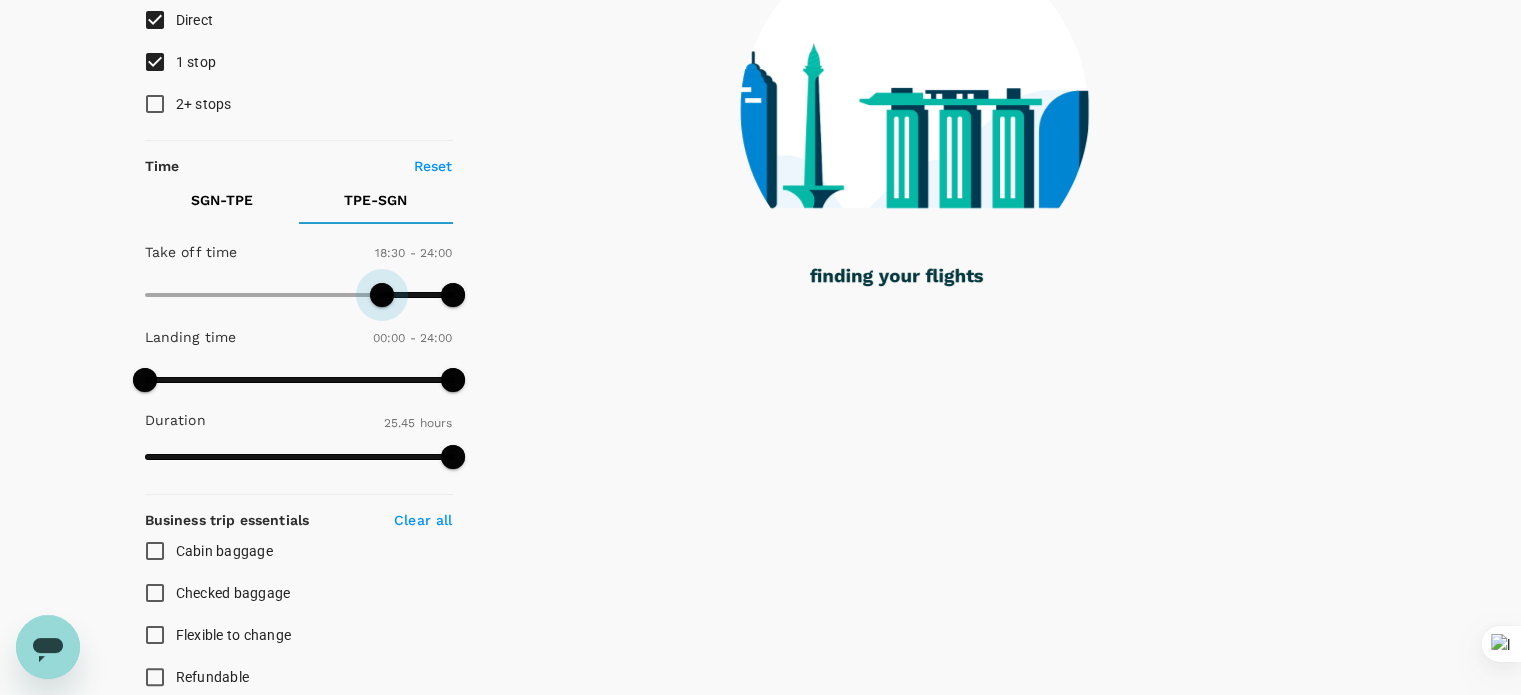 drag, startPoint x: 142, startPoint y: 286, endPoint x: 380, endPoint y: 287, distance: 238.0021 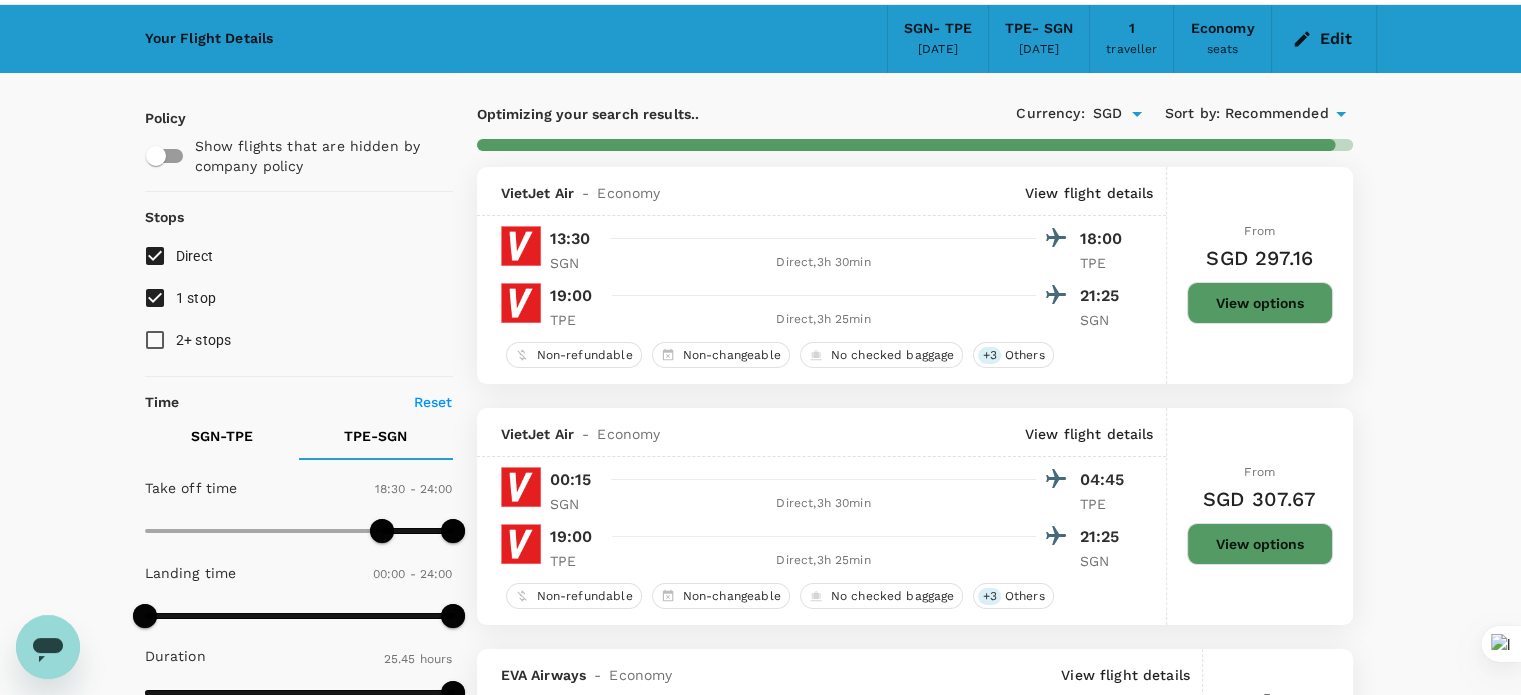 scroll, scrollTop: 0, scrollLeft: 0, axis: both 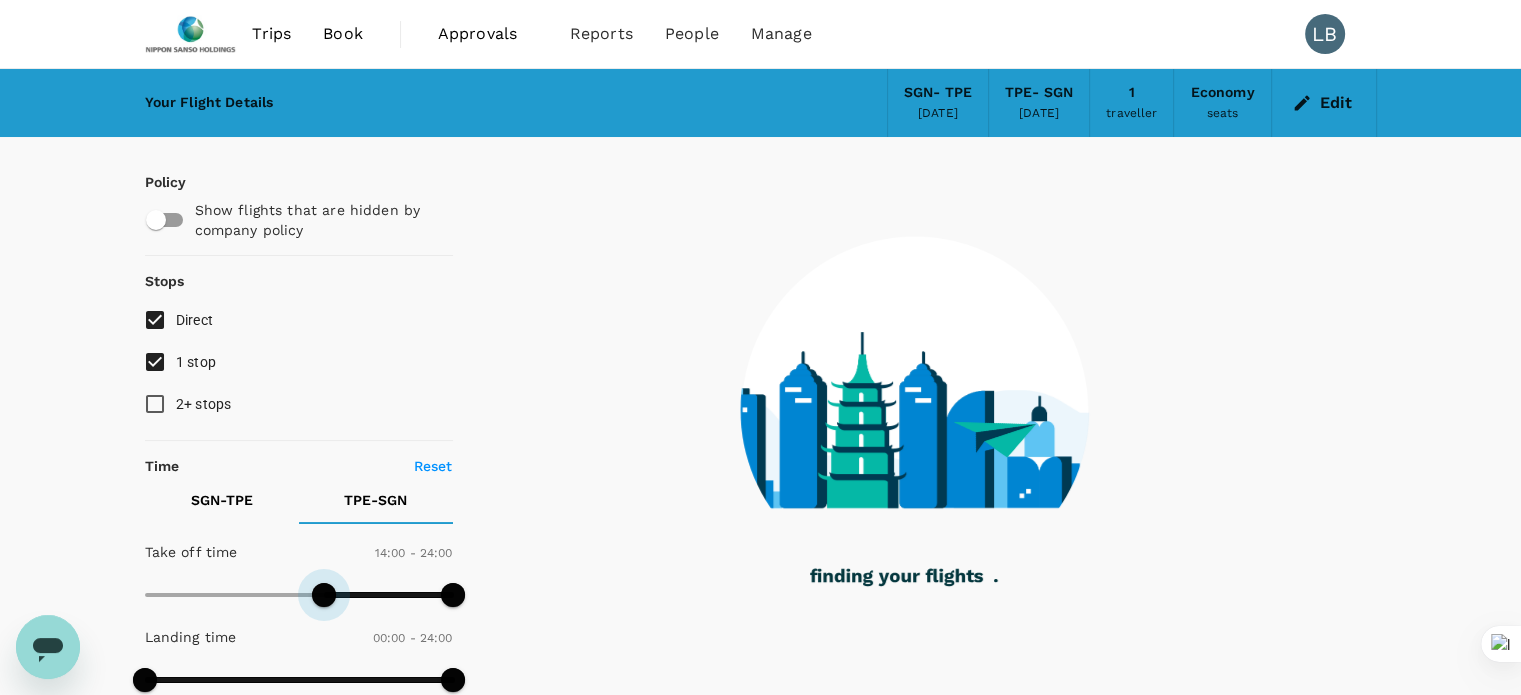 drag, startPoint x: 378, startPoint y: 587, endPoint x: 326, endPoint y: 591, distance: 52.153618 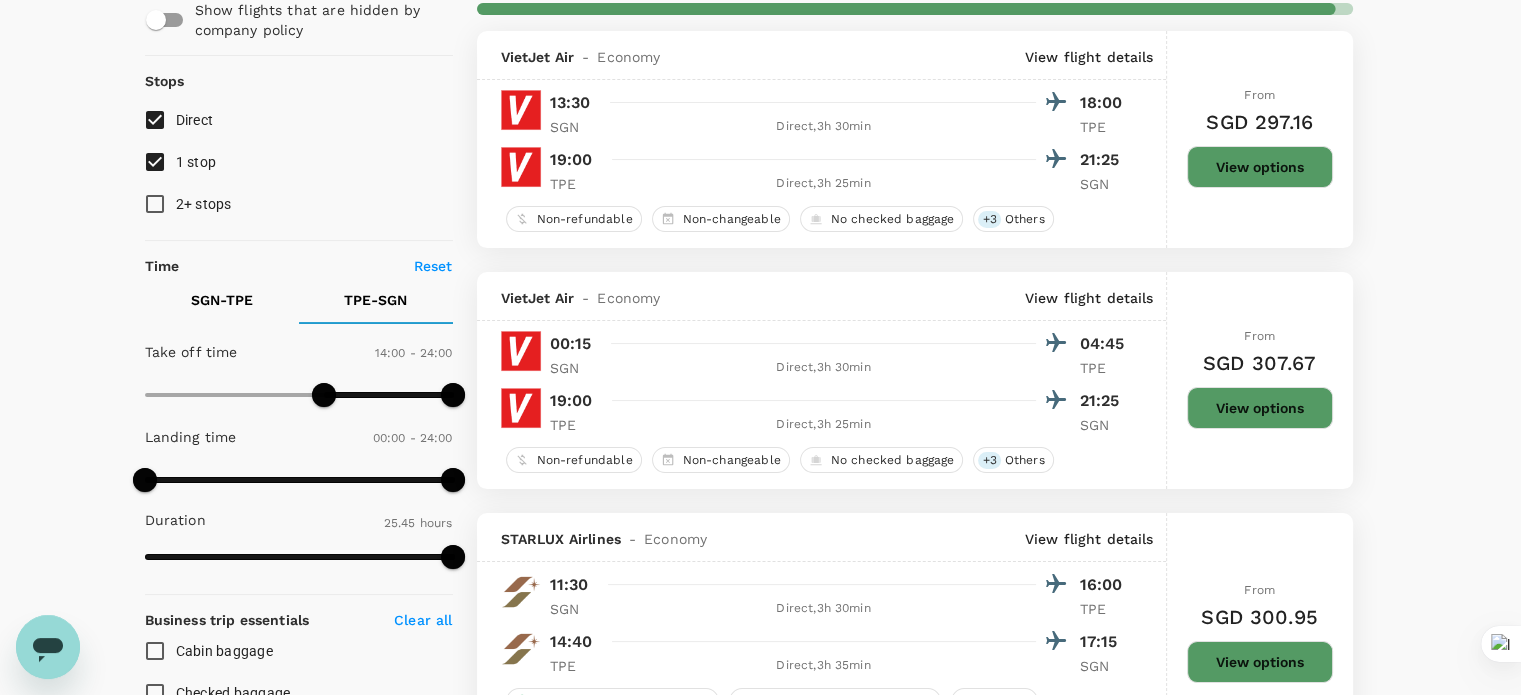 scroll, scrollTop: 300, scrollLeft: 0, axis: vertical 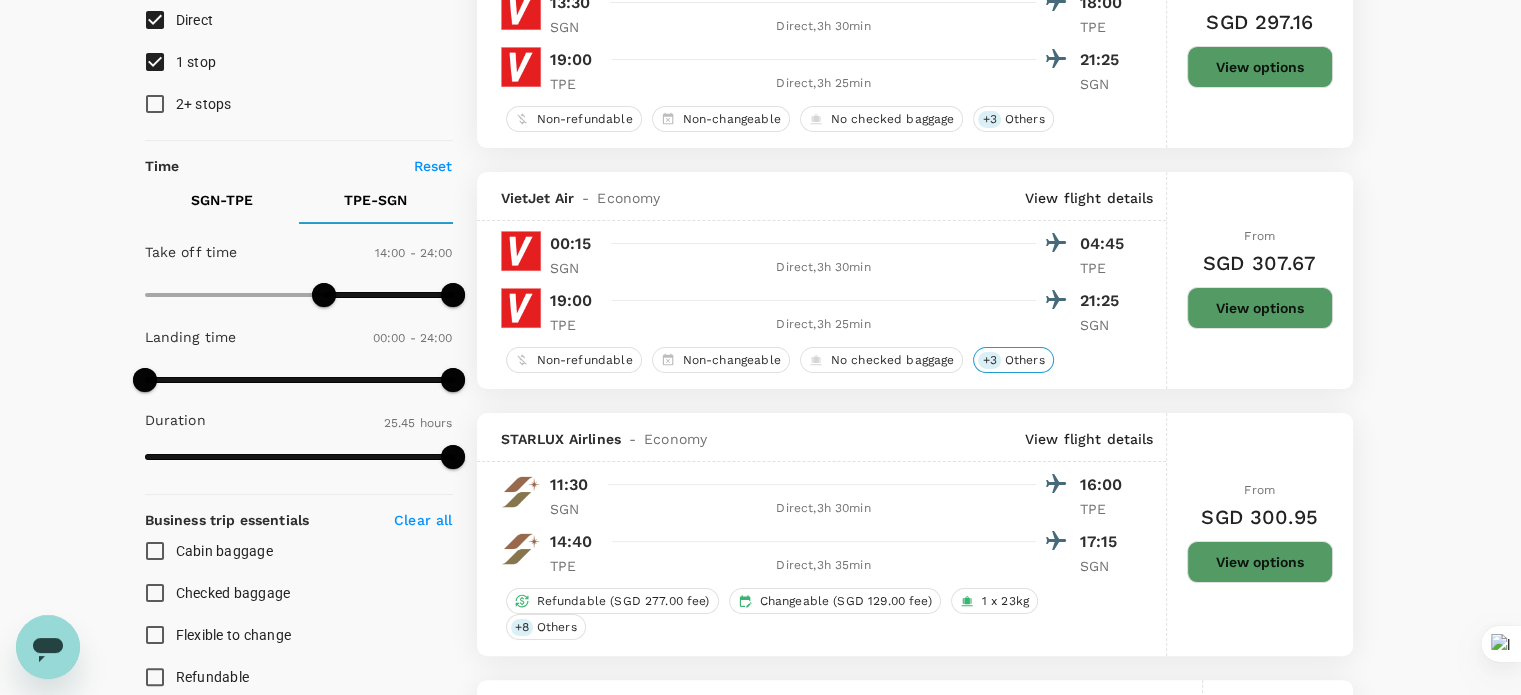 click on "Others" at bounding box center (1025, 360) 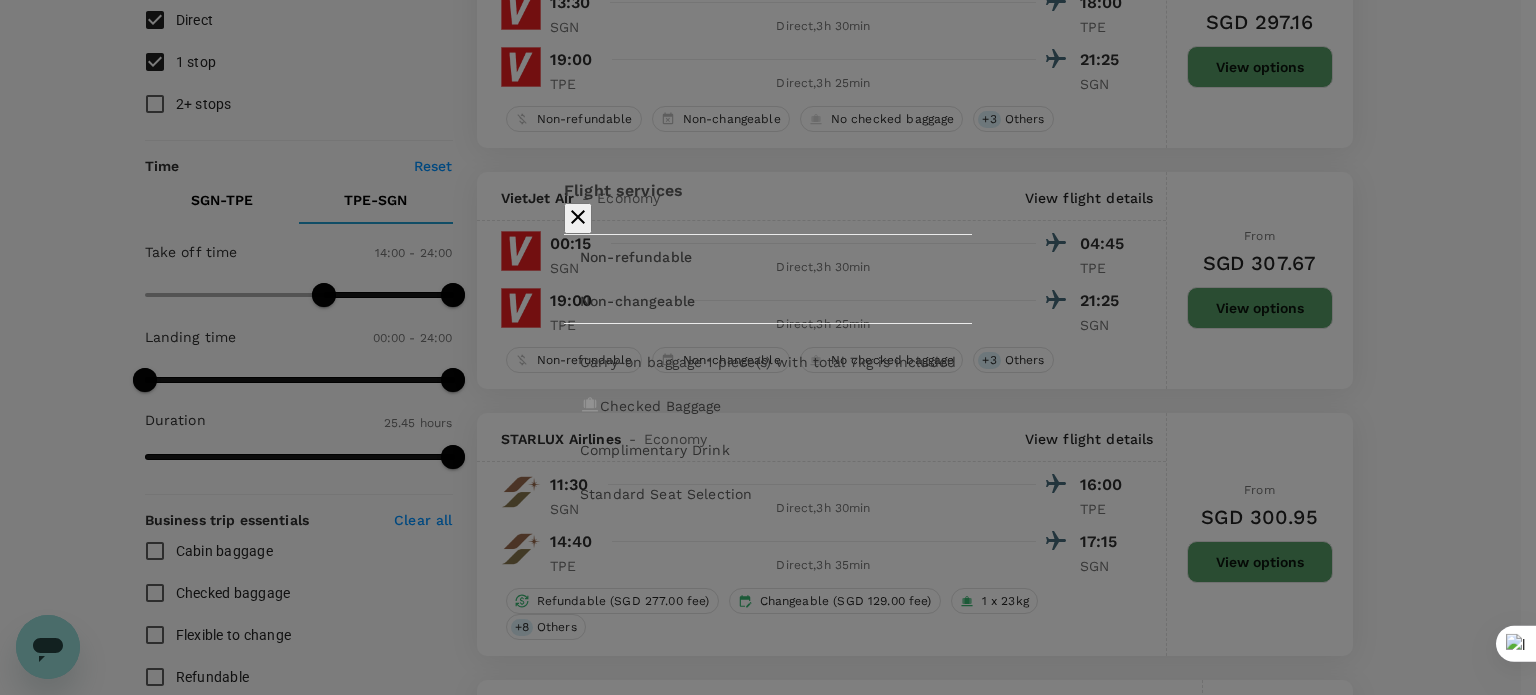 click on "Non-changeable" at bounding box center [666, 301] 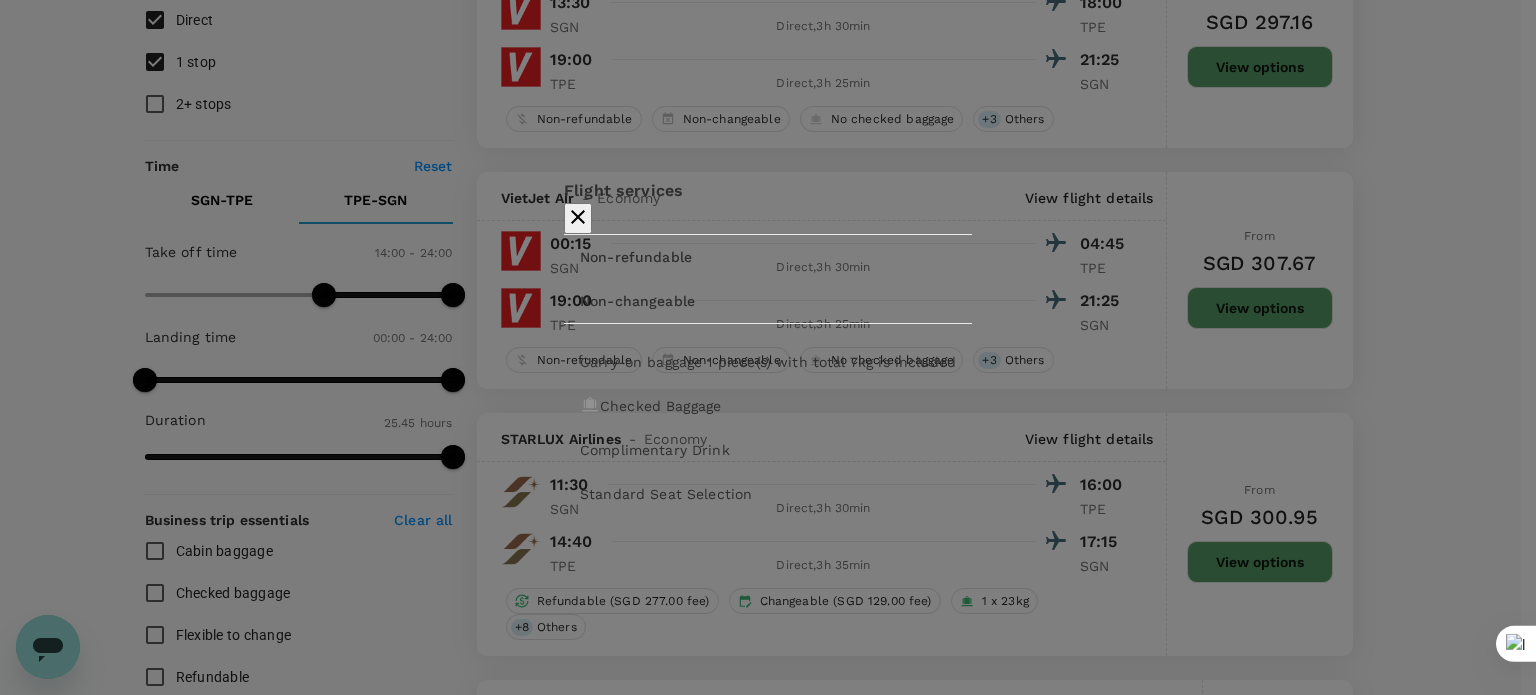click 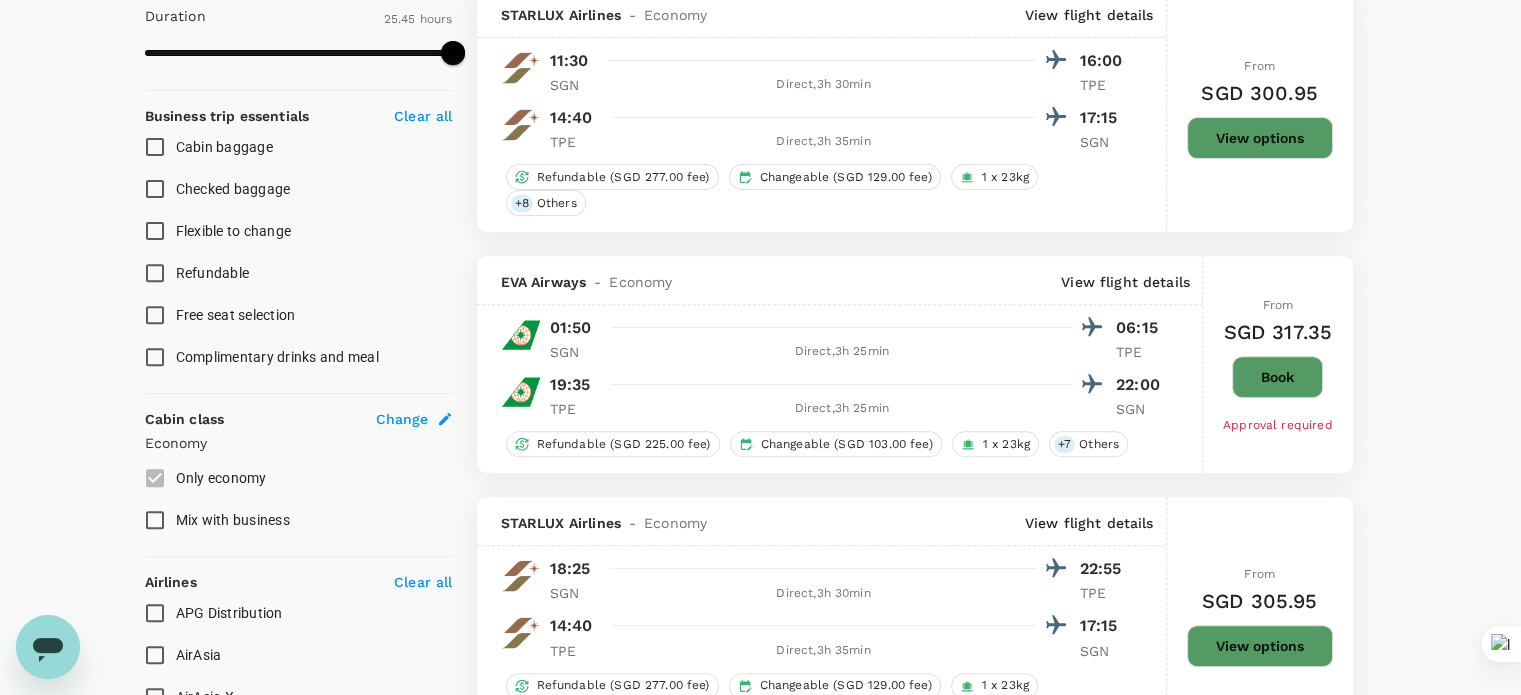 scroll, scrollTop: 700, scrollLeft: 0, axis: vertical 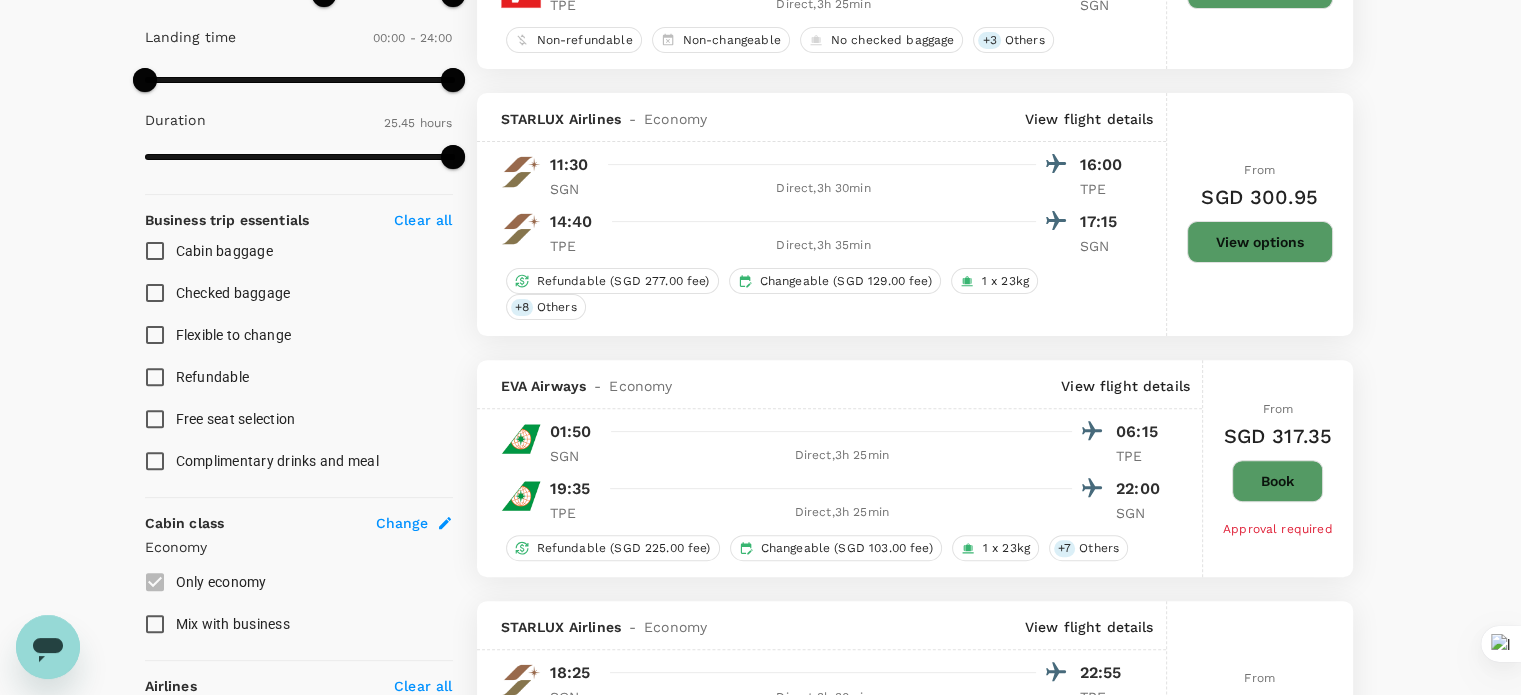 click at bounding box center (521, 172) 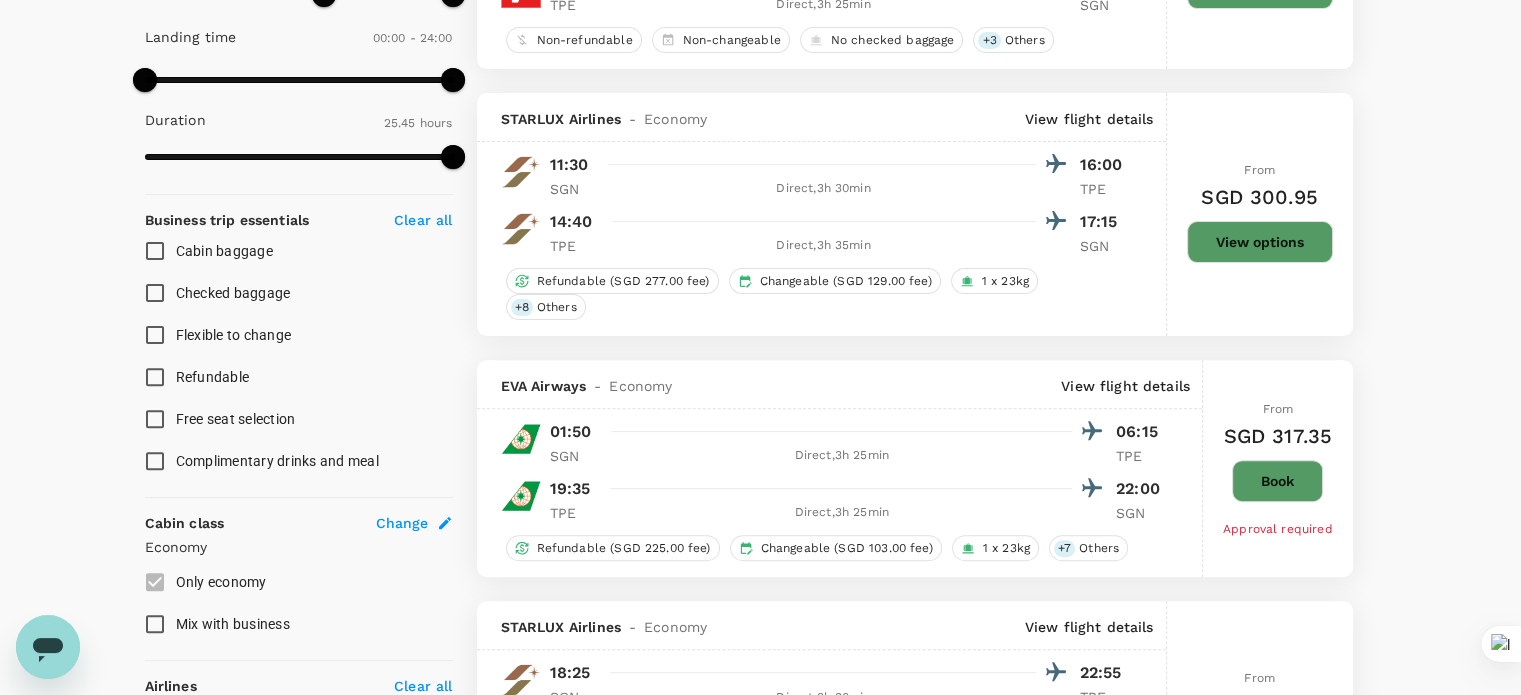 click on "View flight details" at bounding box center (1089, 119) 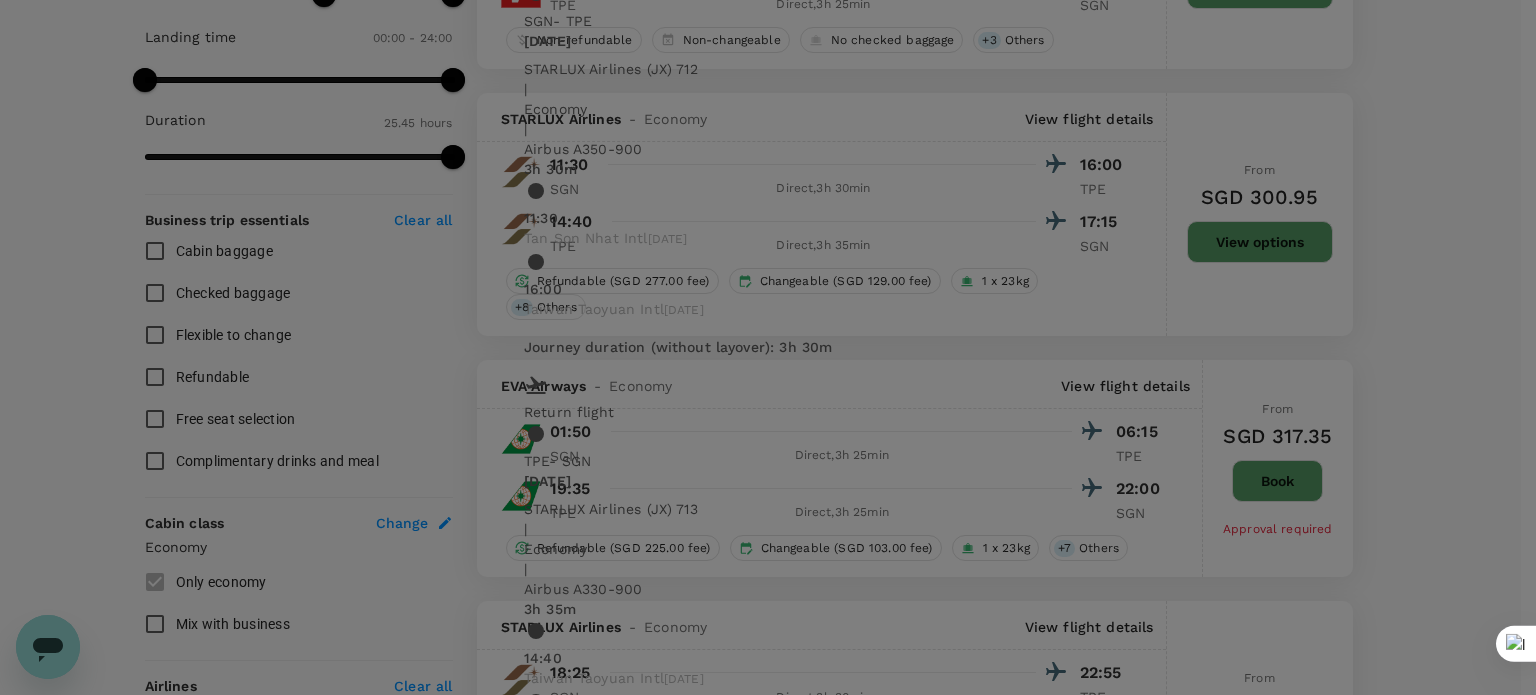 scroll, scrollTop: 0, scrollLeft: 0, axis: both 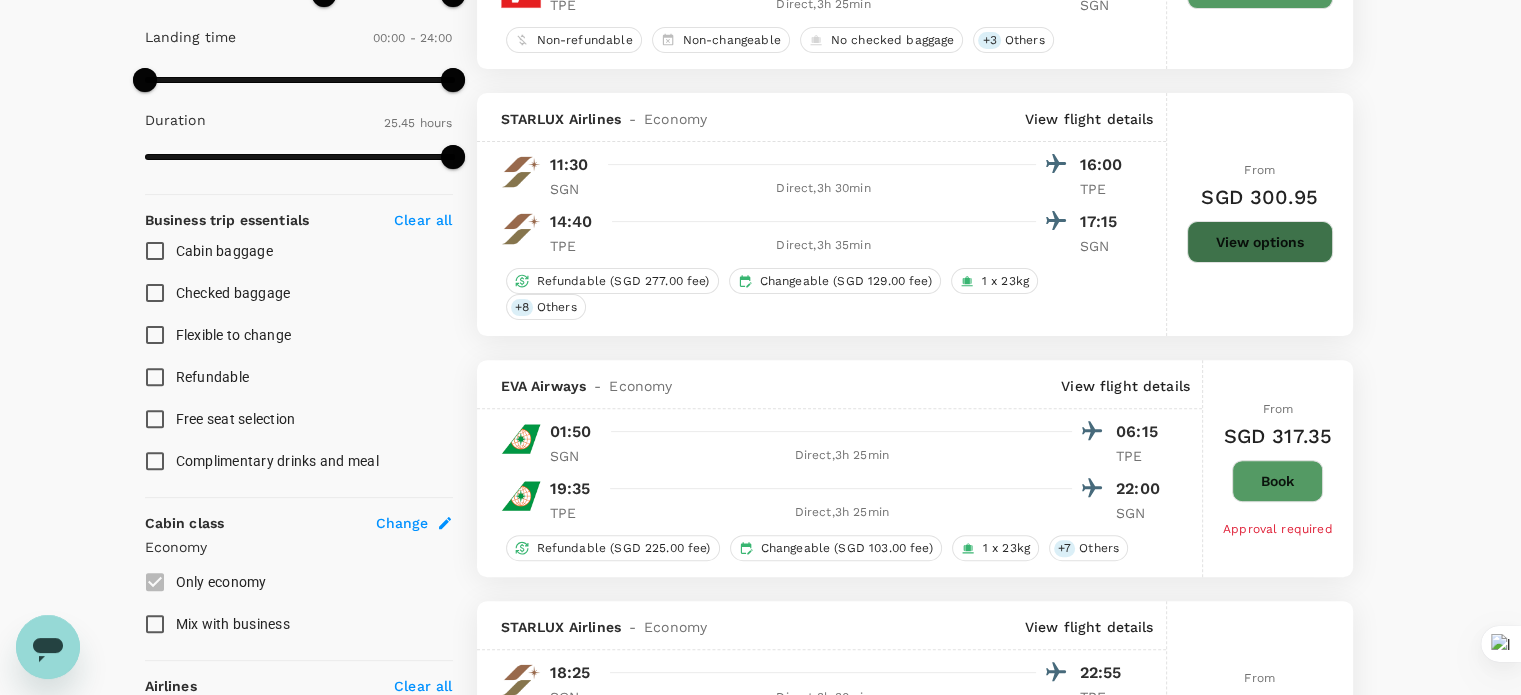 click on "View options" at bounding box center [1260, 242] 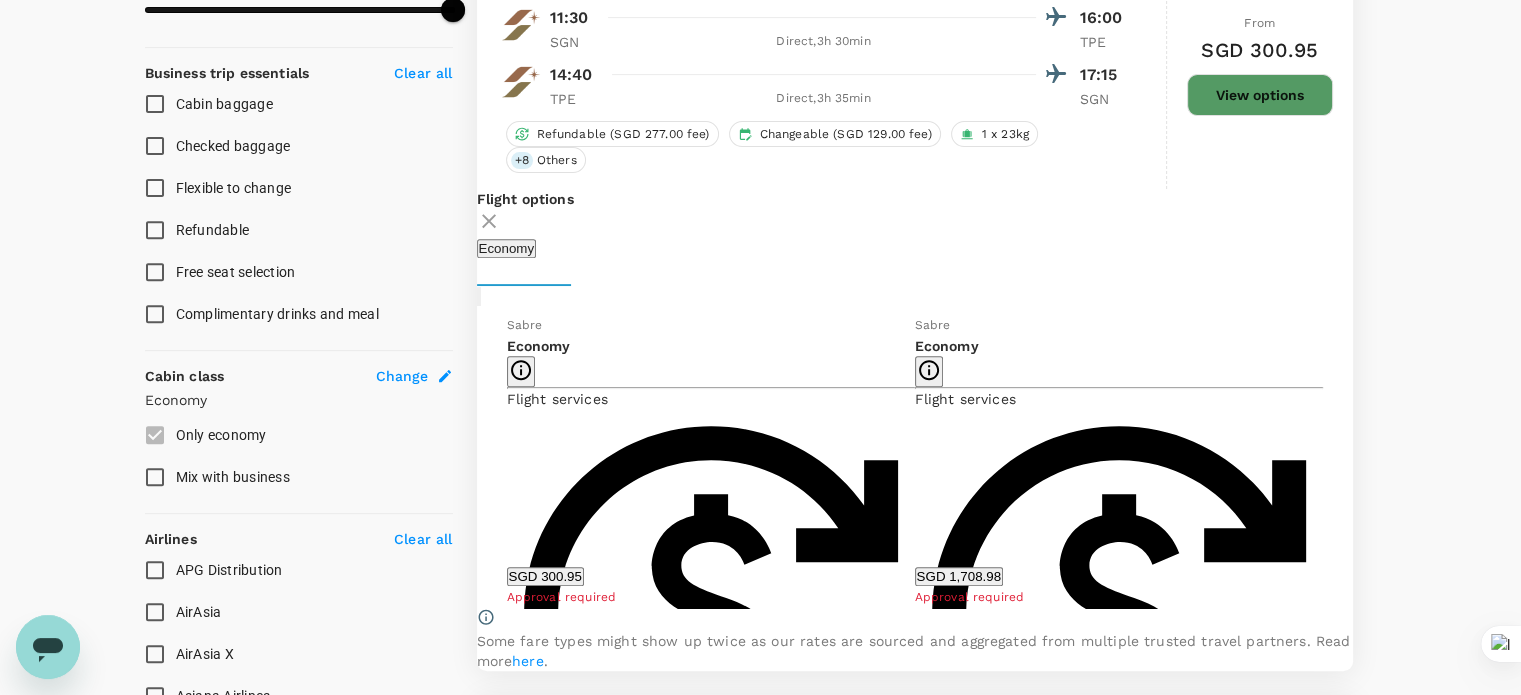 scroll, scrollTop: 794, scrollLeft: 0, axis: vertical 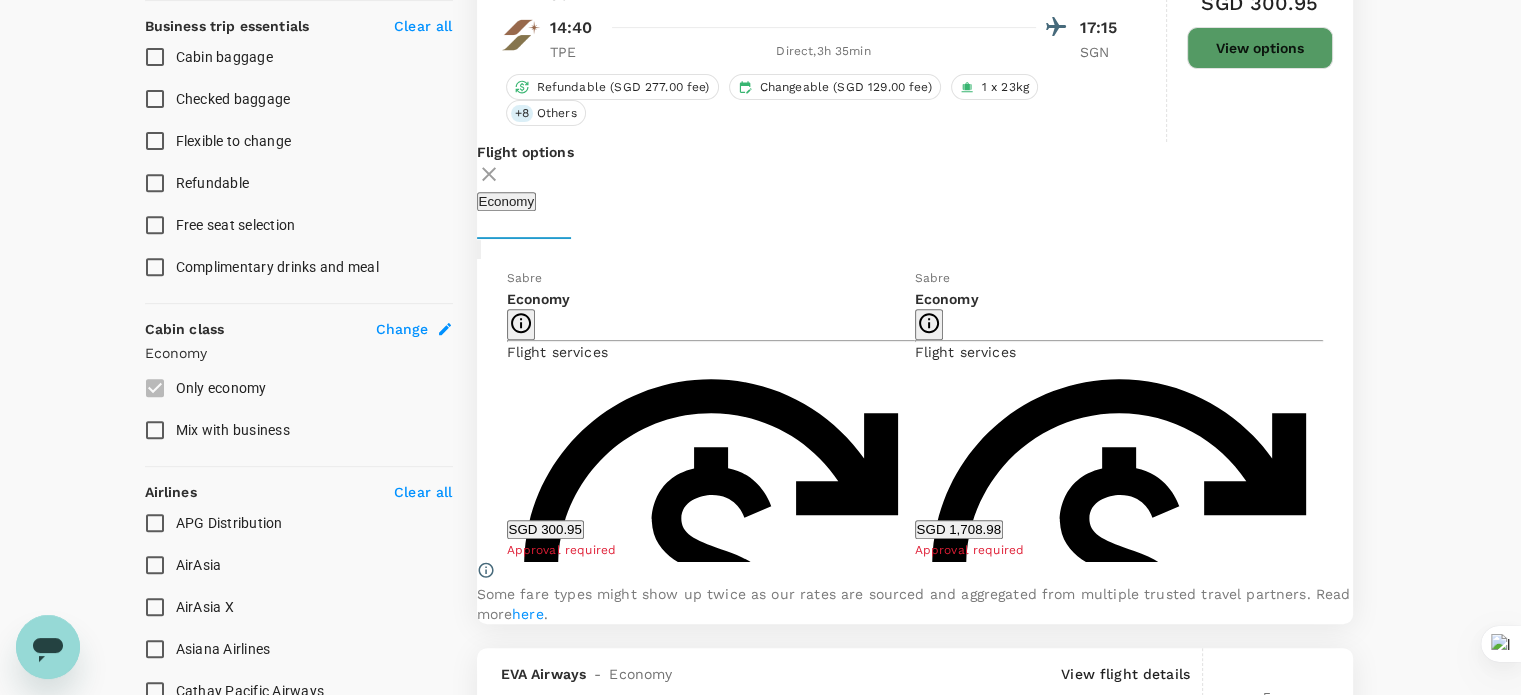 click on "Show more" at bounding box center (542, 1748) 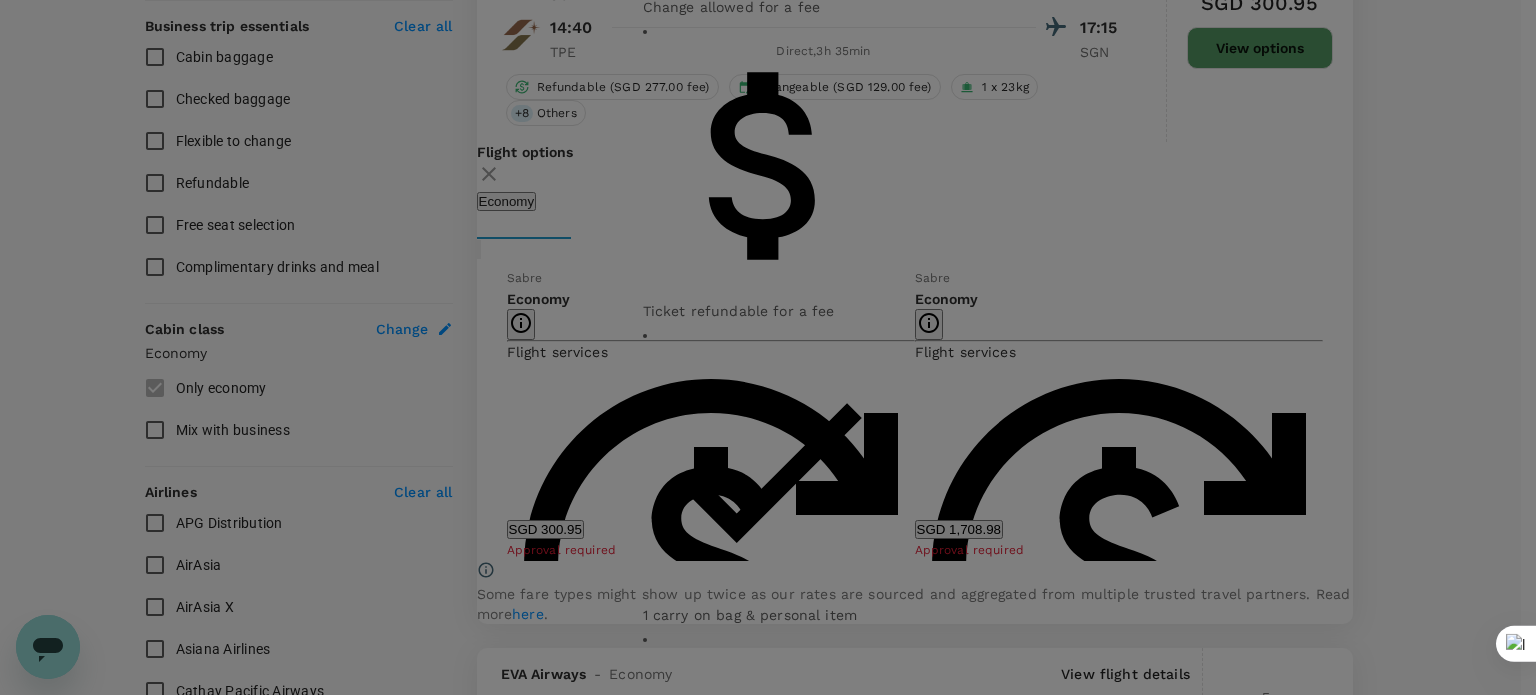 click 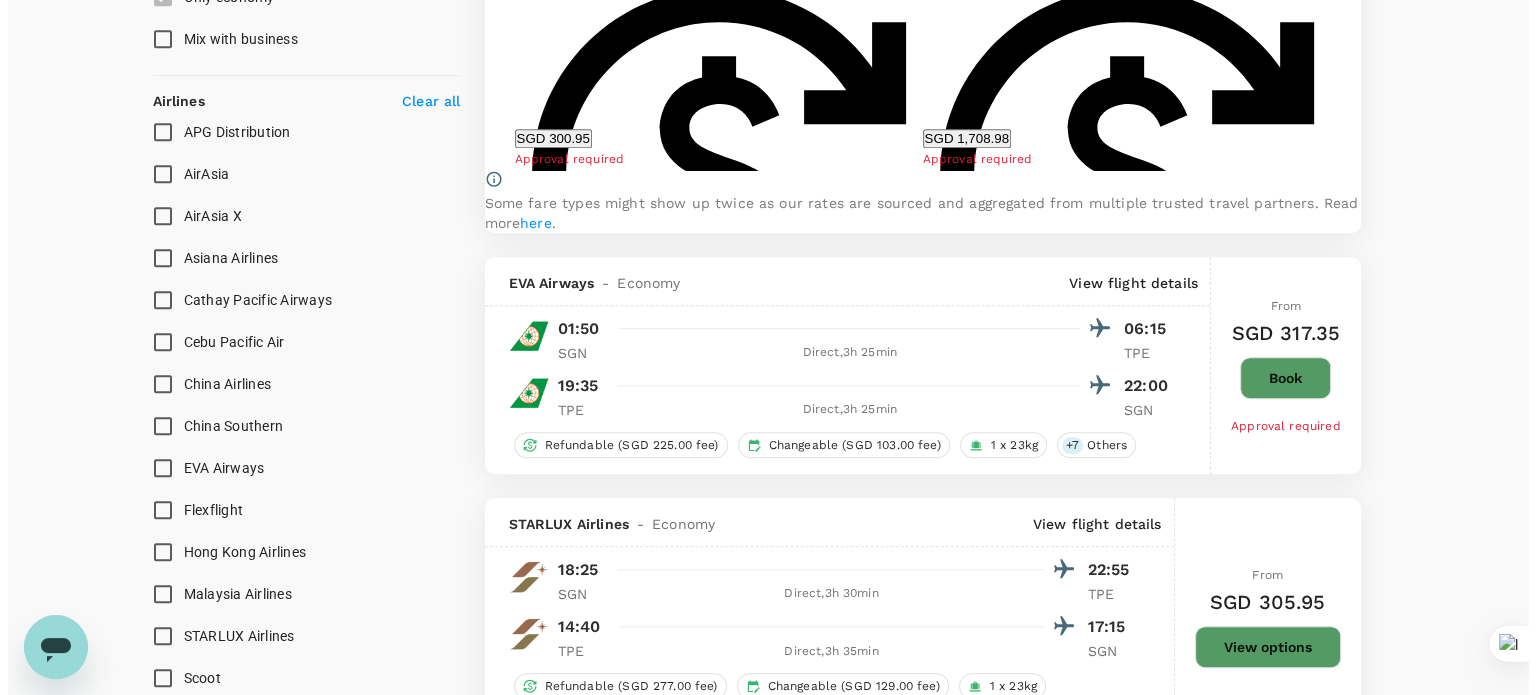 scroll, scrollTop: 1194, scrollLeft: 0, axis: vertical 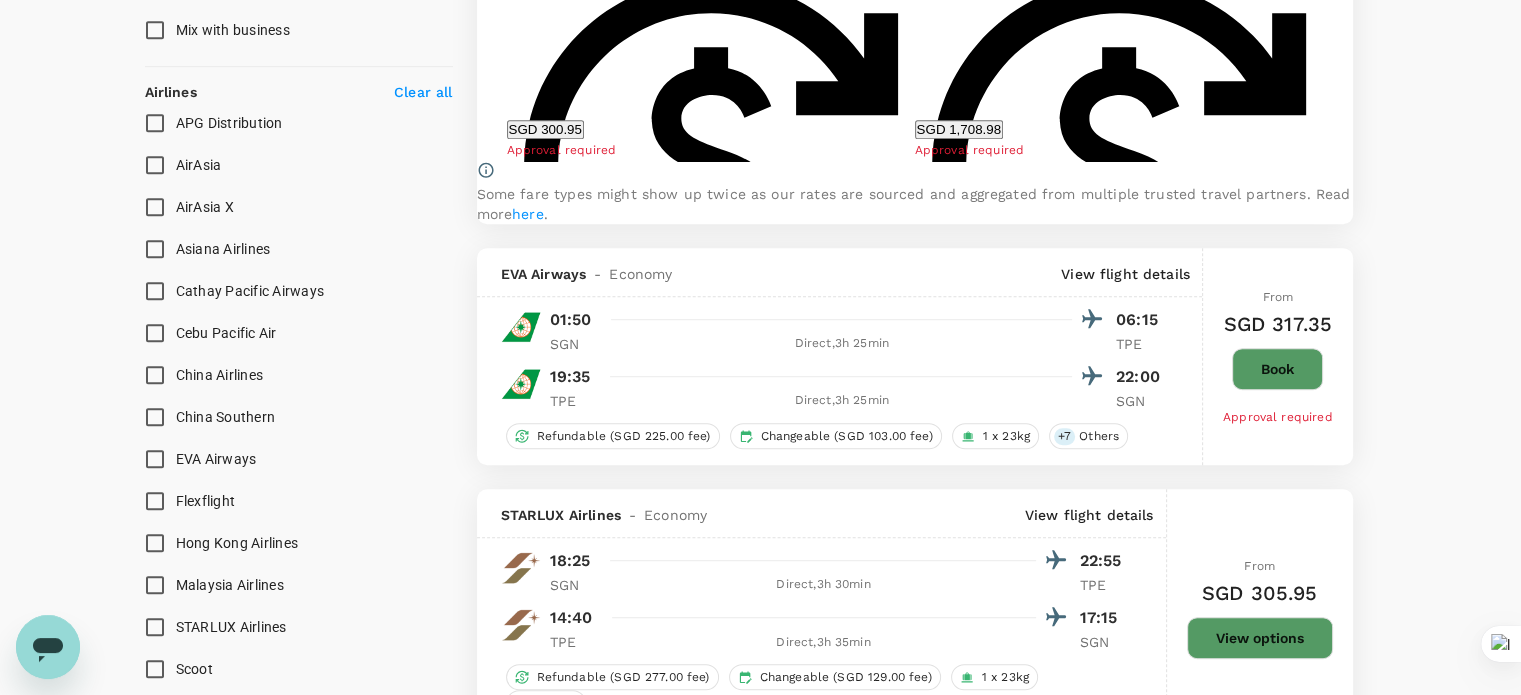 click on "EVA Airways     - Economy   View flight details" at bounding box center (839, 272) 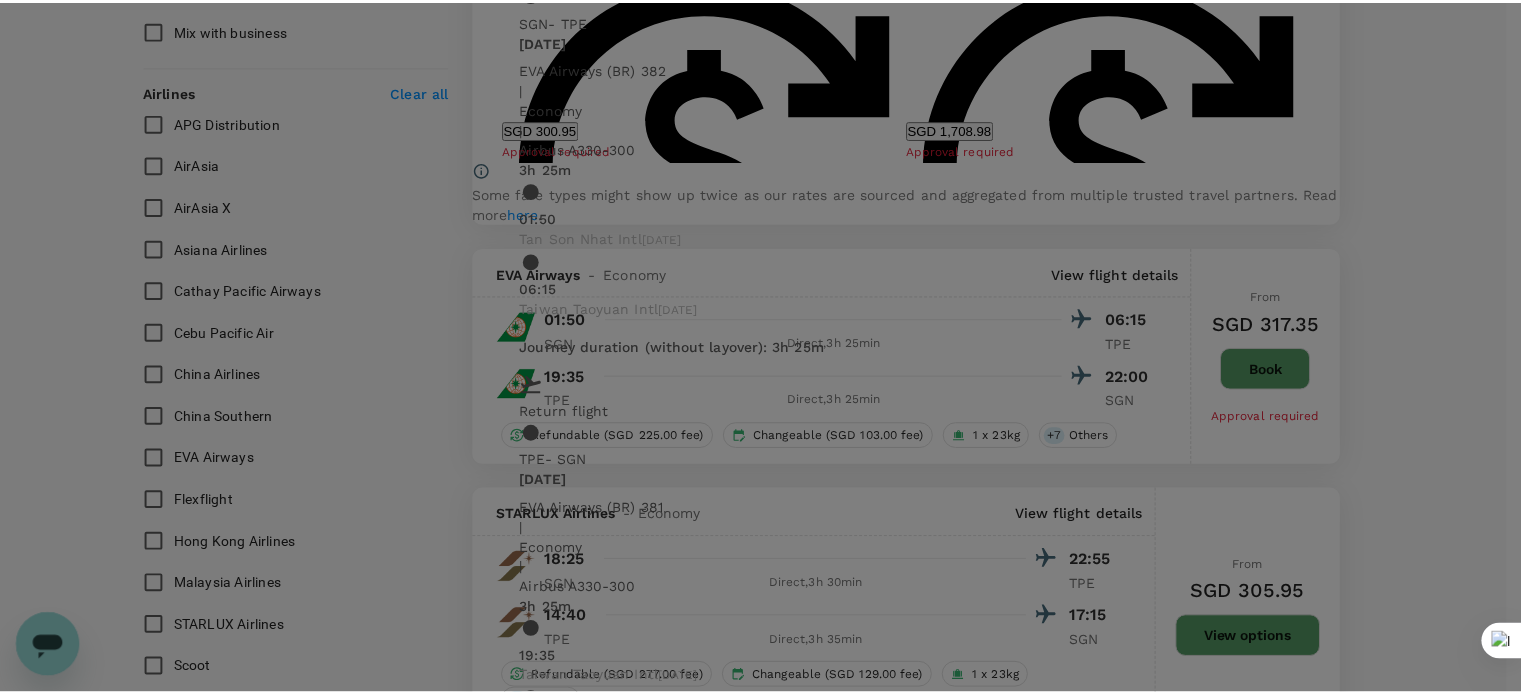 scroll, scrollTop: 0, scrollLeft: 0, axis: both 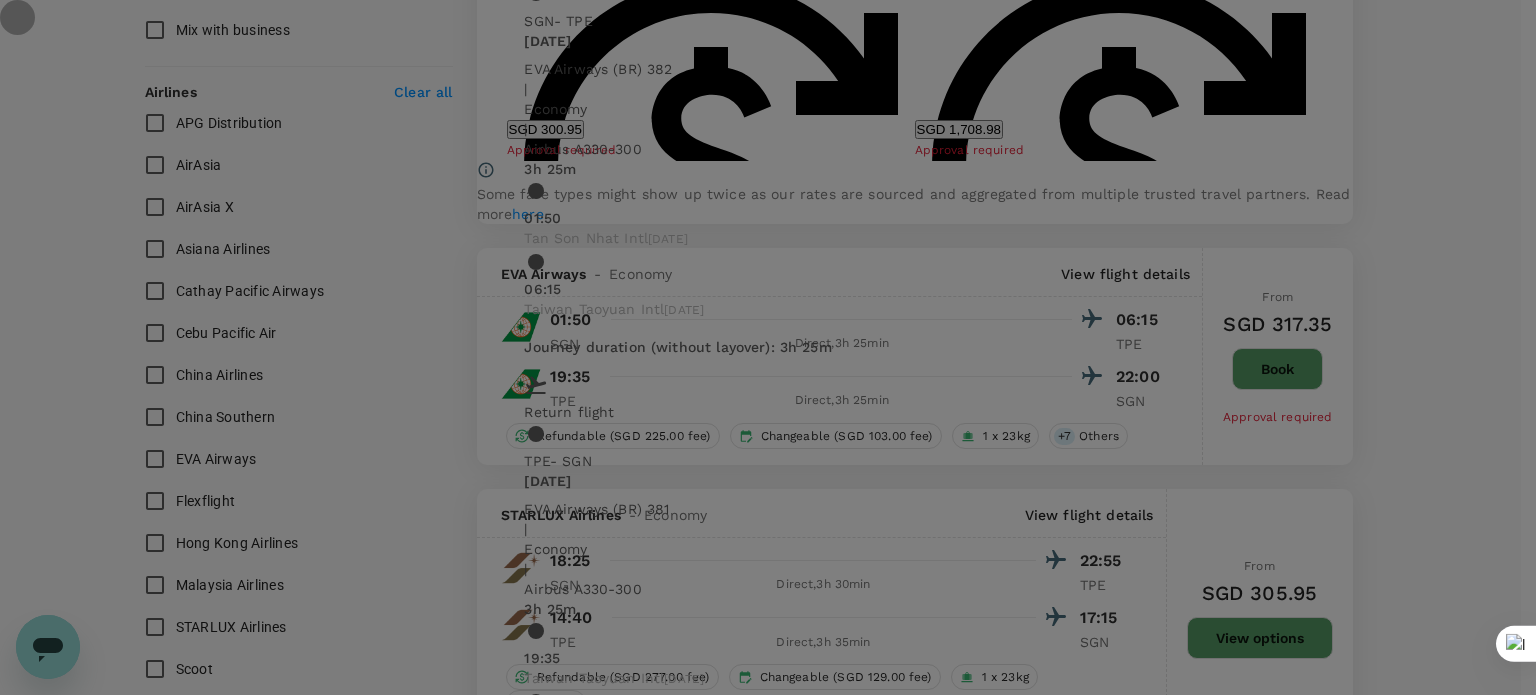 click 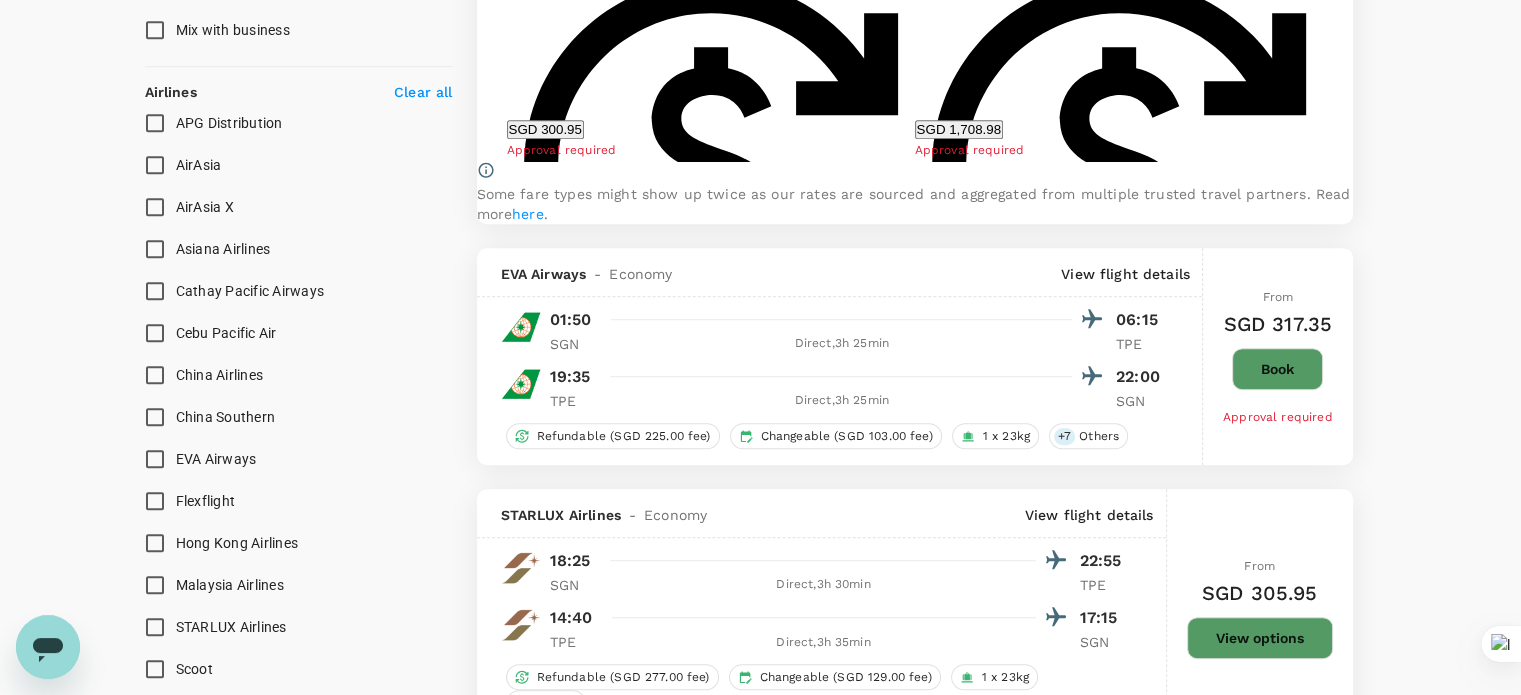 click on "View flight details" at bounding box center (1125, 274) 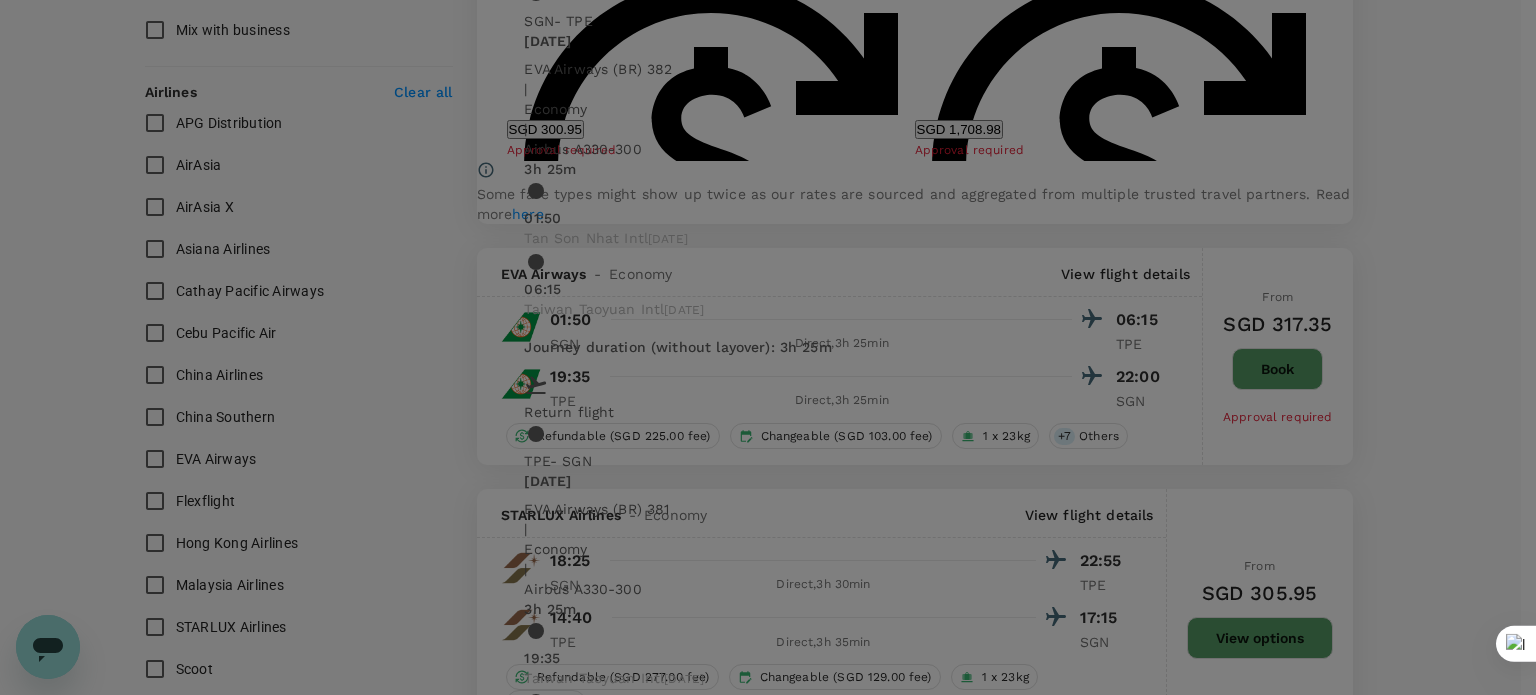 click 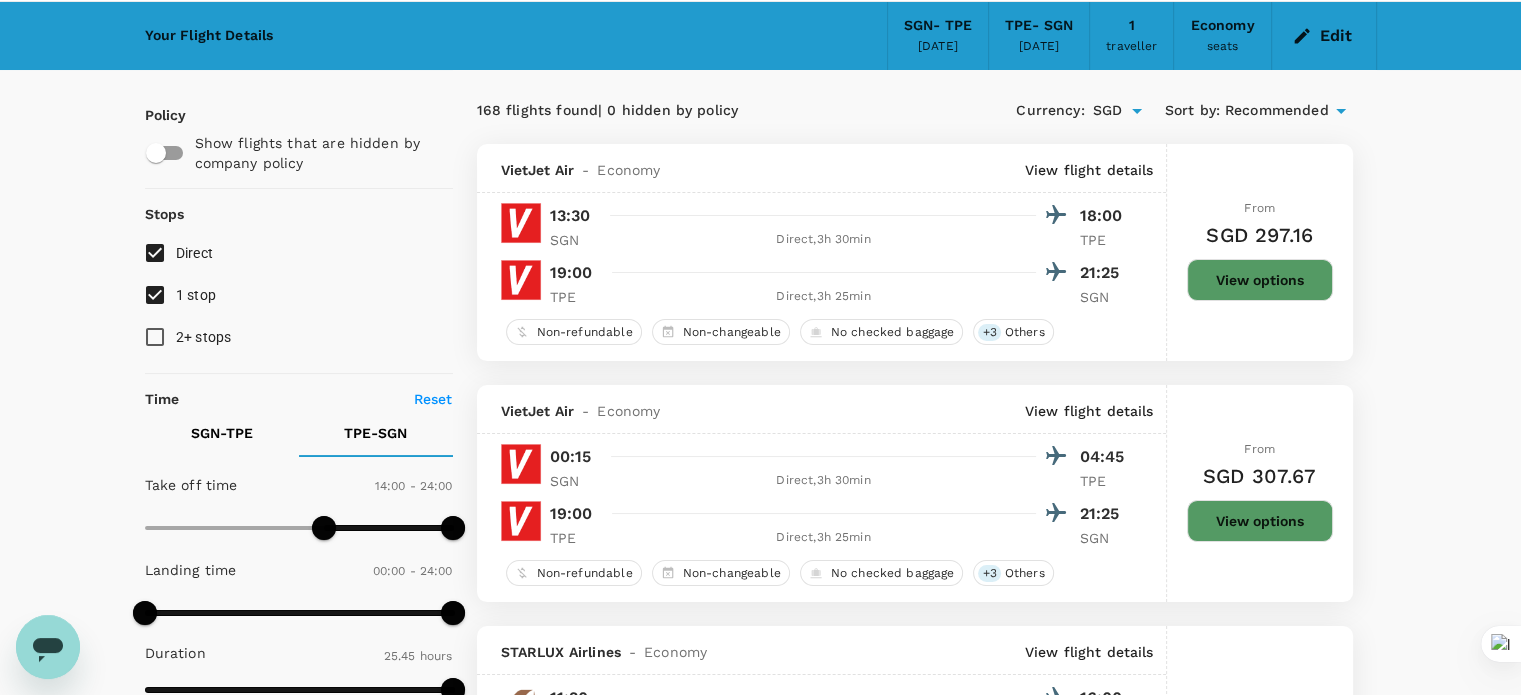 scroll, scrollTop: 0, scrollLeft: 0, axis: both 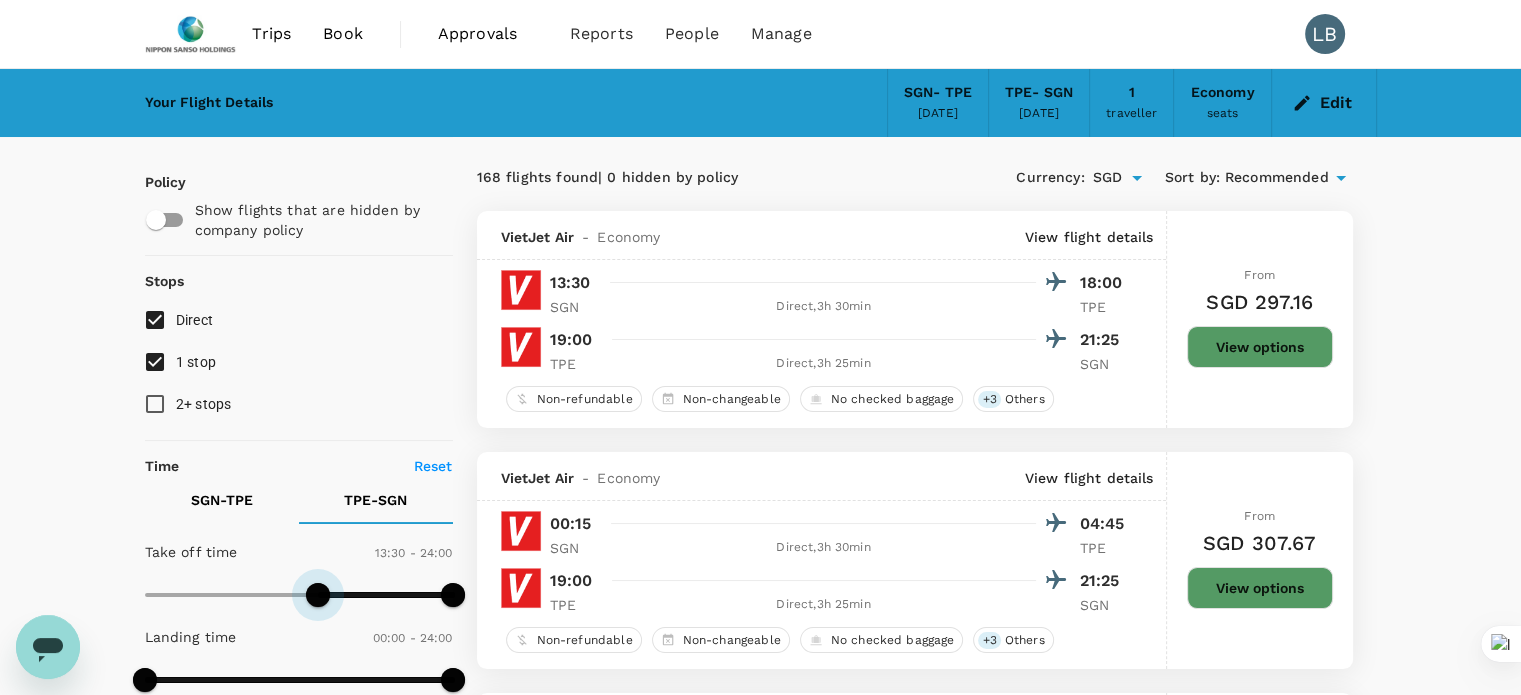 type on "0" 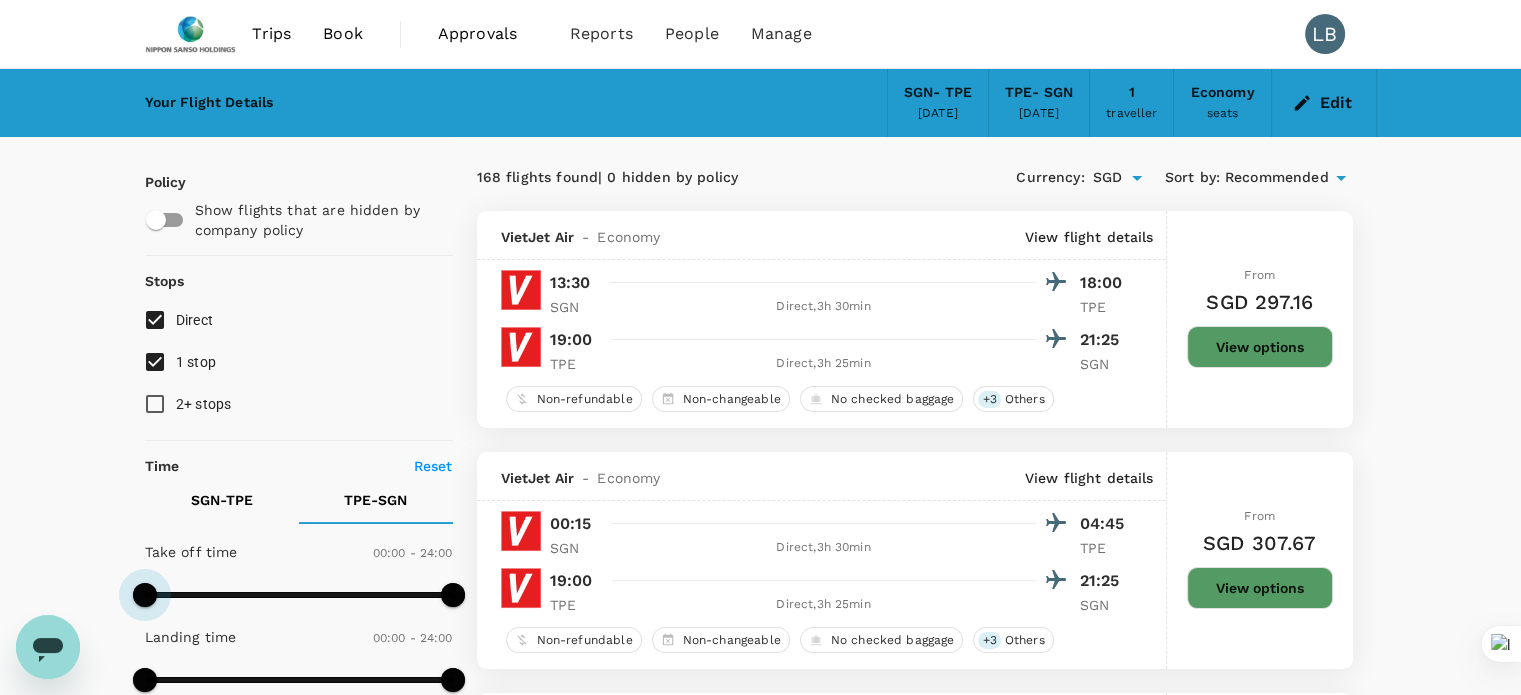 drag, startPoint x: 320, startPoint y: 601, endPoint x: 6, endPoint y: 601, distance: 314 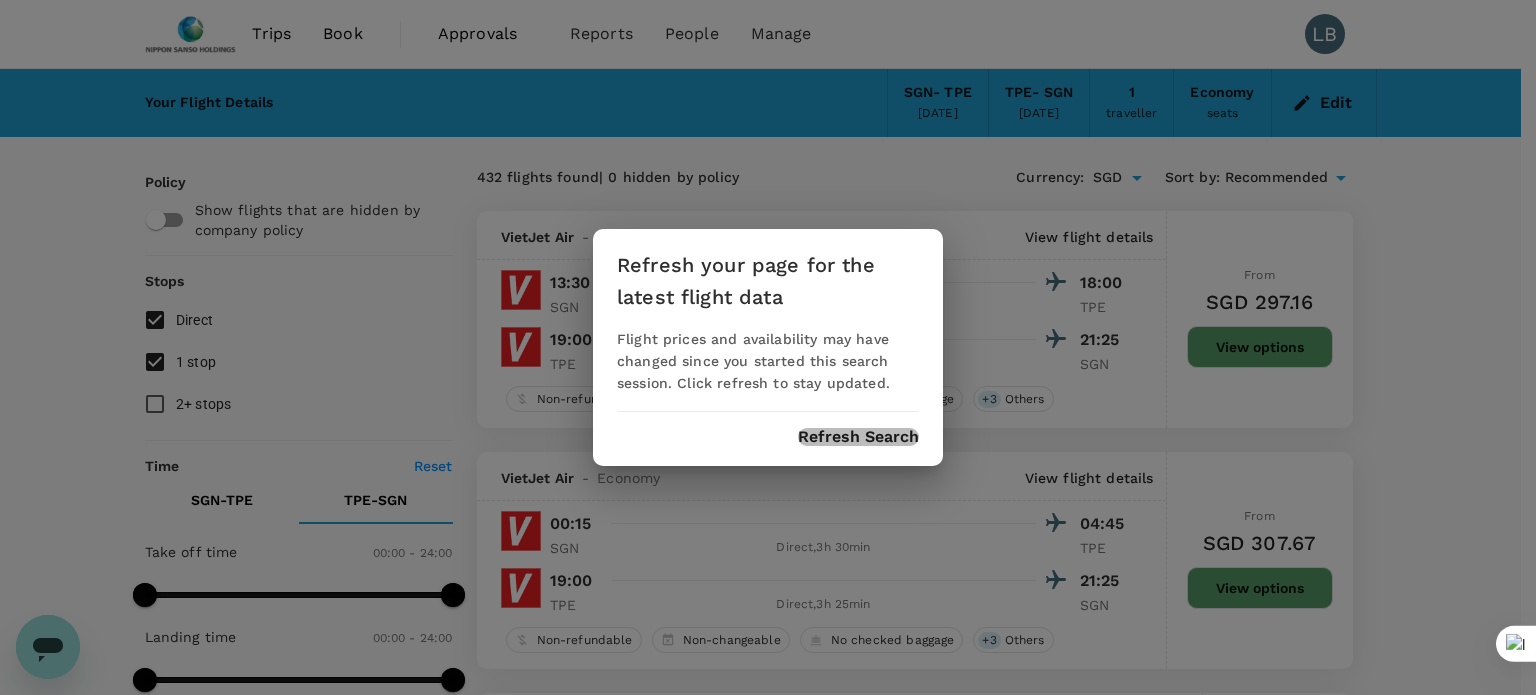 click on "Refresh Search" at bounding box center (858, 437) 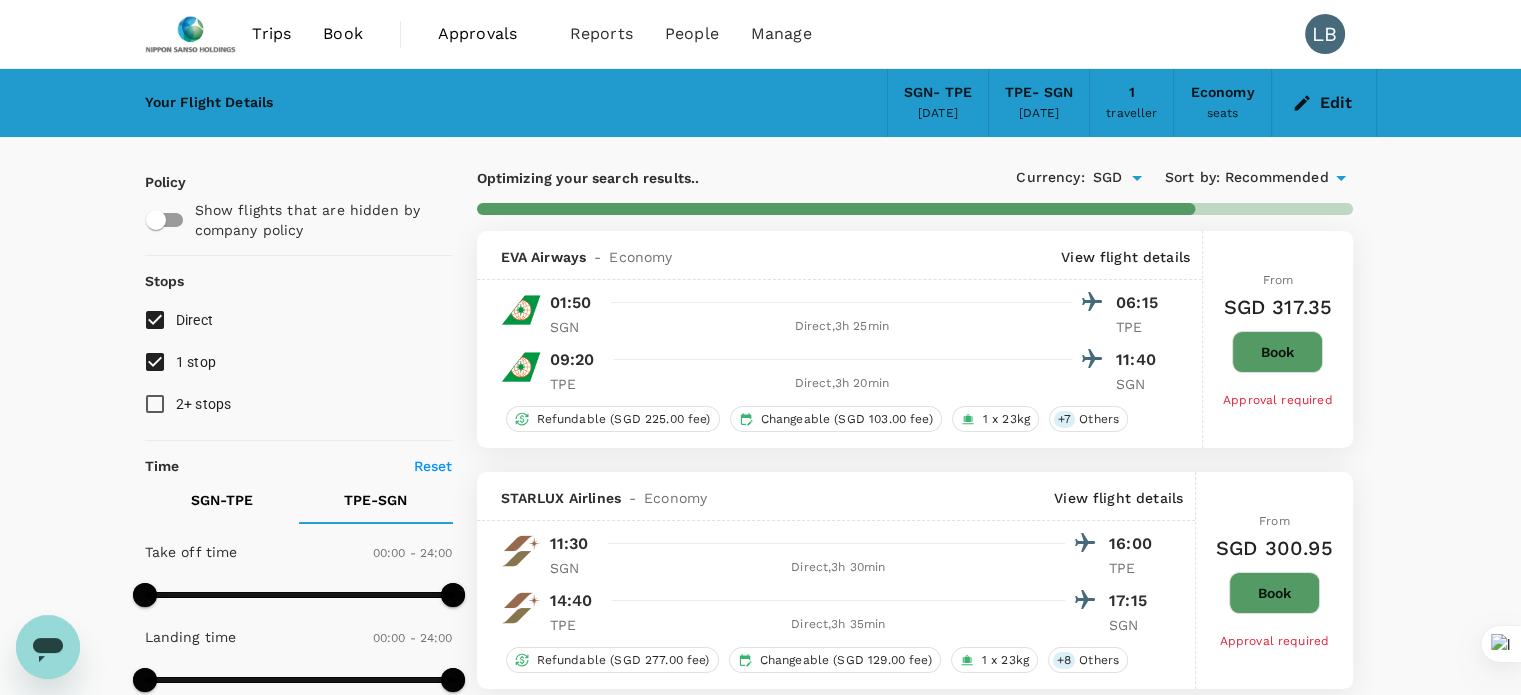type on "1545" 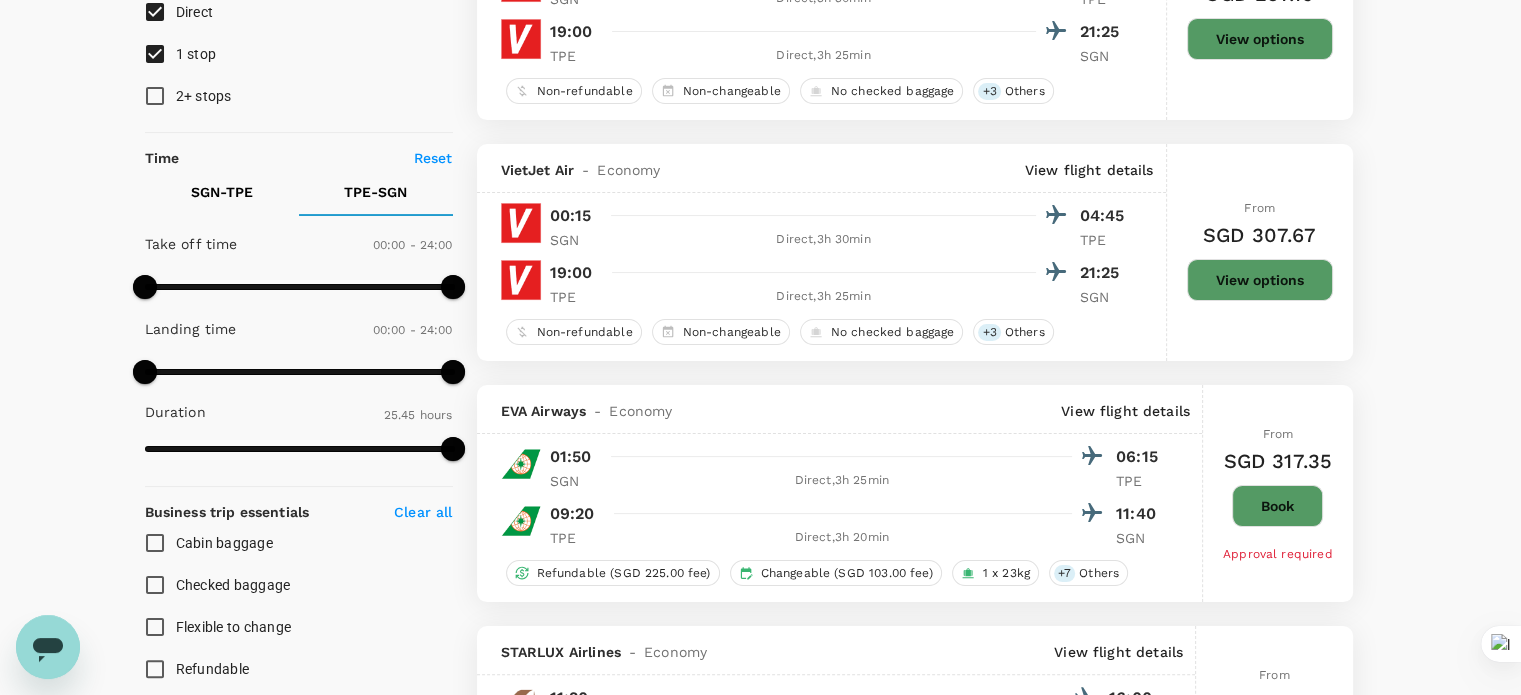 scroll, scrollTop: 0, scrollLeft: 0, axis: both 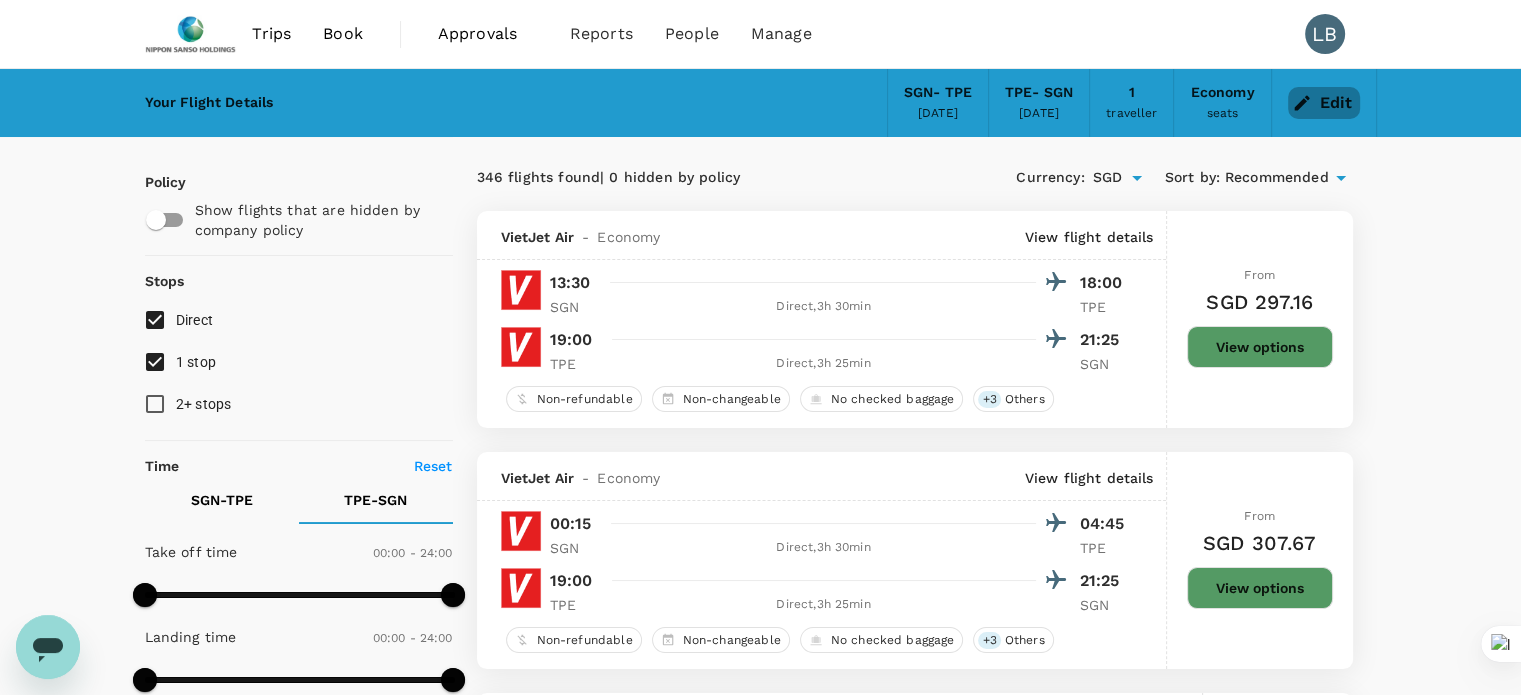 click on "Edit" at bounding box center [1324, 103] 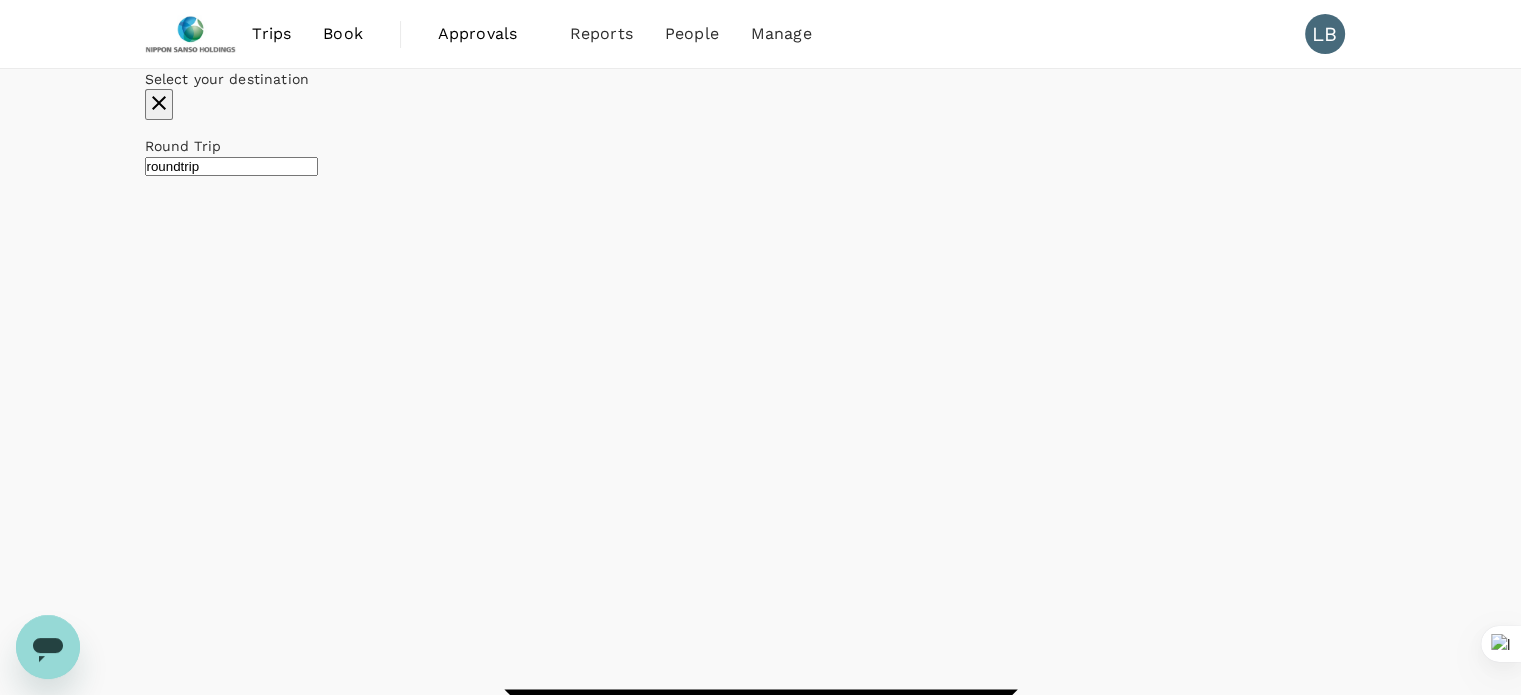 type 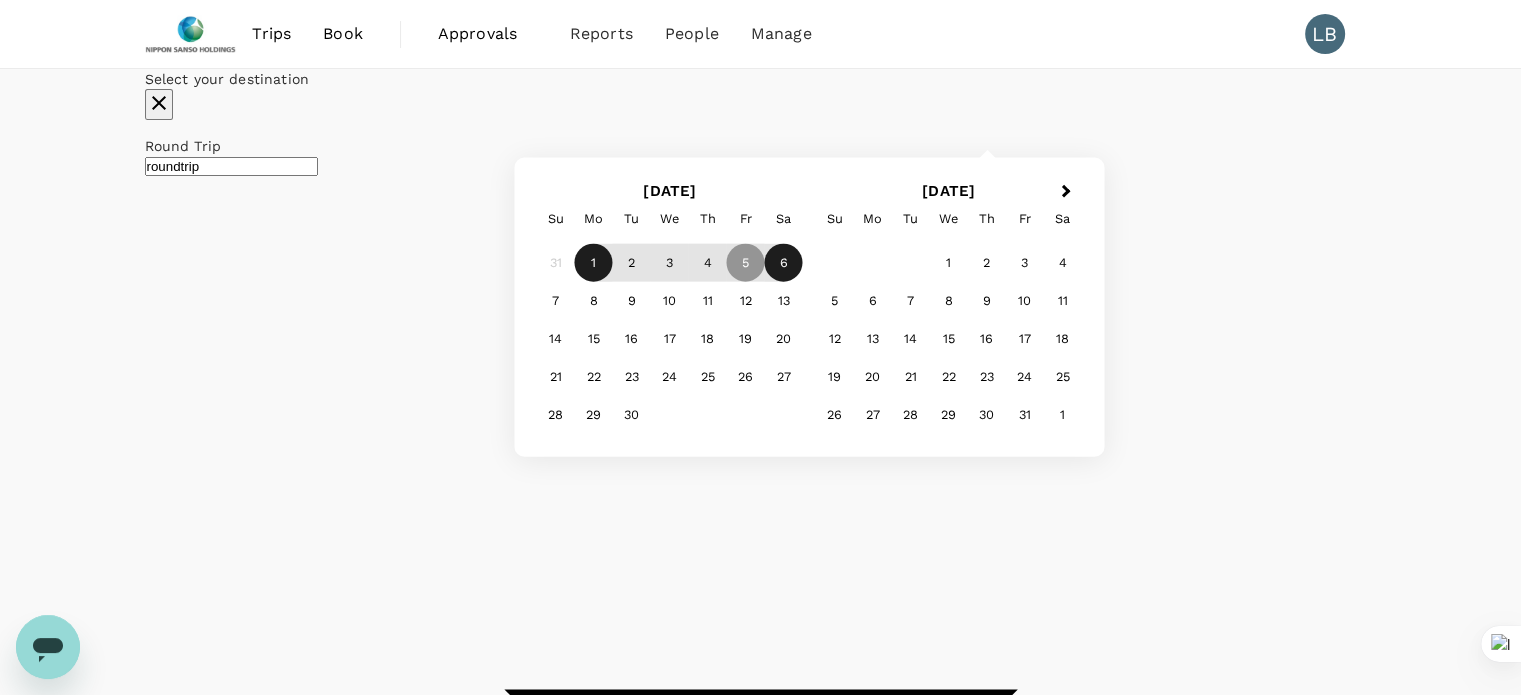 click on "6" at bounding box center [784, 263] 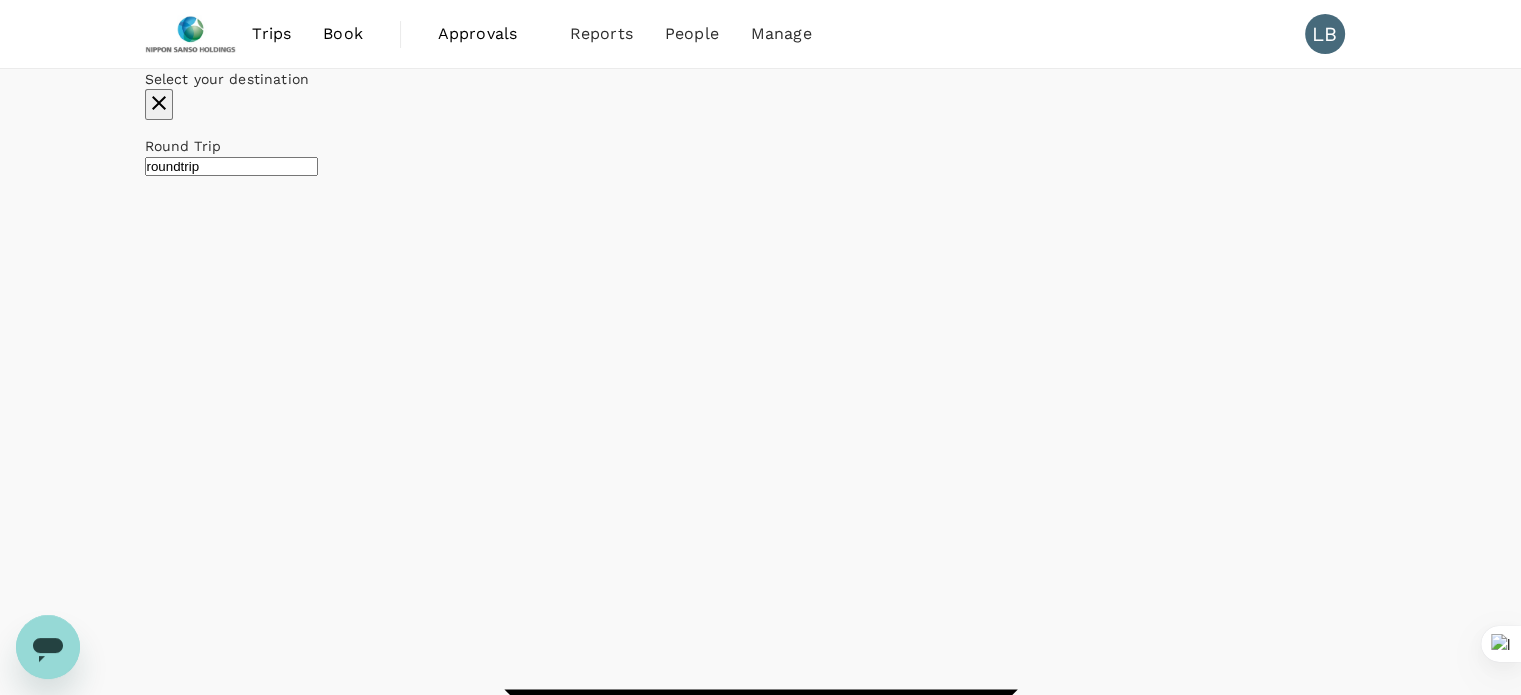 click on "Apply edit" at bounding box center (176, 3488) 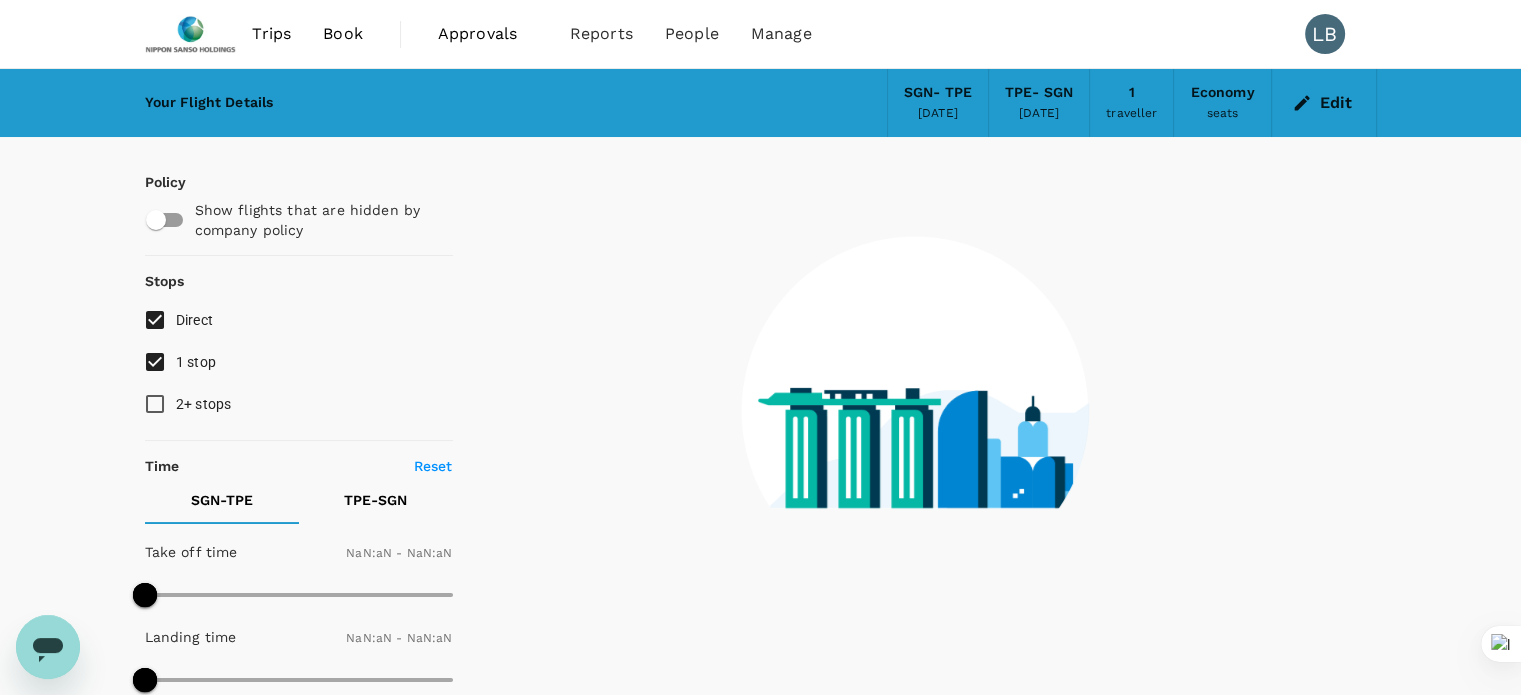 type on "1440" 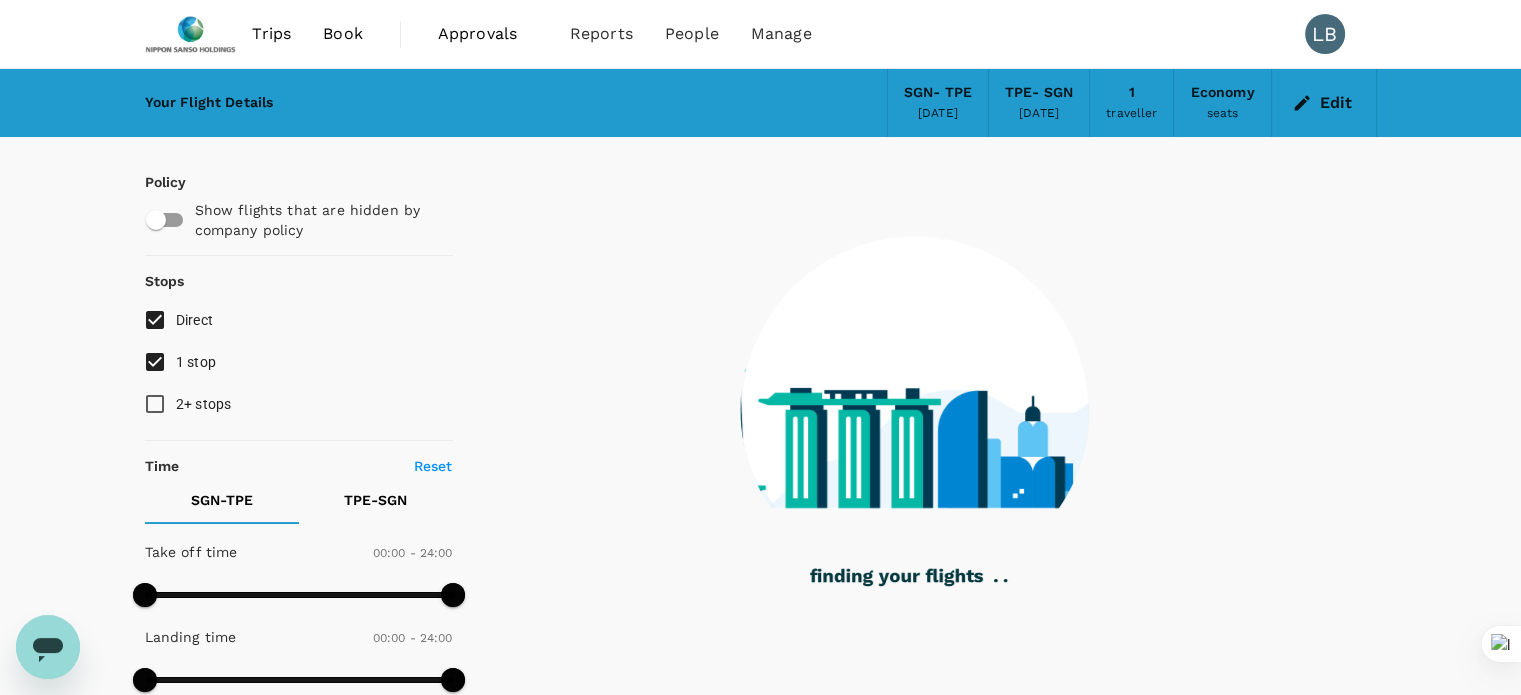 type on "915" 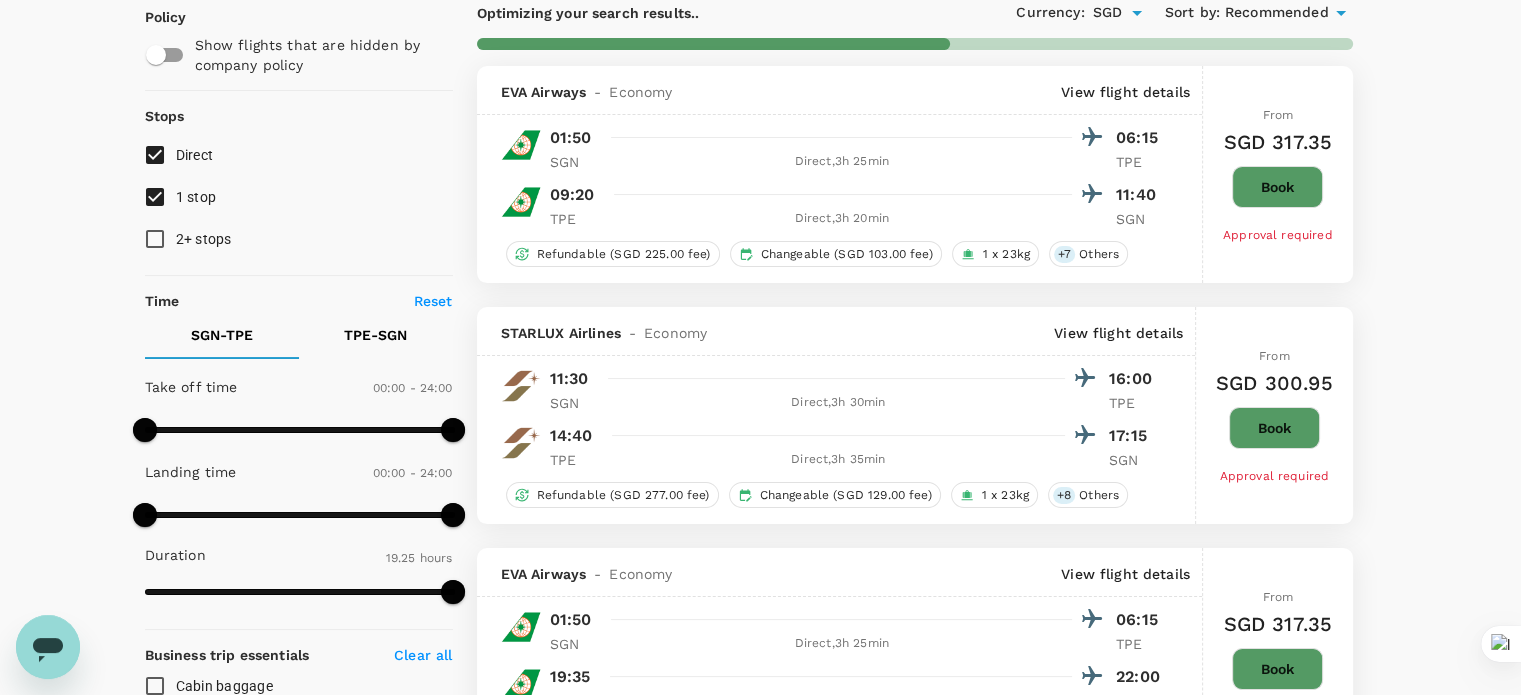 scroll, scrollTop: 200, scrollLeft: 0, axis: vertical 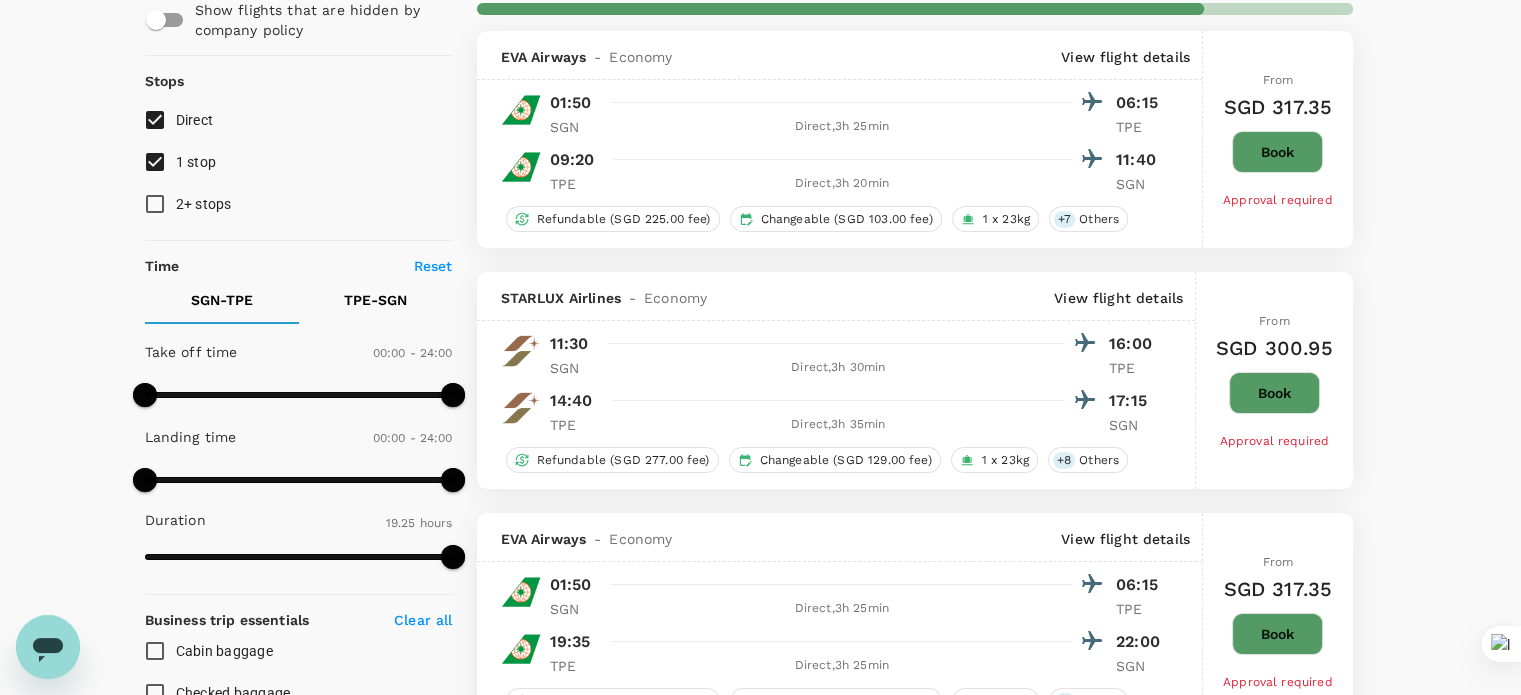 type on "1815" 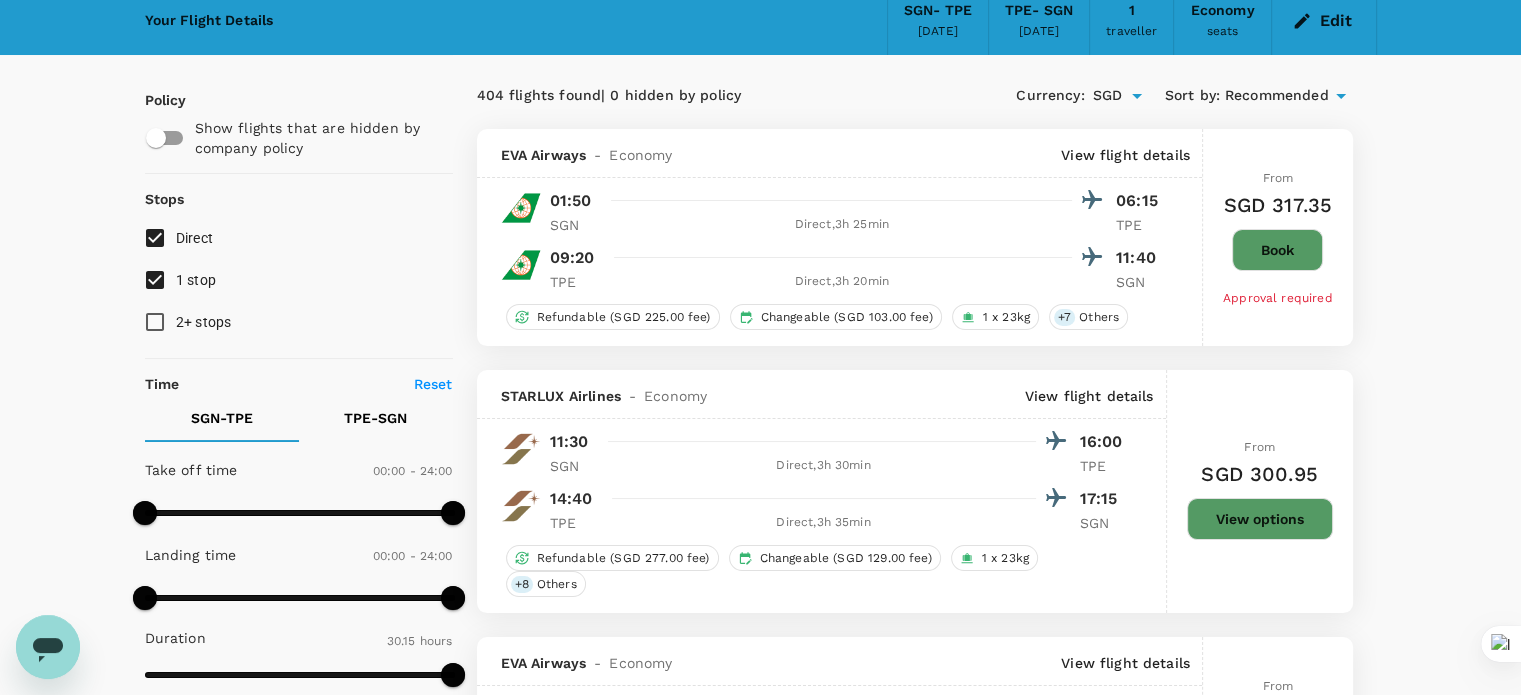 scroll, scrollTop: 0, scrollLeft: 0, axis: both 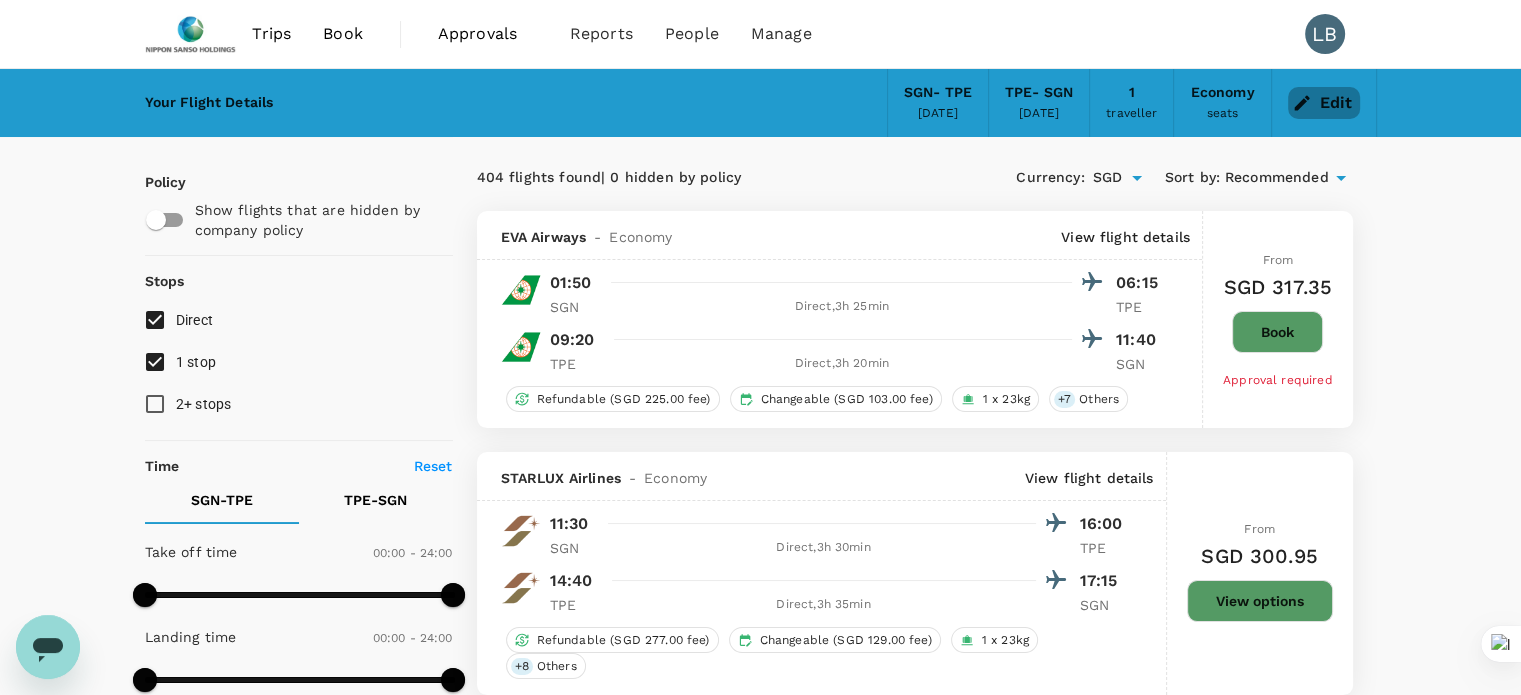 click on "Edit" at bounding box center [1324, 103] 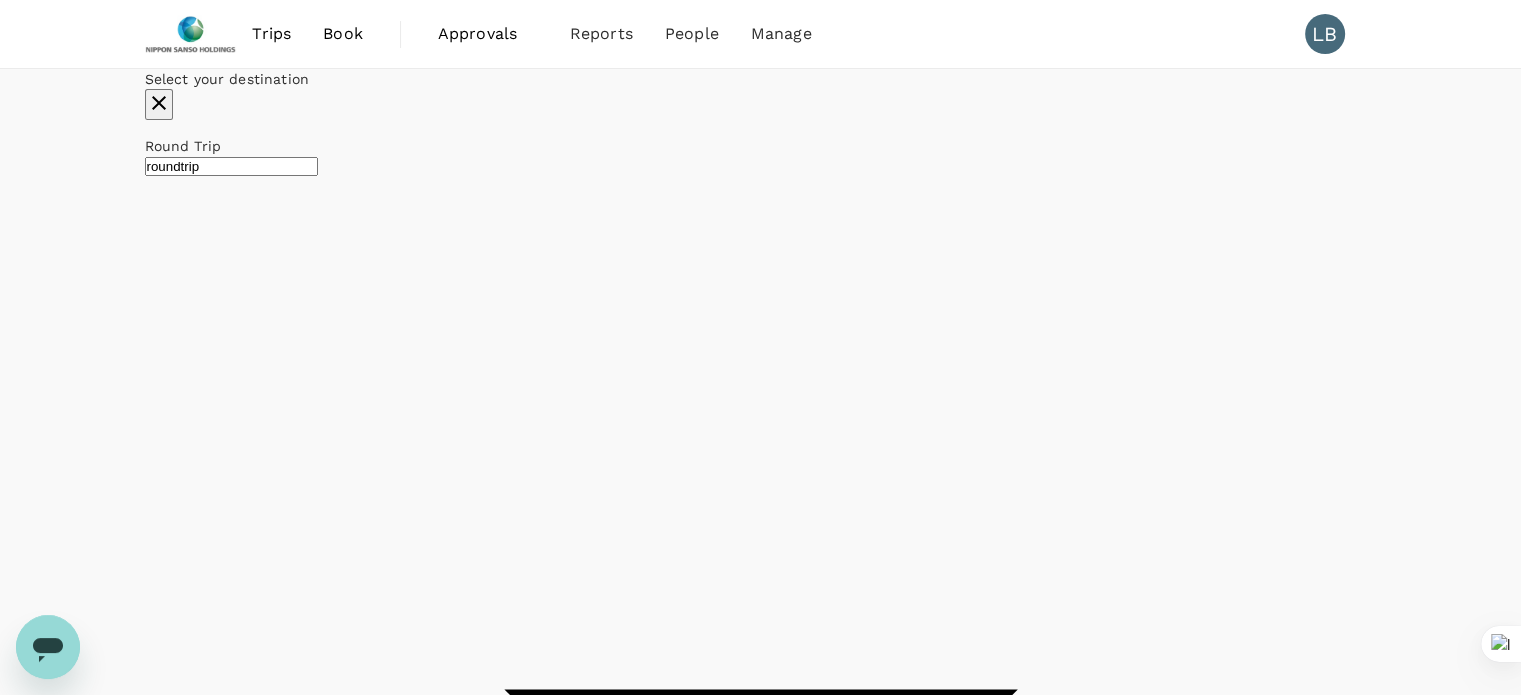click on "06 Sep" at bounding box center (168, 3421) 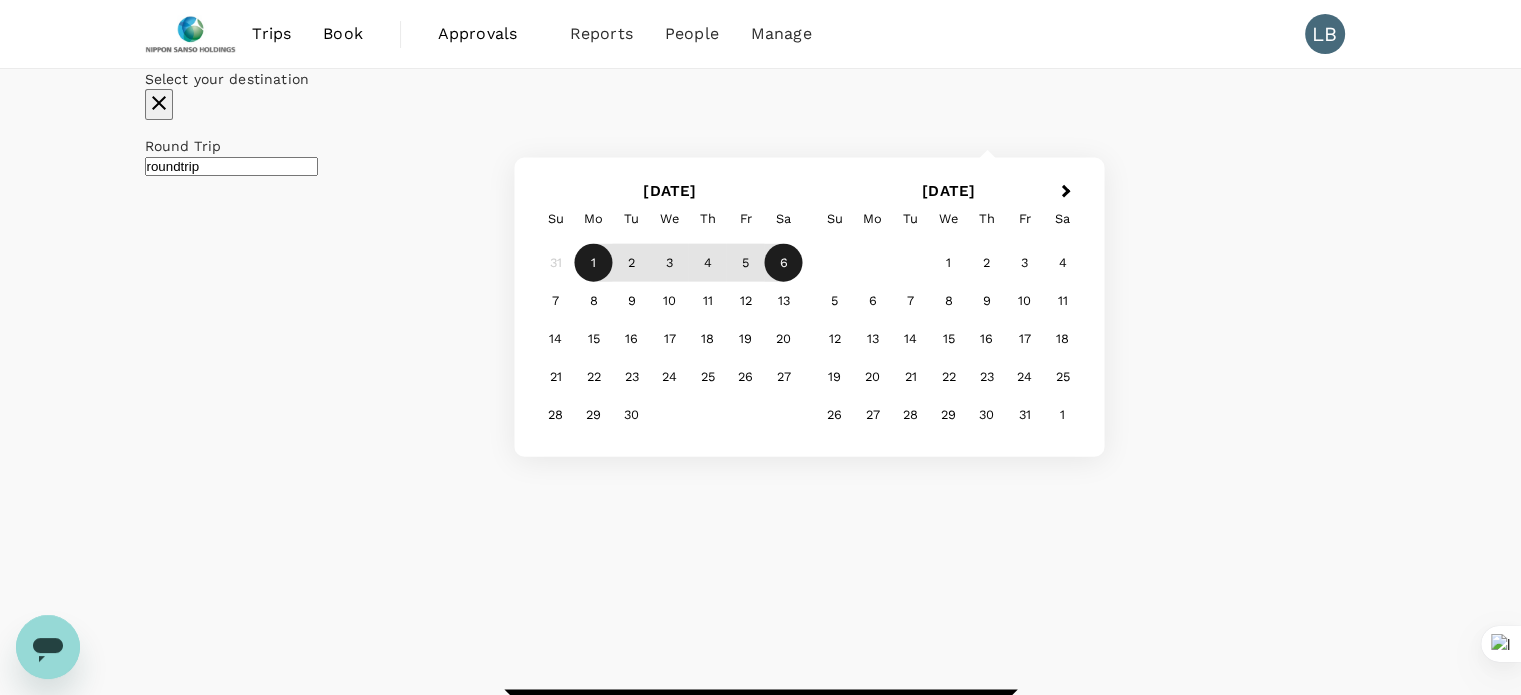 type on "Tan Son Nhat Intl (SGN)" 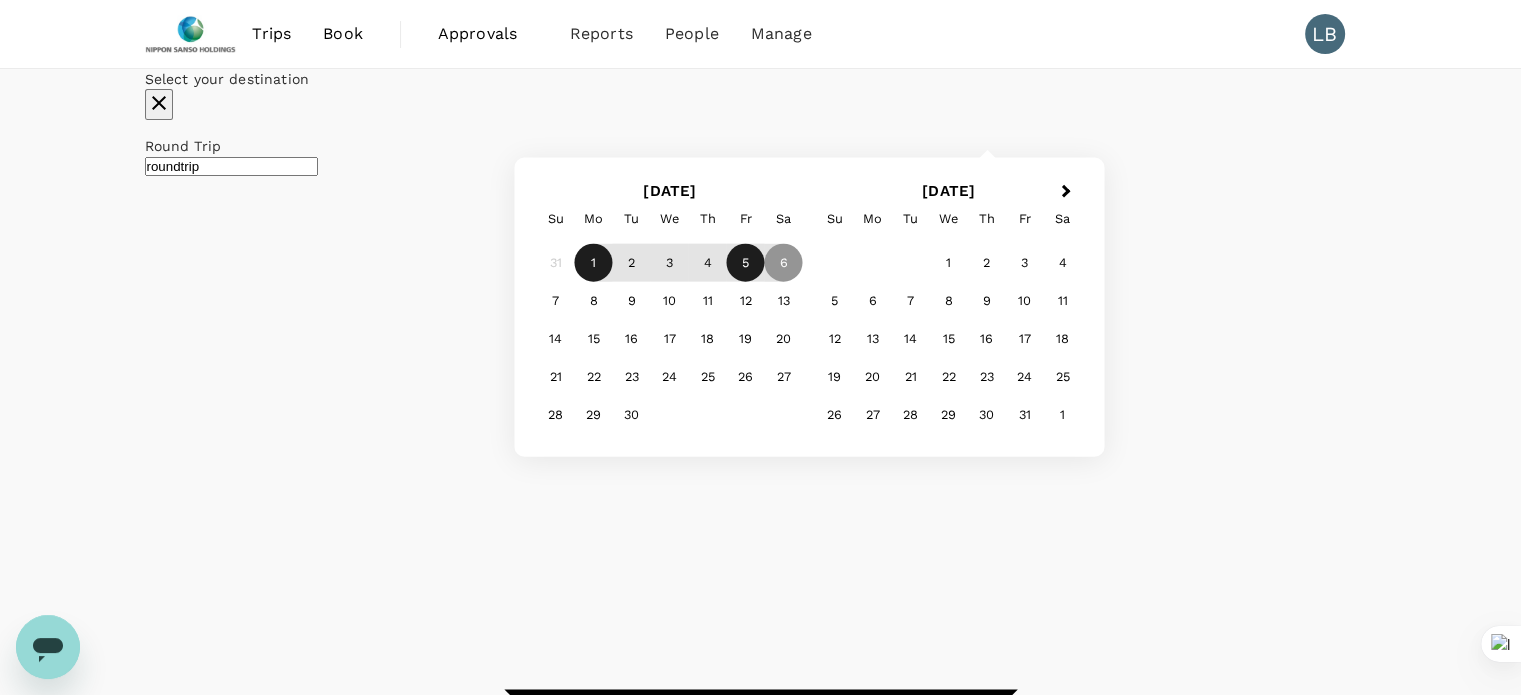 click on "5" at bounding box center [746, 263] 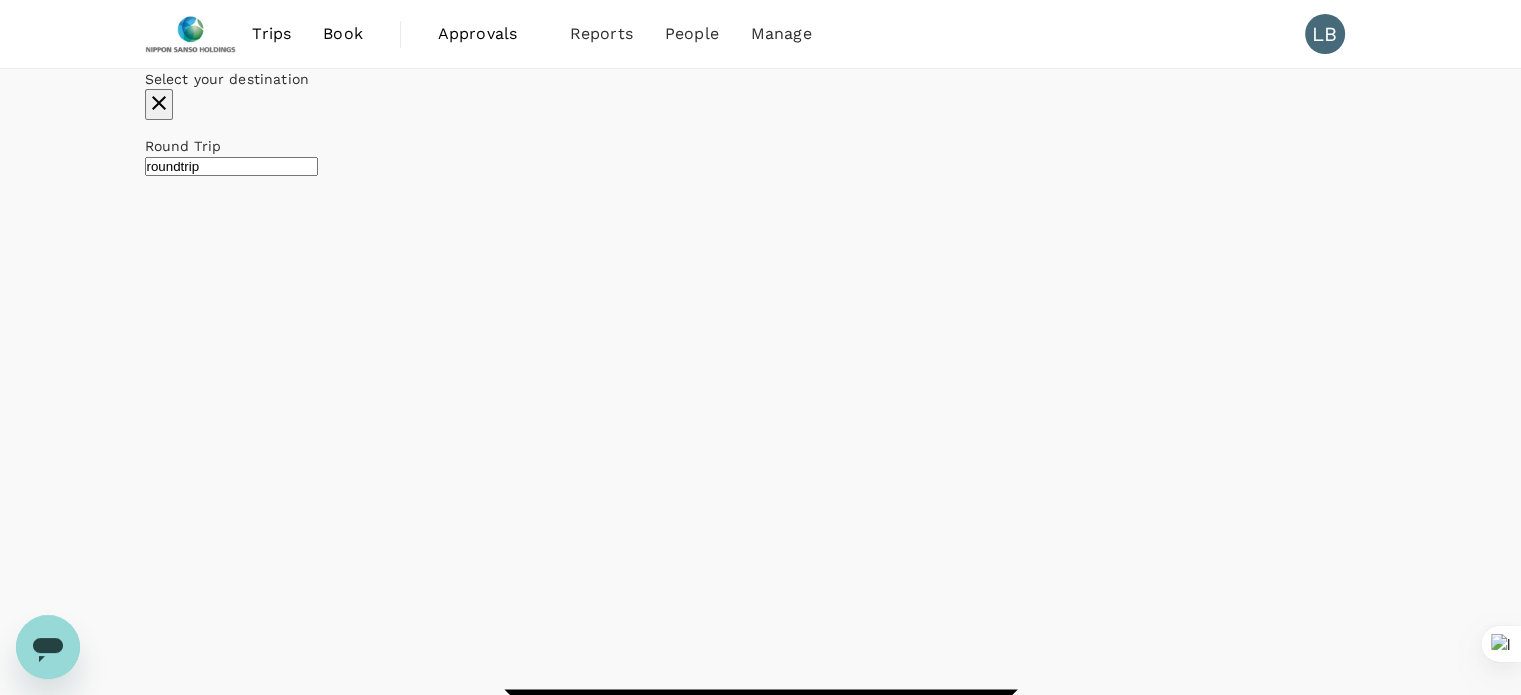 click on "Apply edit" at bounding box center [176, 3488] 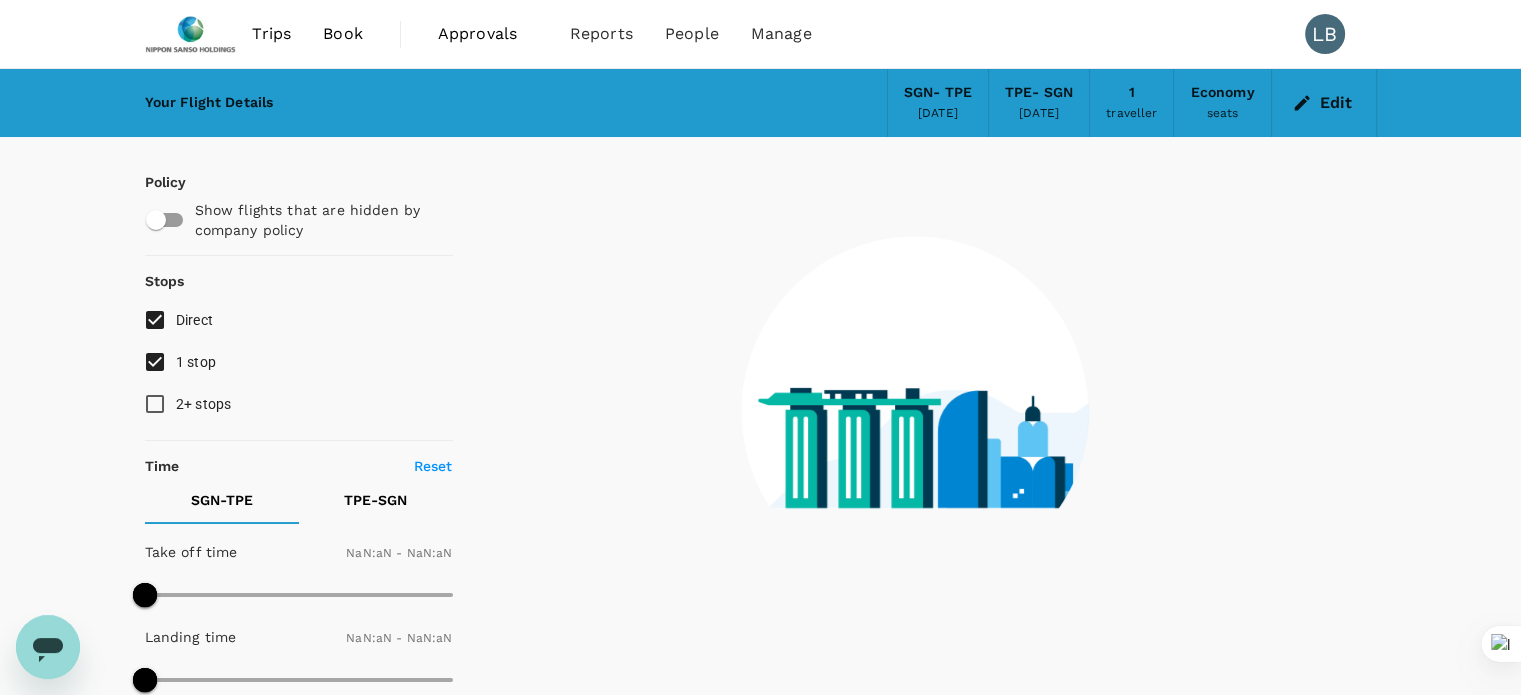 type on "1440" 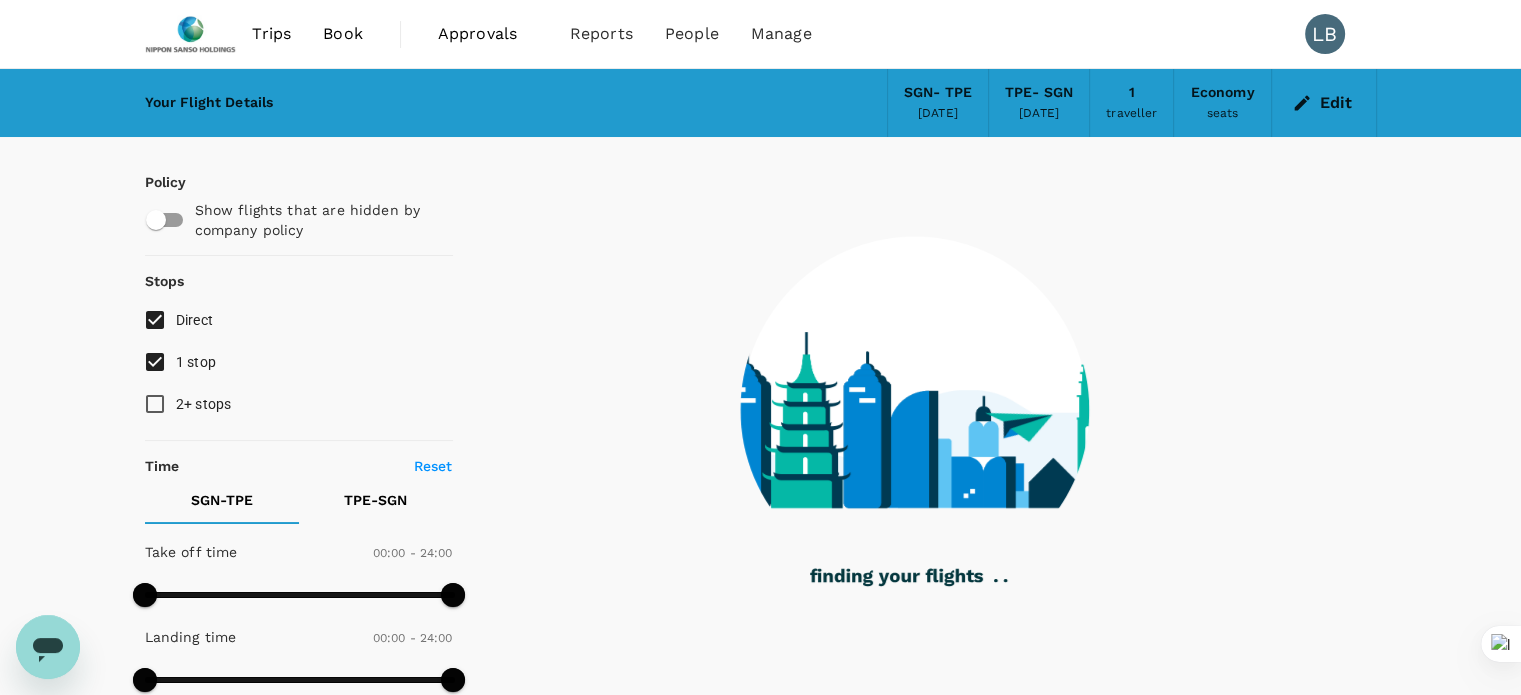 type on "940" 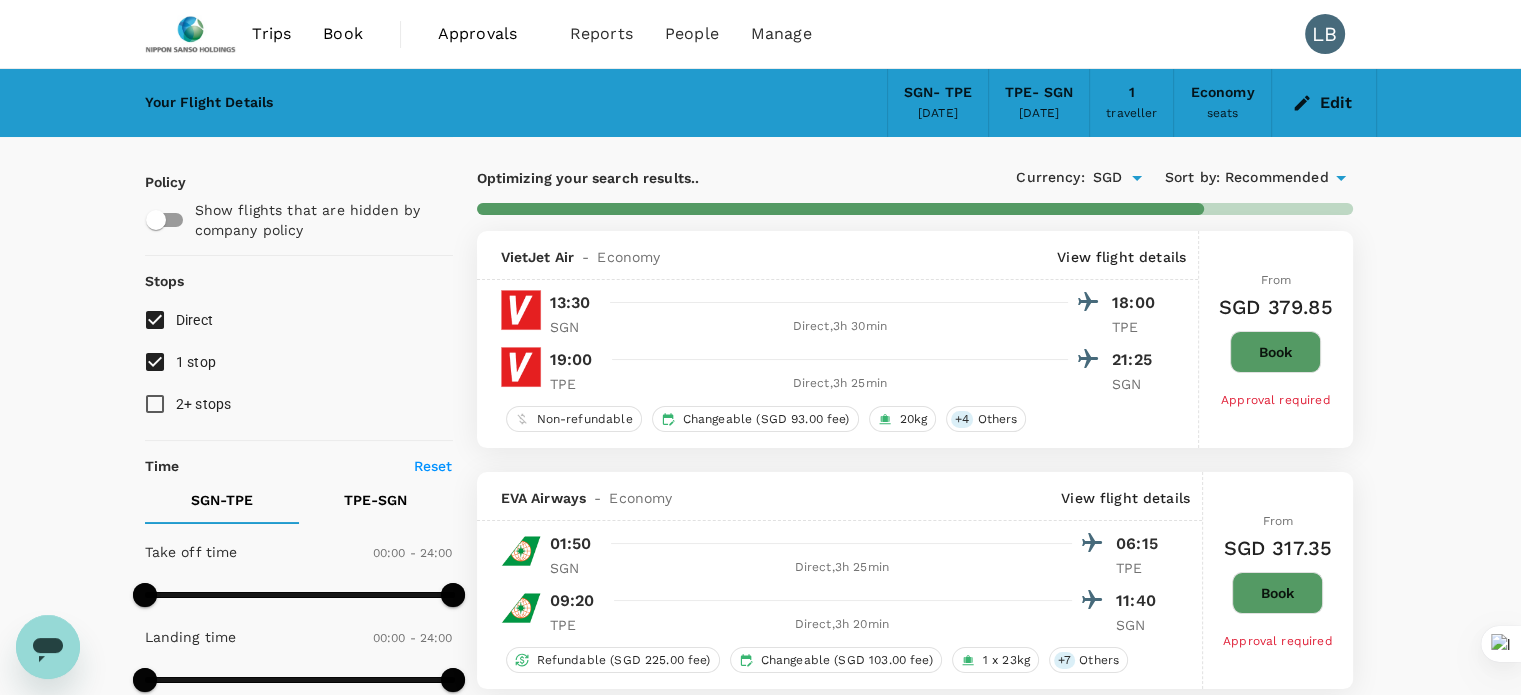 type on "1815" 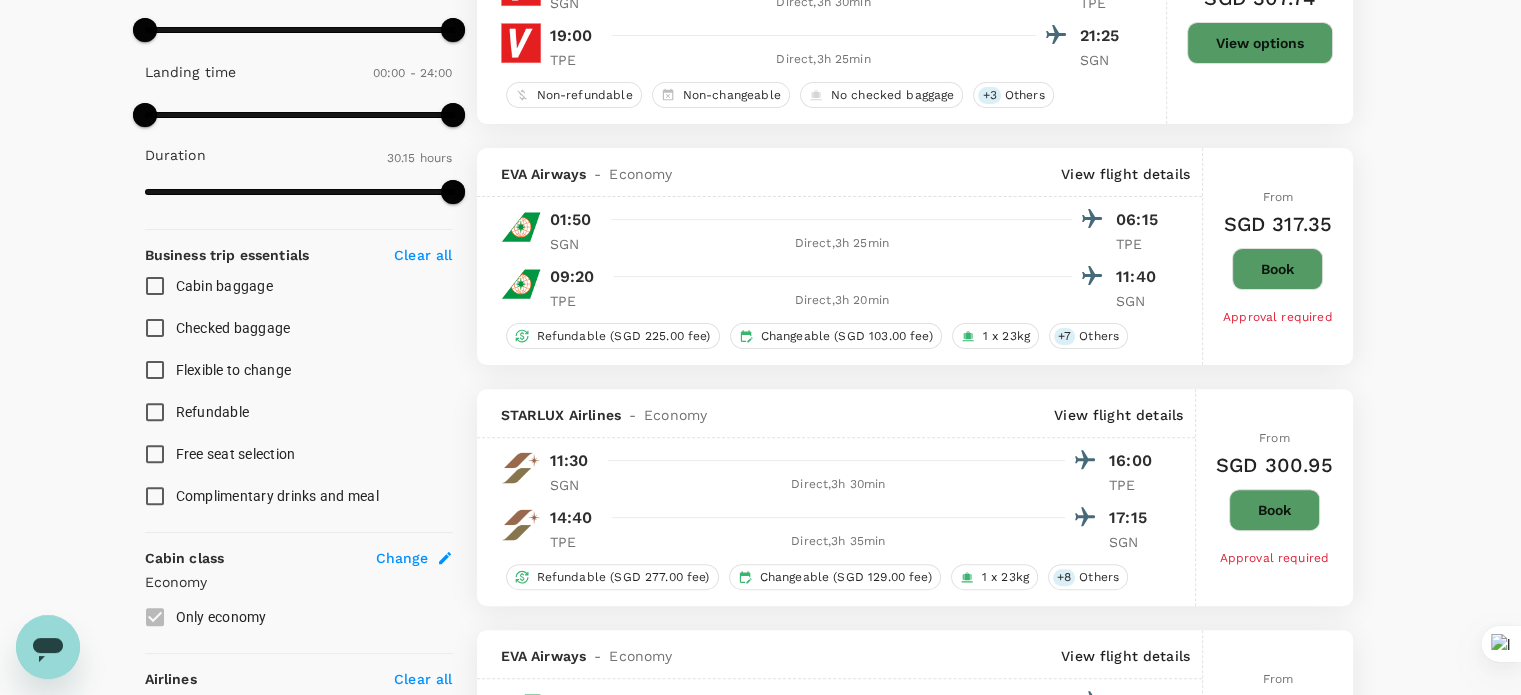 scroll, scrollTop: 600, scrollLeft: 0, axis: vertical 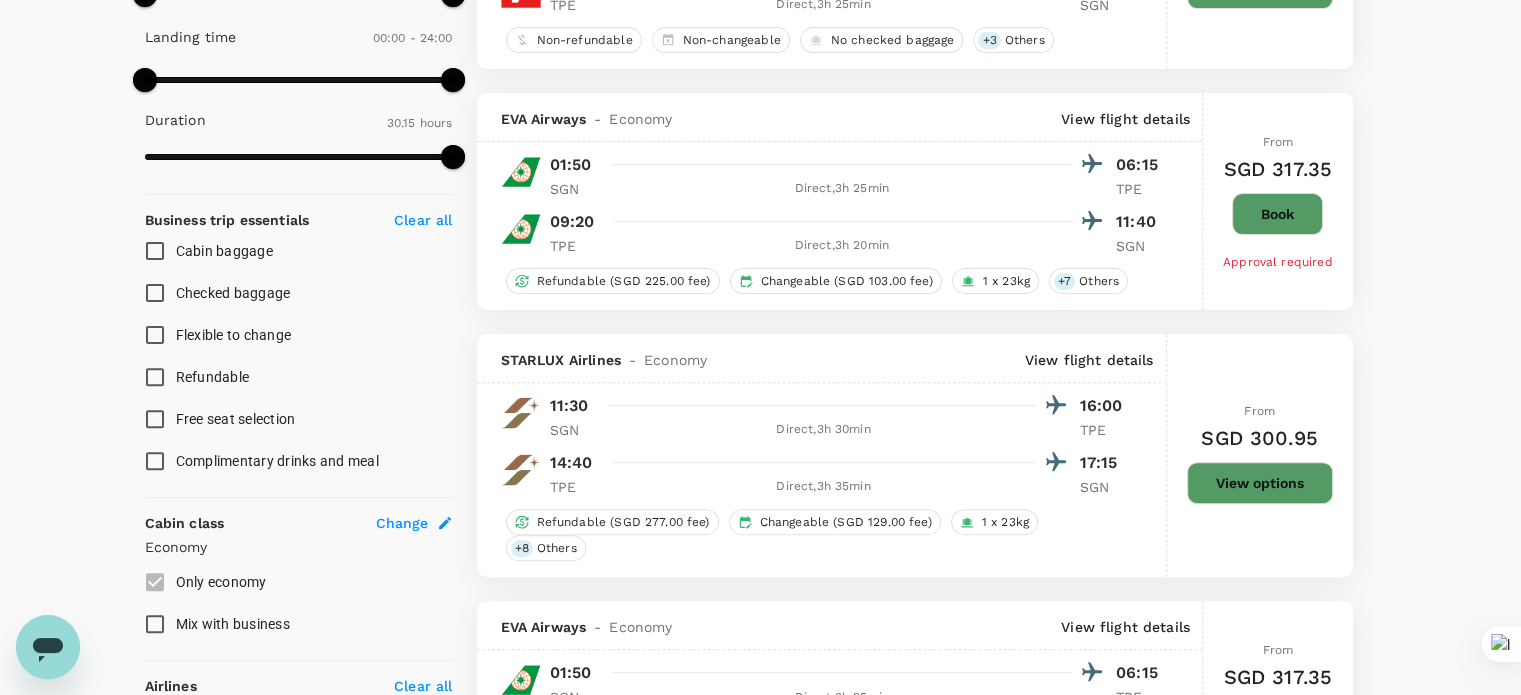 click on "View options" at bounding box center [1260, 483] 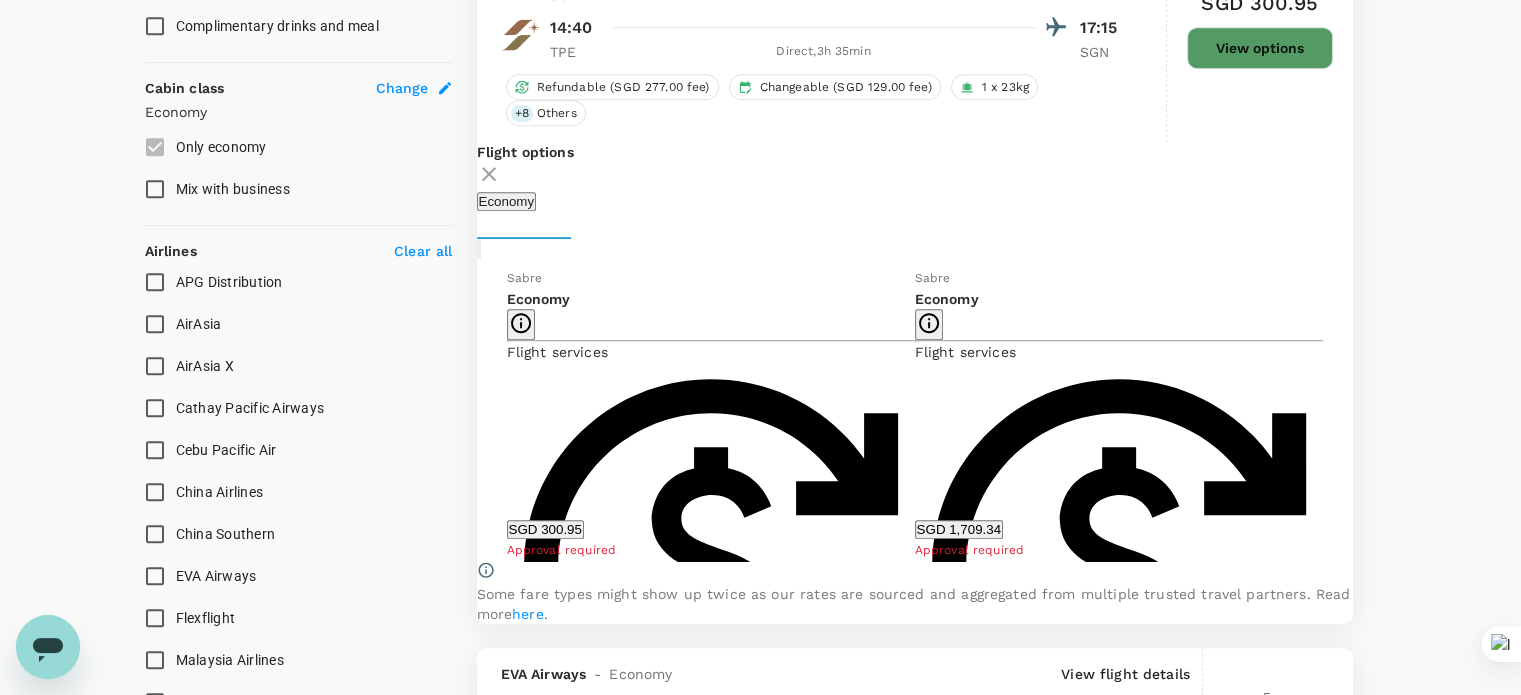 scroll, scrollTop: 1036, scrollLeft: 0, axis: vertical 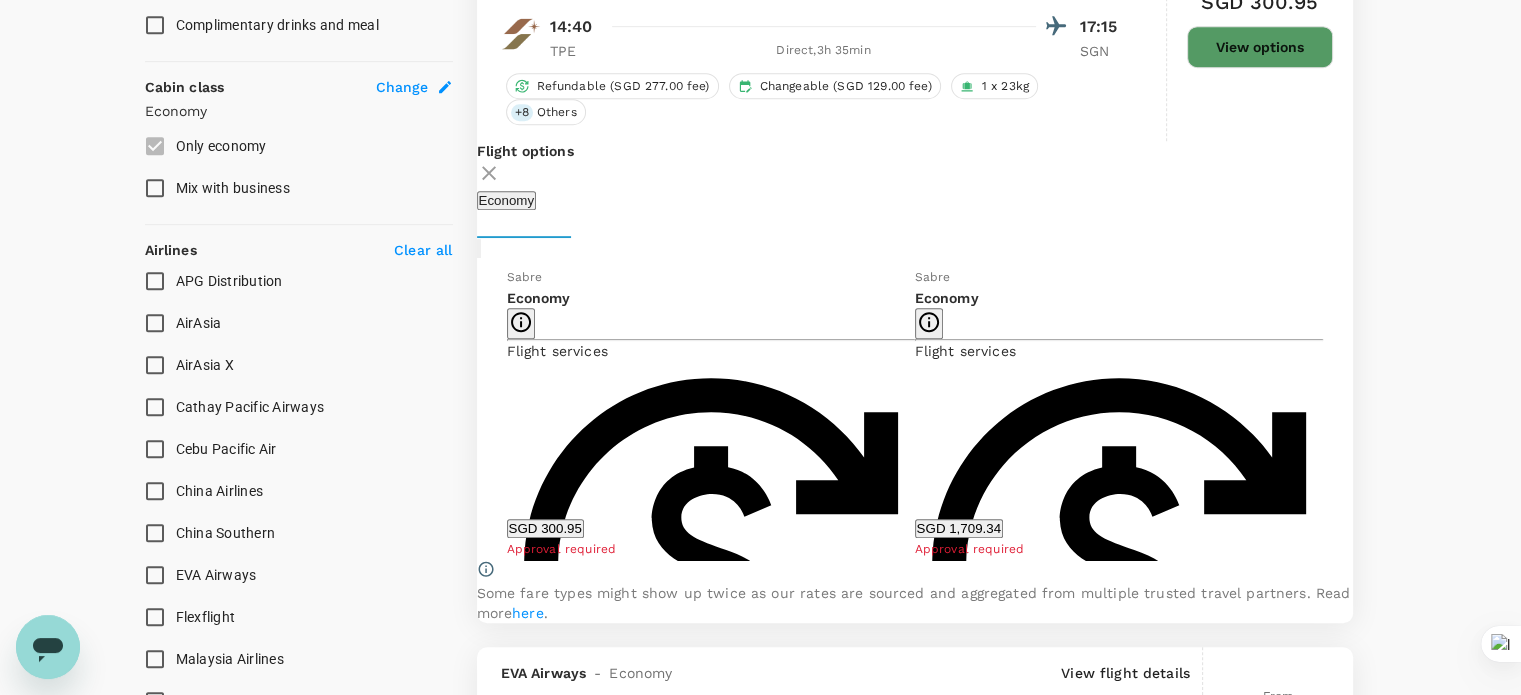 click on "Show more" at bounding box center (542, 1747) 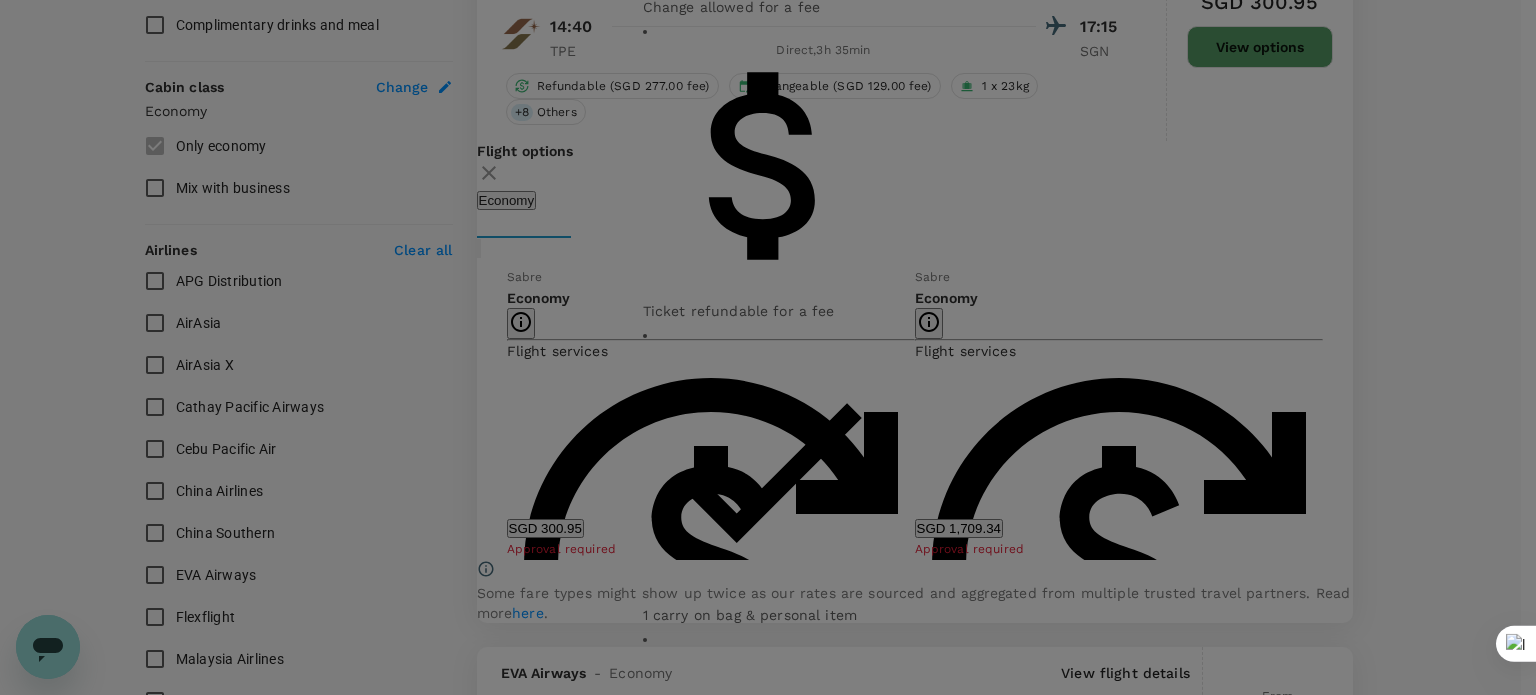 click 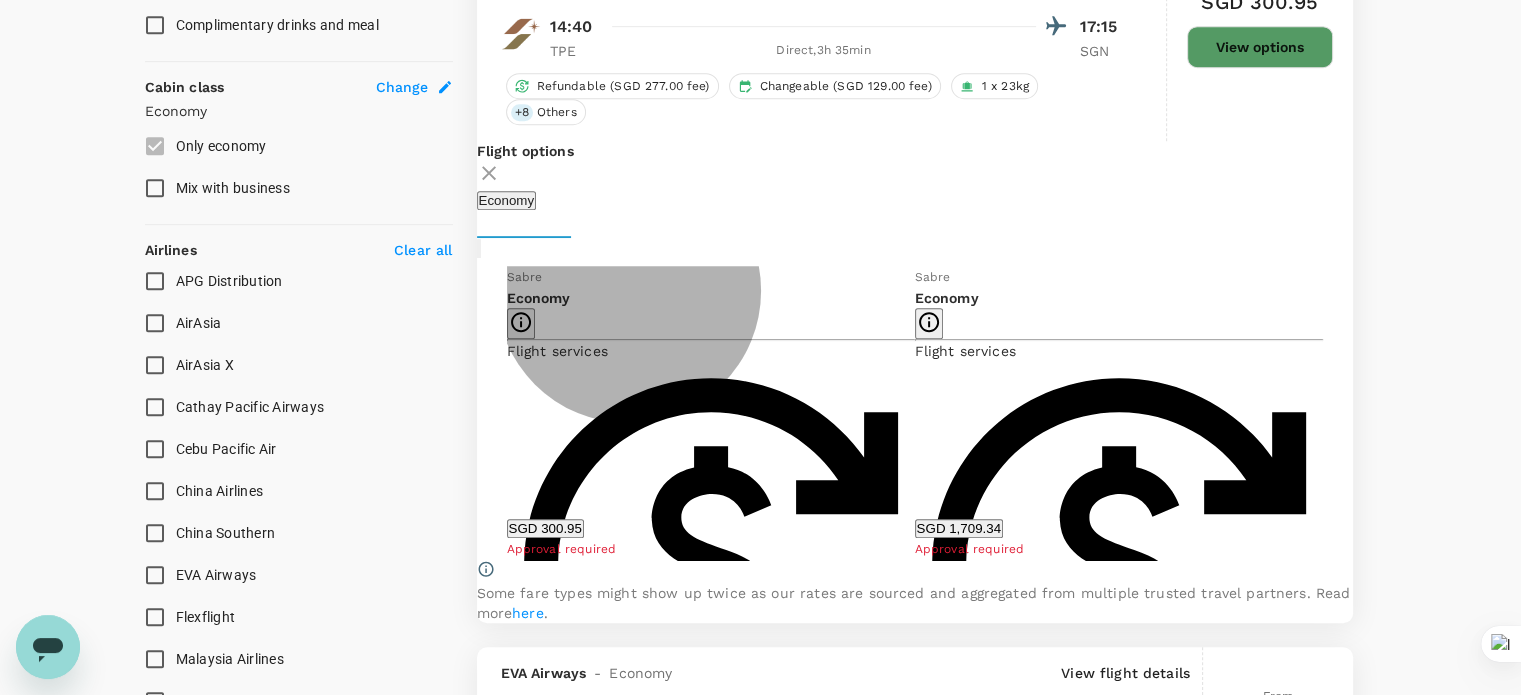 click on "SGD 300.95" at bounding box center (545, 528) 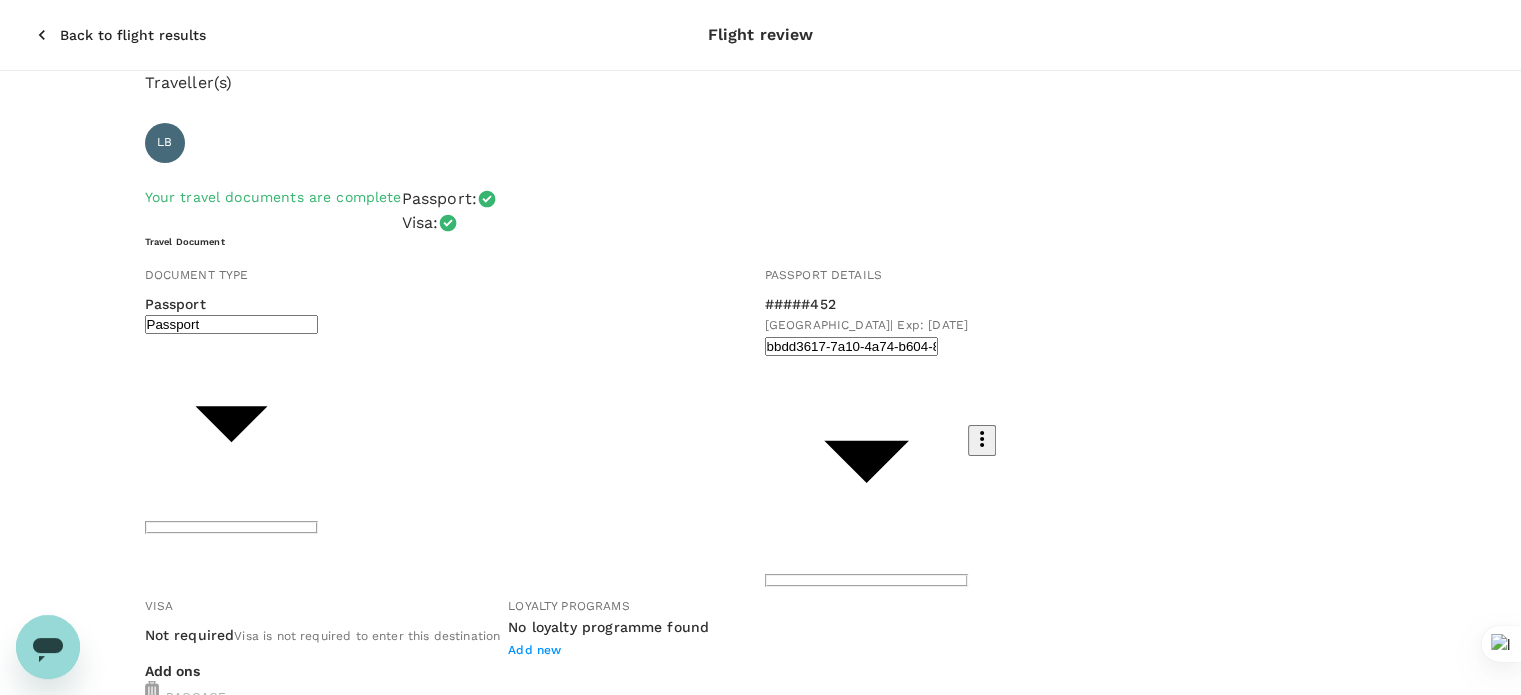 click on "Not required" at bounding box center (190, 635) 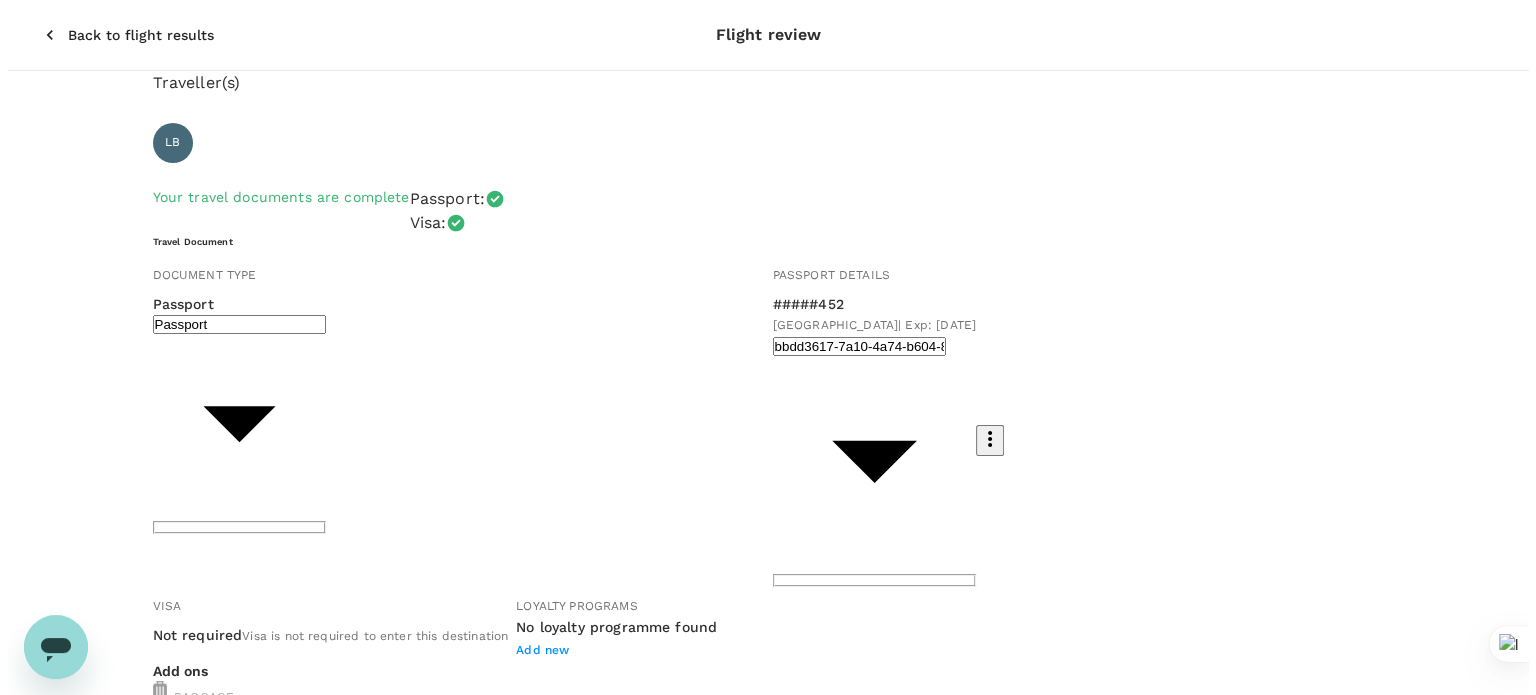 scroll, scrollTop: 100, scrollLeft: 0, axis: vertical 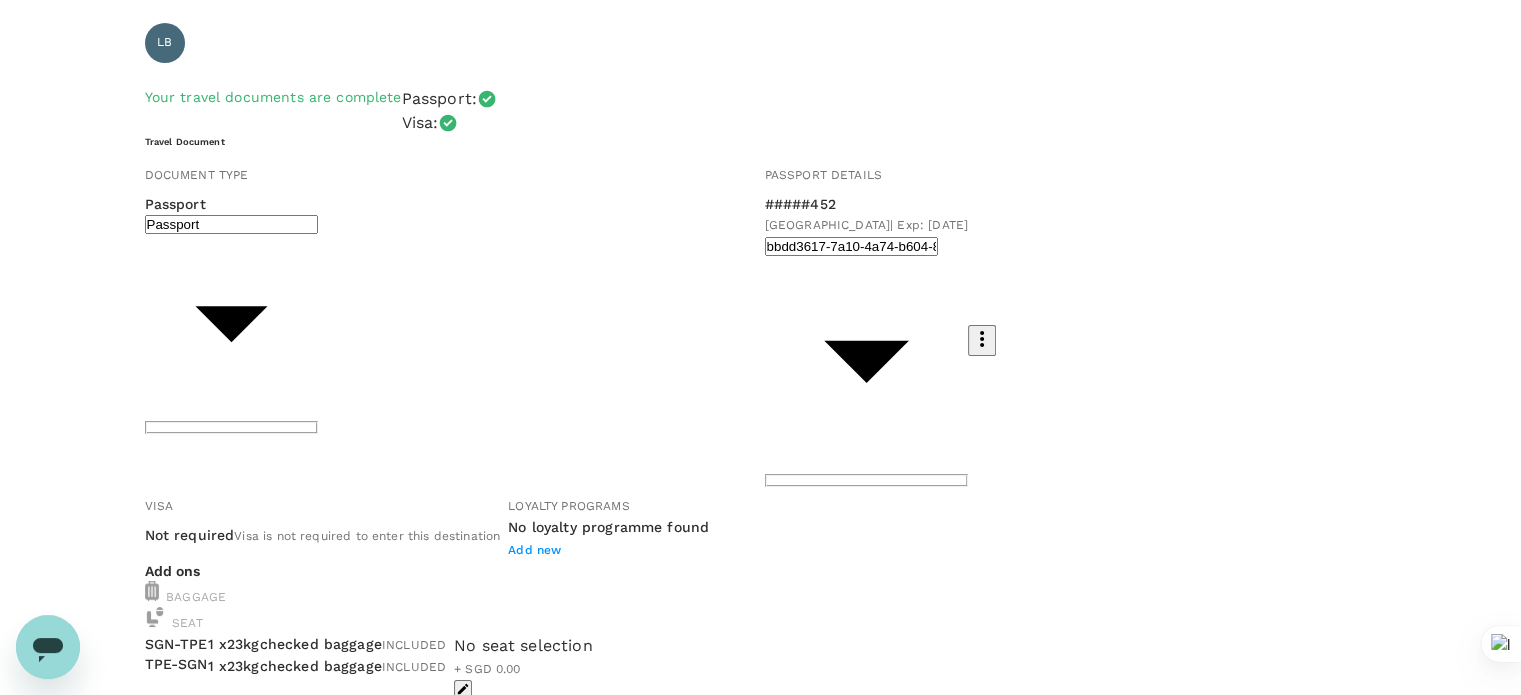 click on "No seat selection + SGD 0.00" at bounding box center [523, 657] 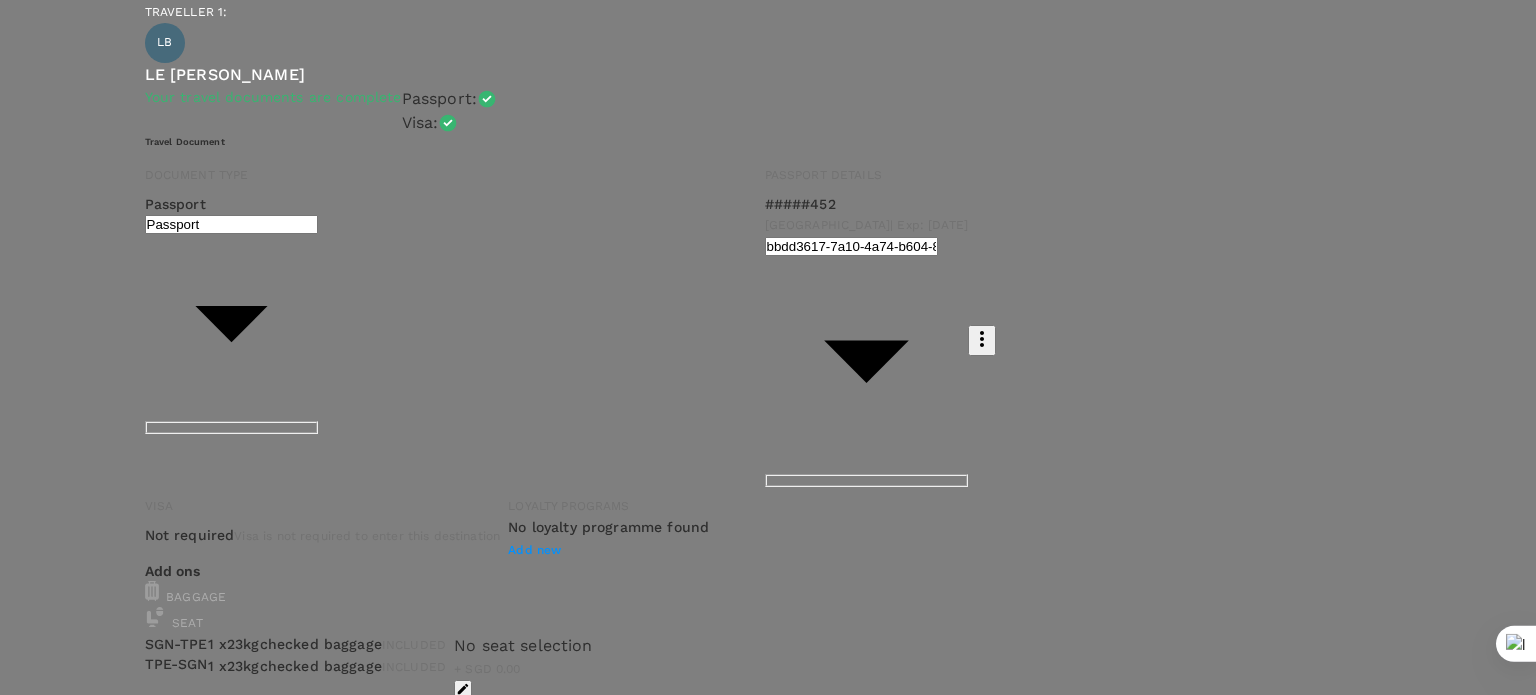 scroll, scrollTop: 1392, scrollLeft: 0, axis: vertical 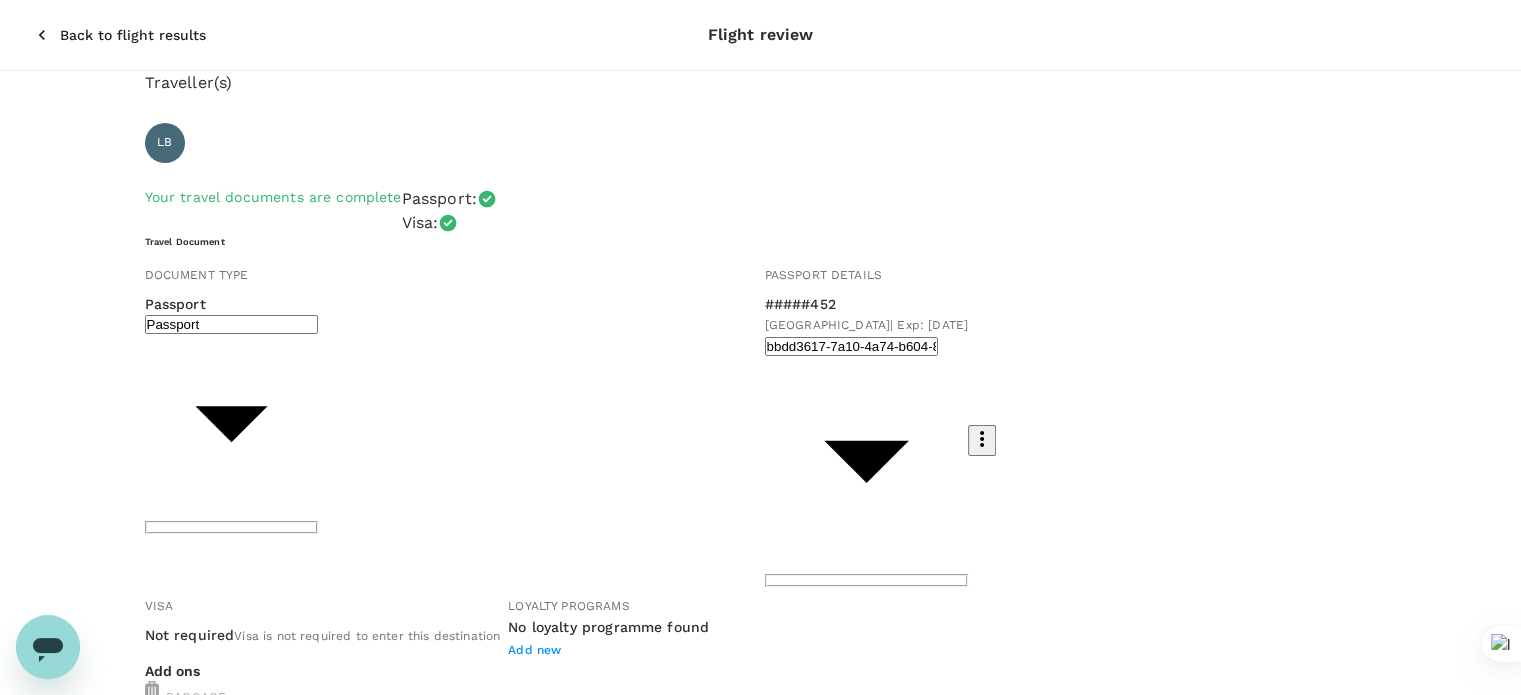 click on "Not required" at bounding box center (190, 635) 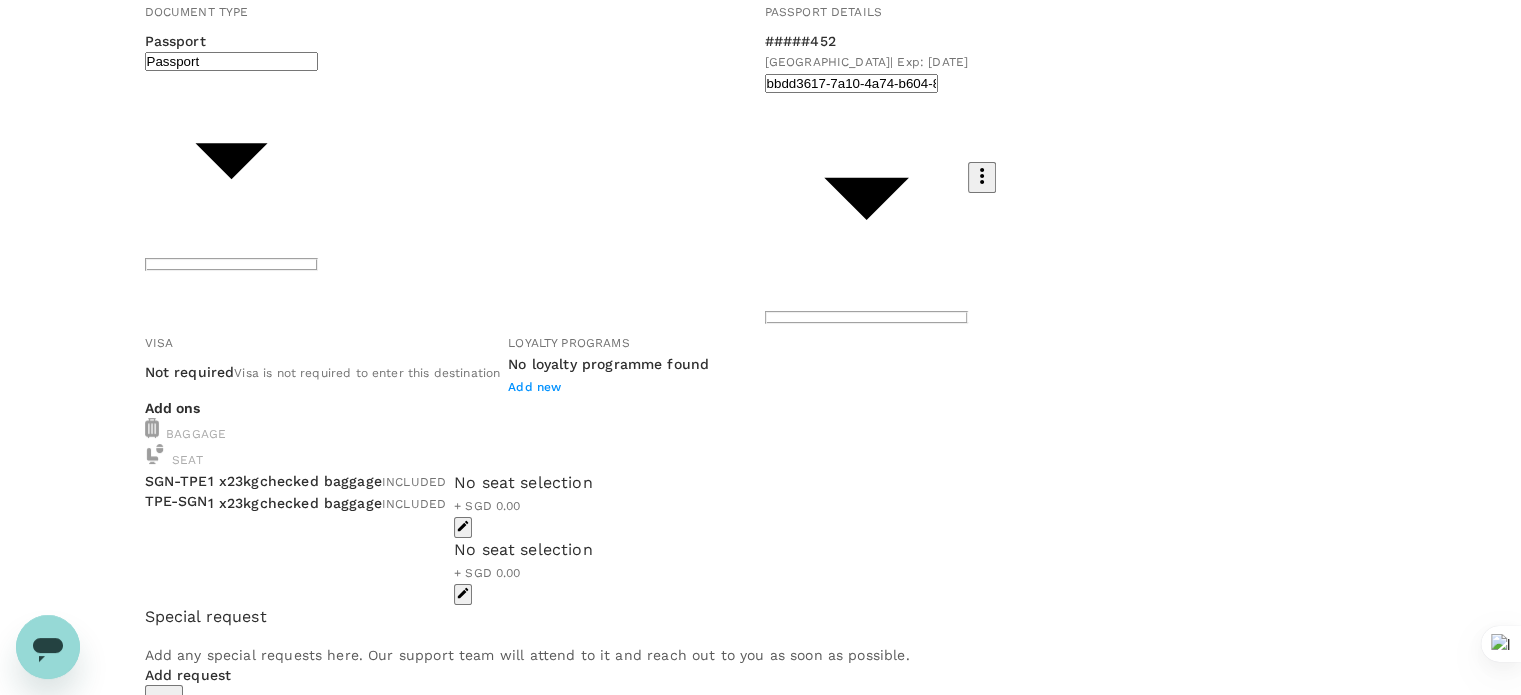 scroll, scrollTop: 264, scrollLeft: 0, axis: vertical 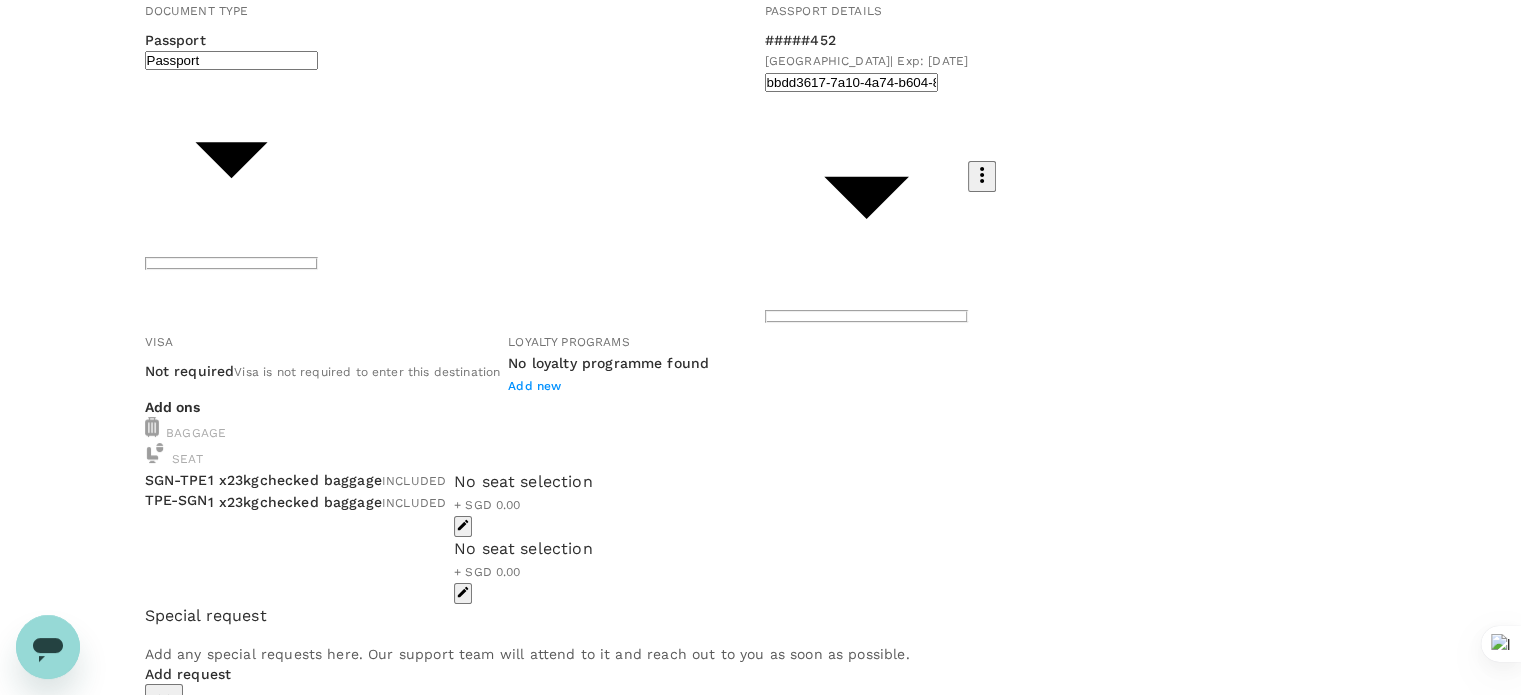 click 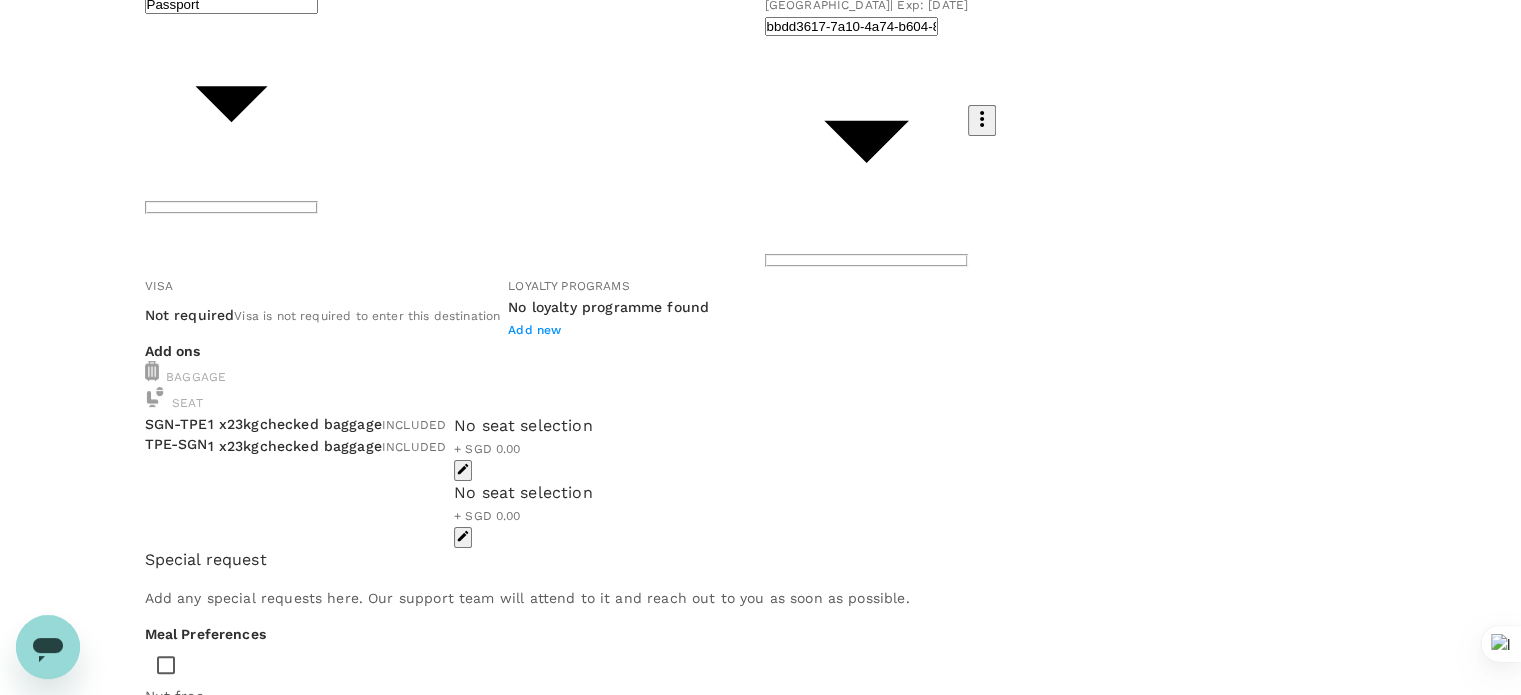 scroll, scrollTop: 0, scrollLeft: 0, axis: both 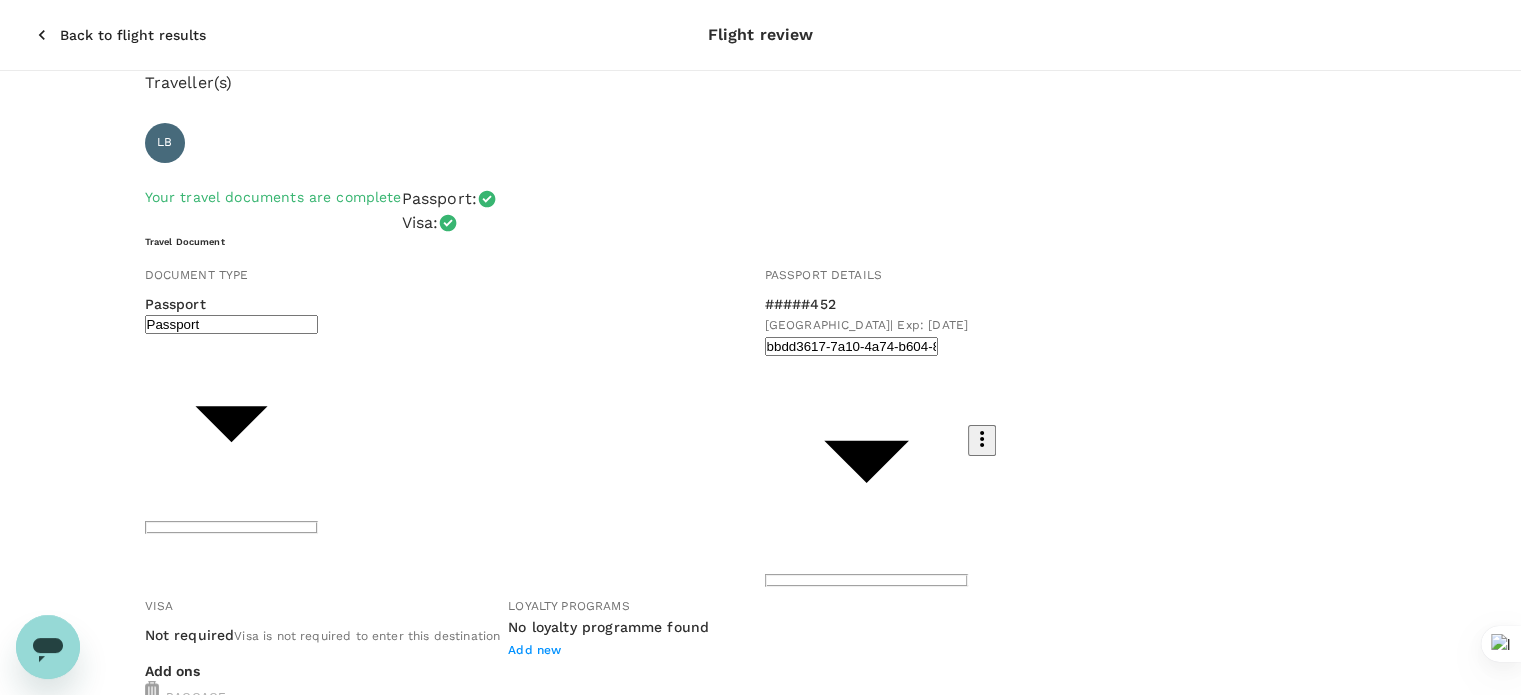 click on "Visa is not required to enter this destination" at bounding box center (367, 636) 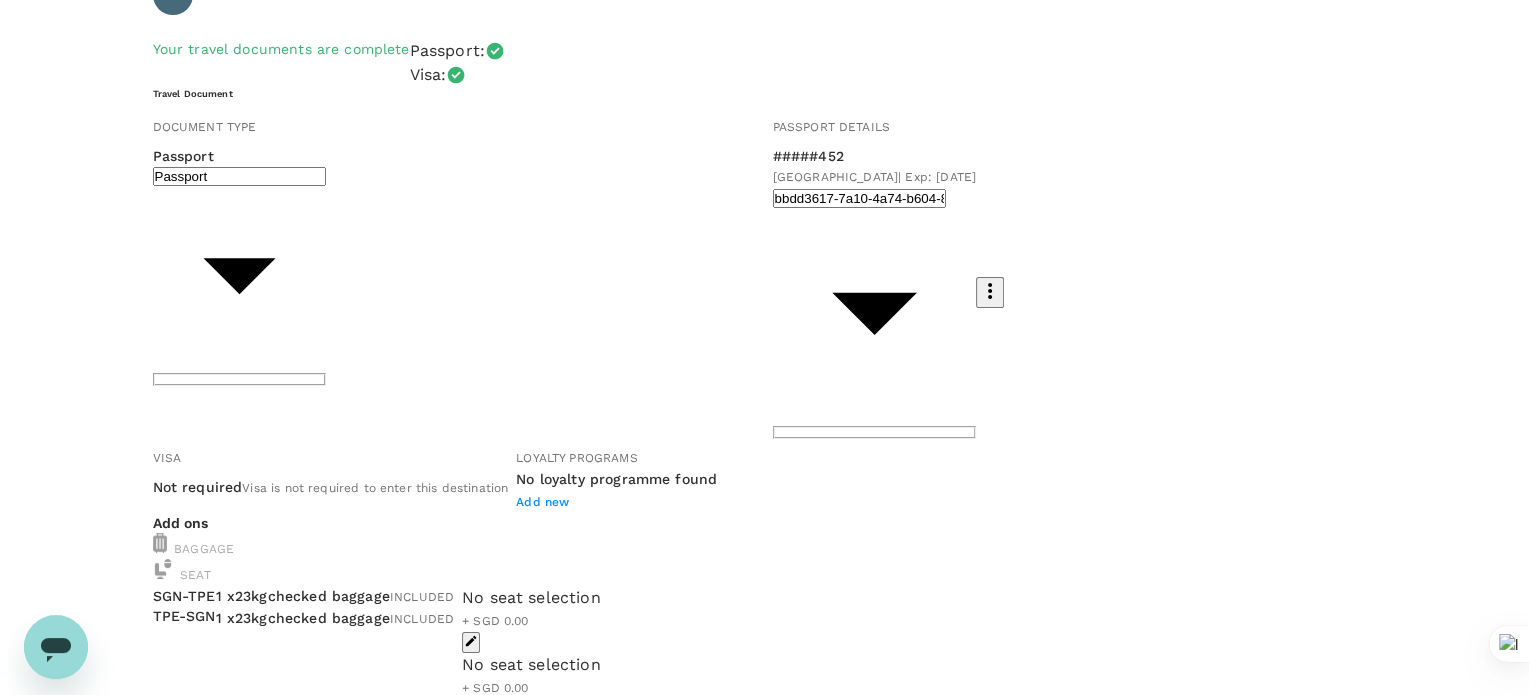 scroll, scrollTop: 200, scrollLeft: 0, axis: vertical 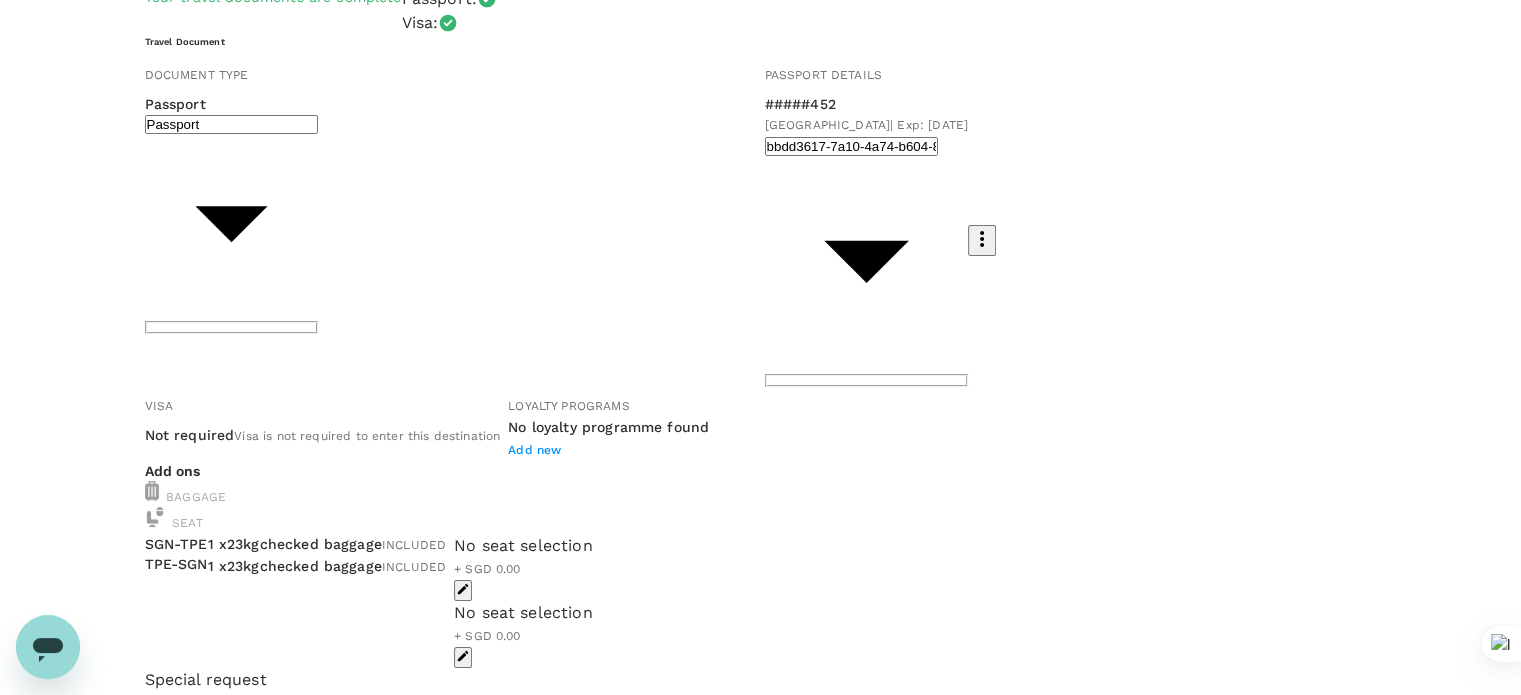 click on "Continue to payment details" at bounding box center (229, 2001) 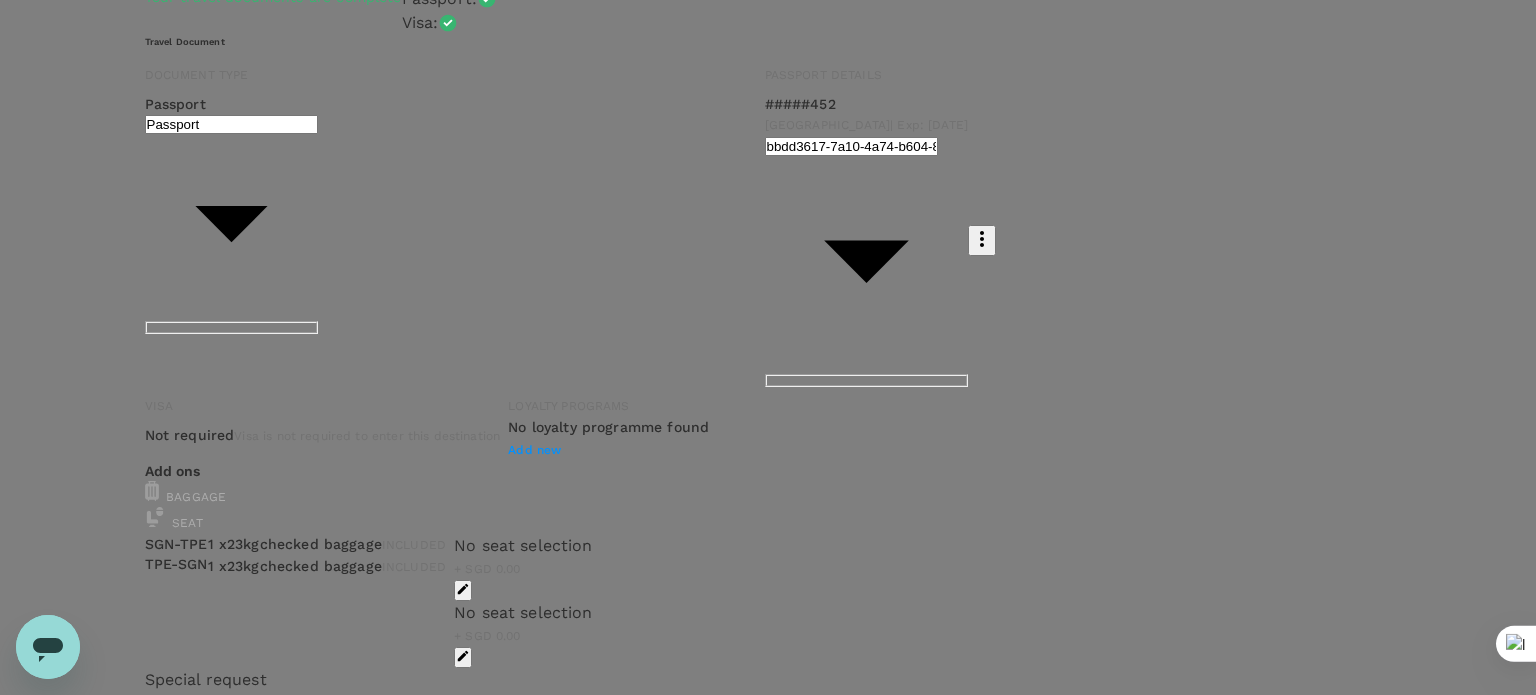 click at bounding box center (223, 2431) 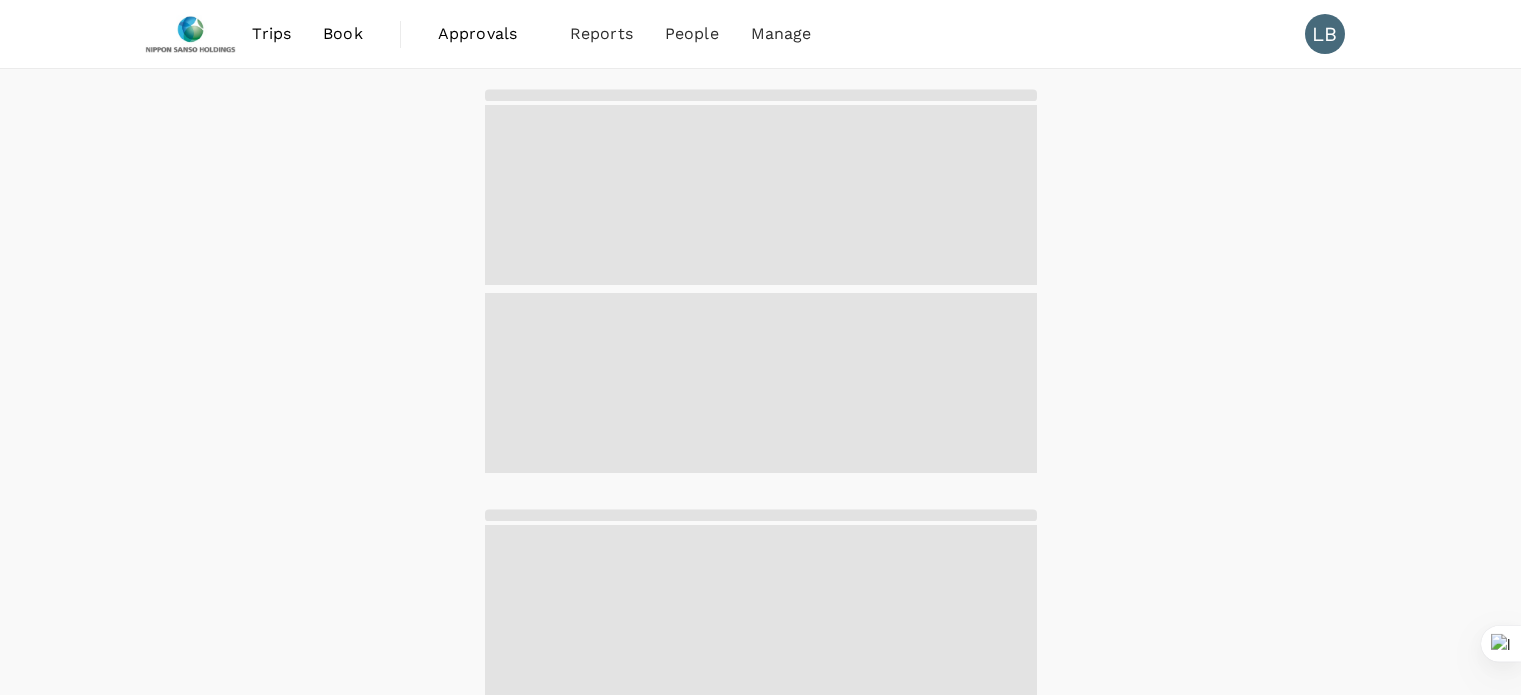 scroll, scrollTop: 0, scrollLeft: 0, axis: both 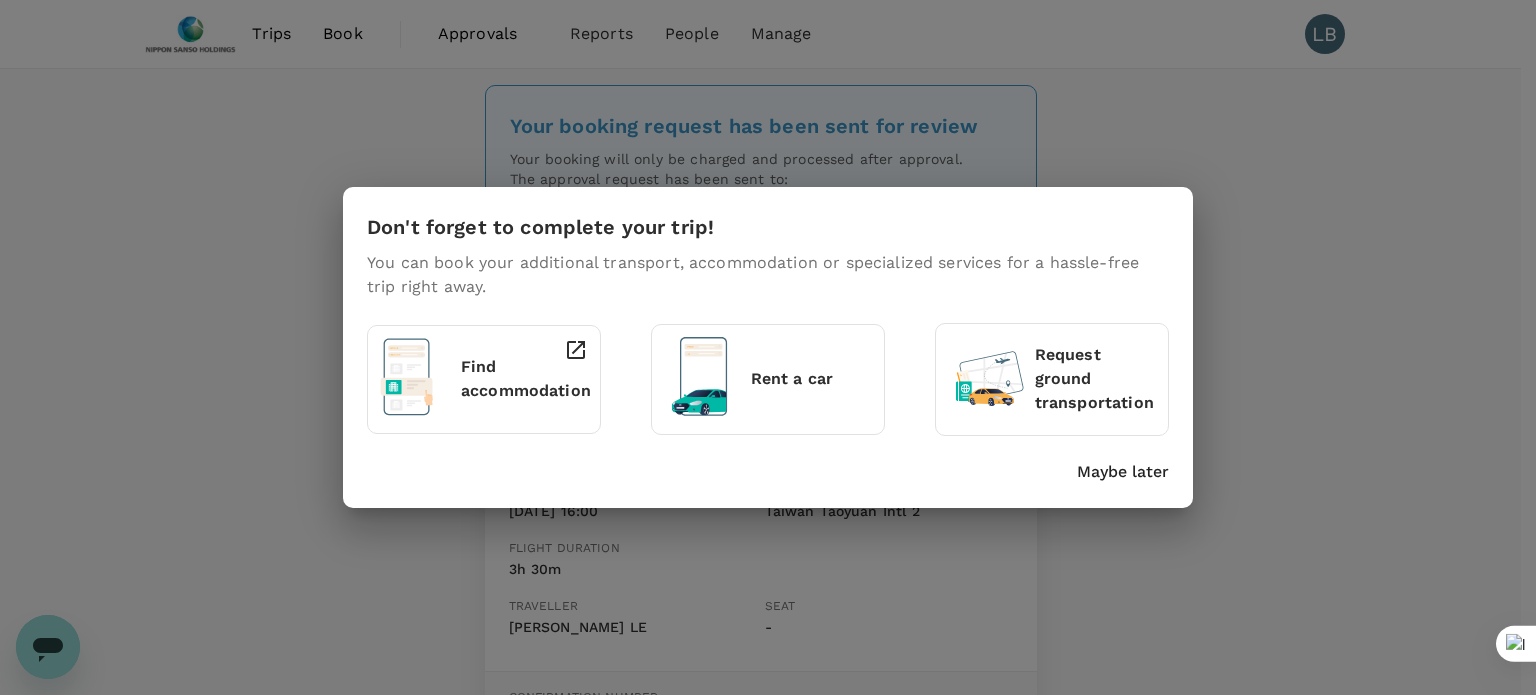 click on "Find accommodation" at bounding box center [526, 379] 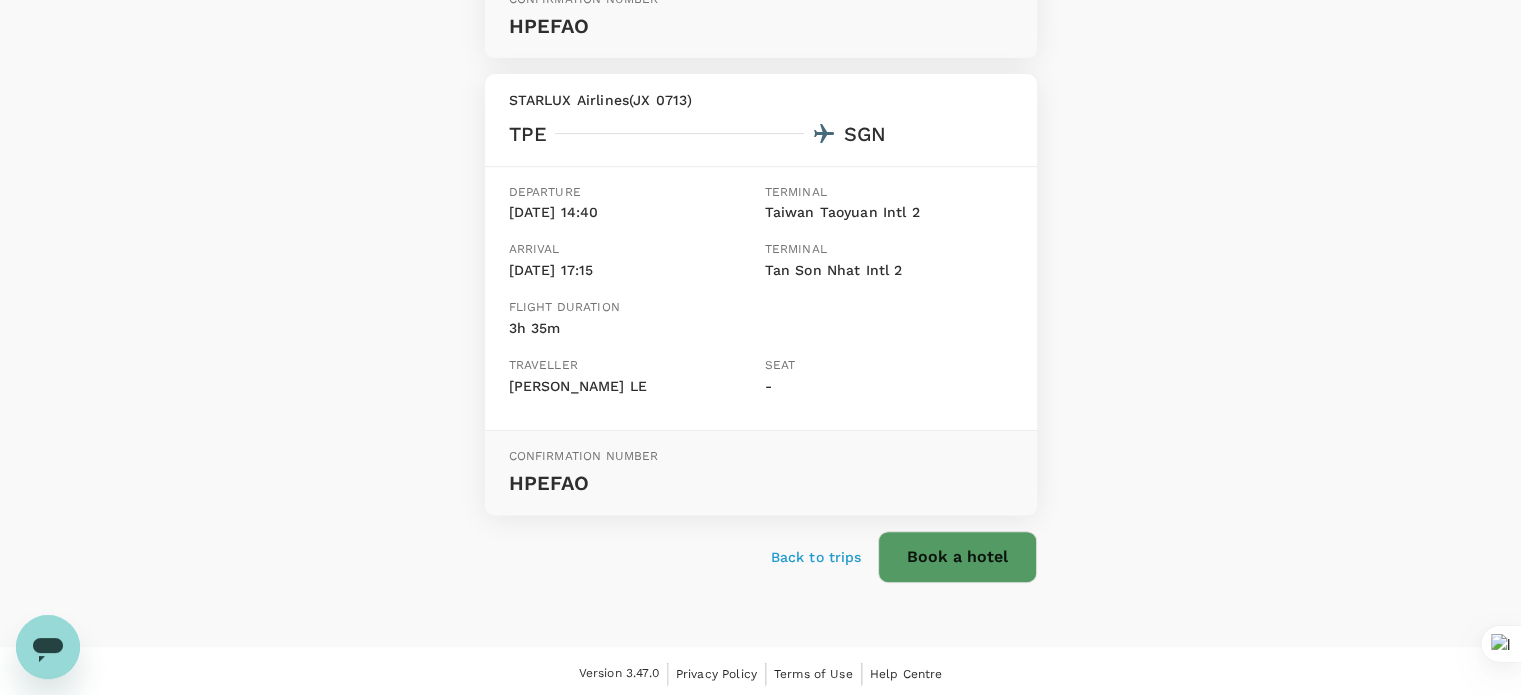 scroll, scrollTop: 700, scrollLeft: 0, axis: vertical 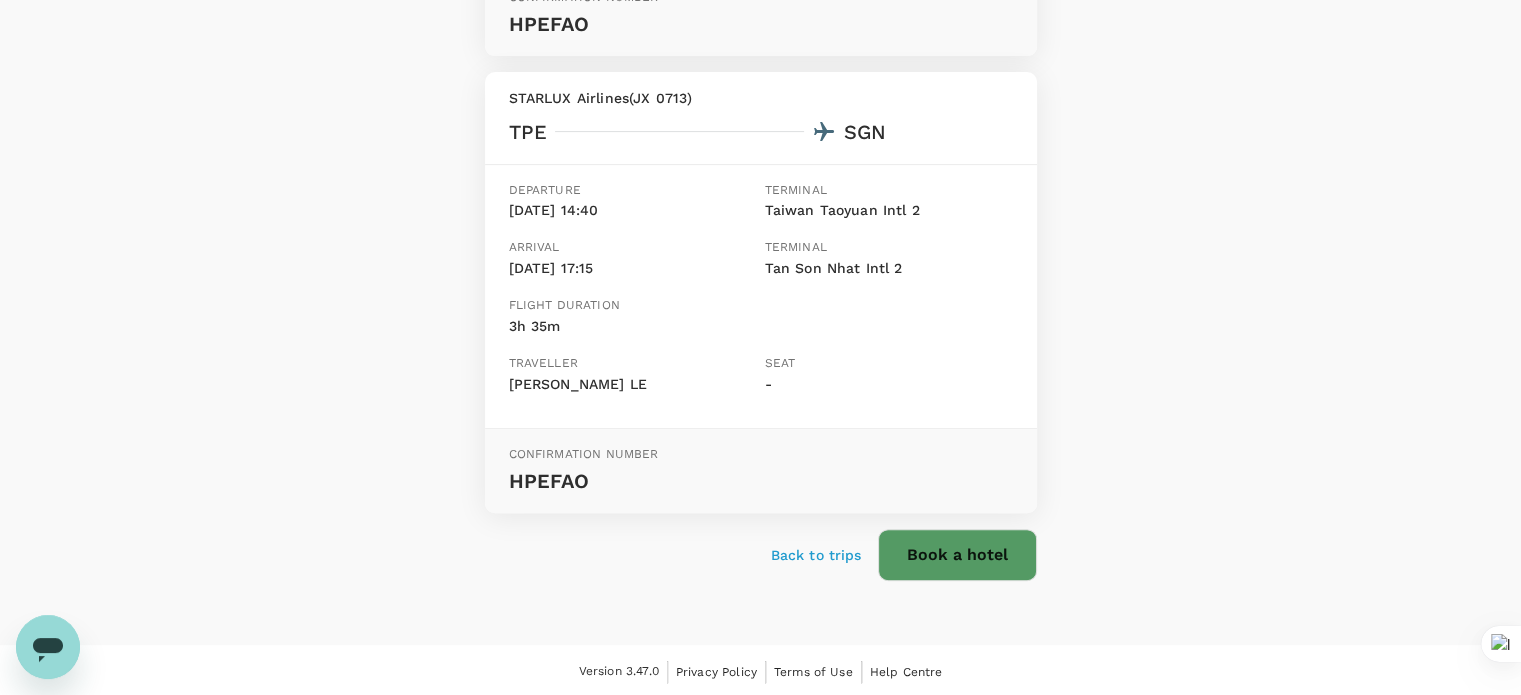 click on "Back to trips" at bounding box center [816, 555] 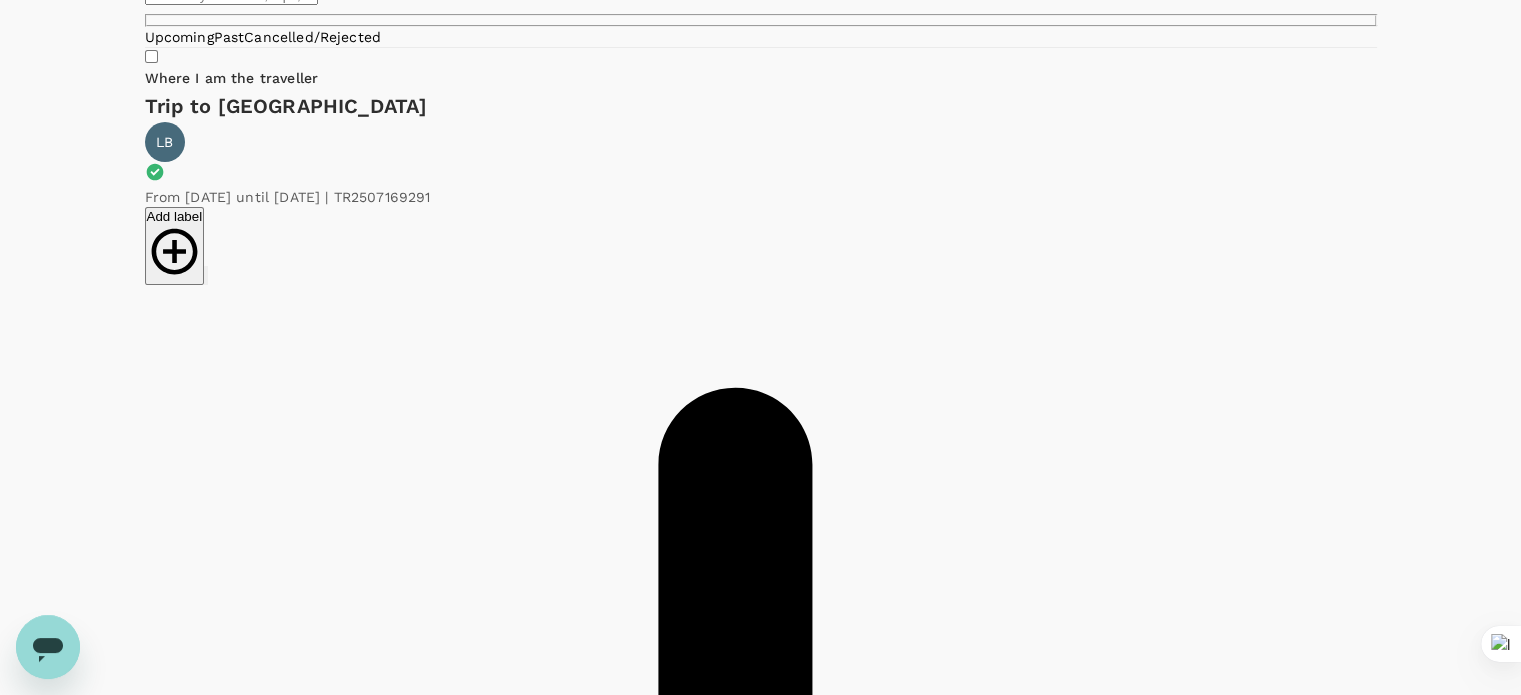 scroll, scrollTop: 200, scrollLeft: 0, axis: vertical 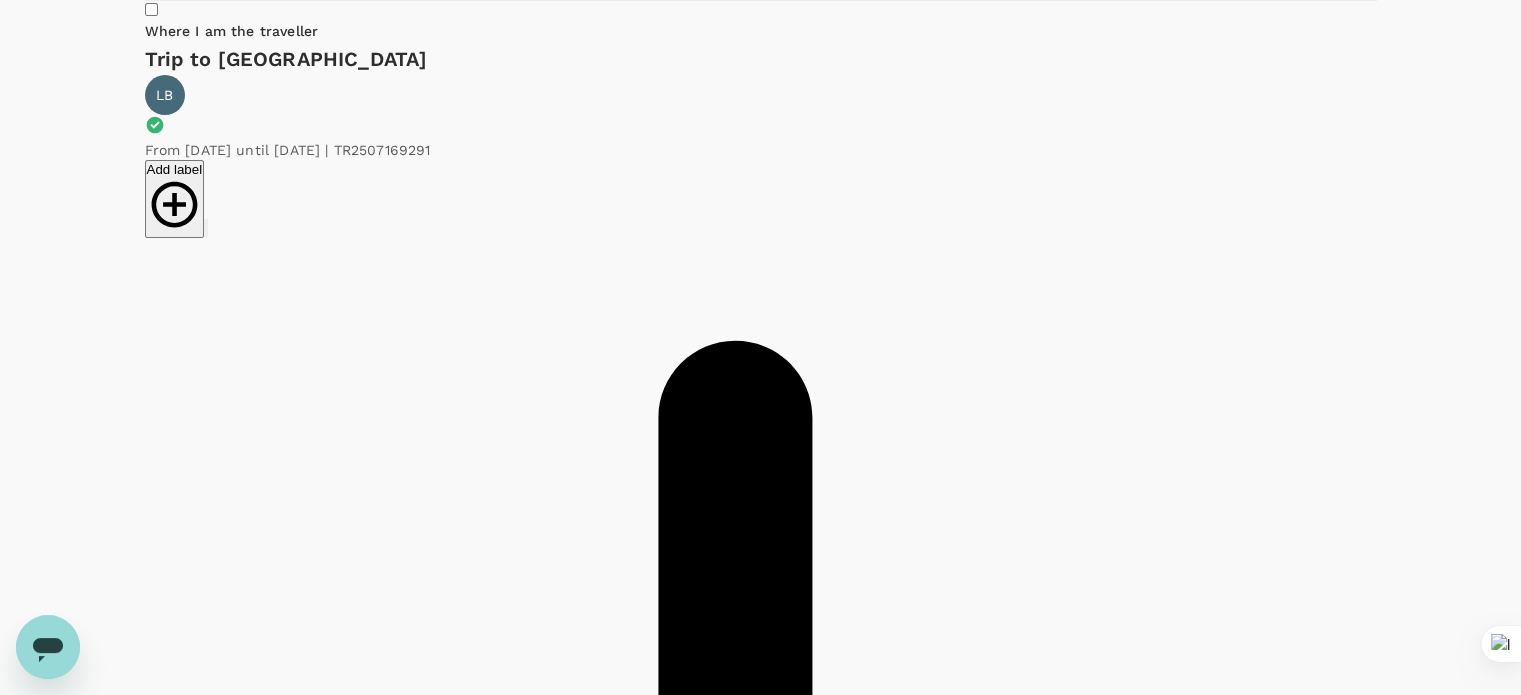 click on "Cancel booking" at bounding box center [200, 2792] 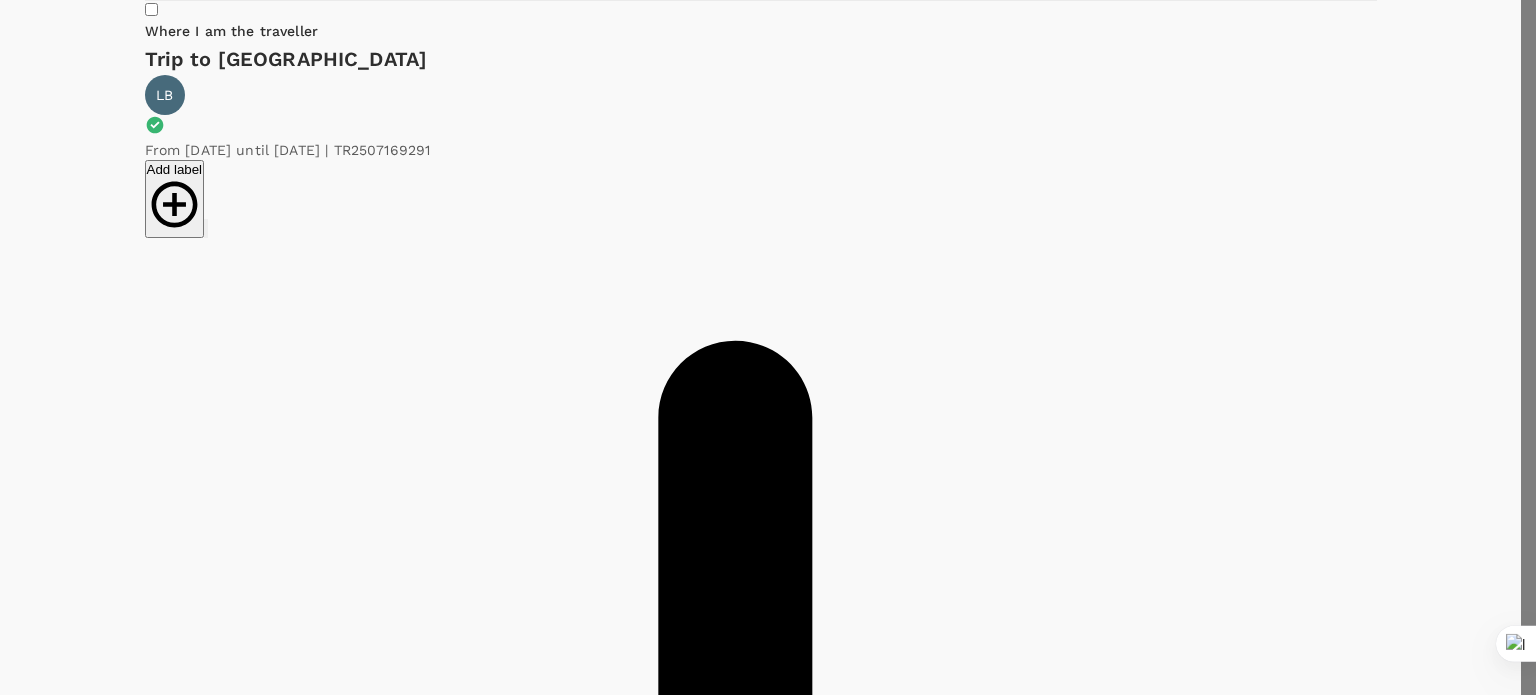 click on "Cancel" at bounding box center [39, 3600] 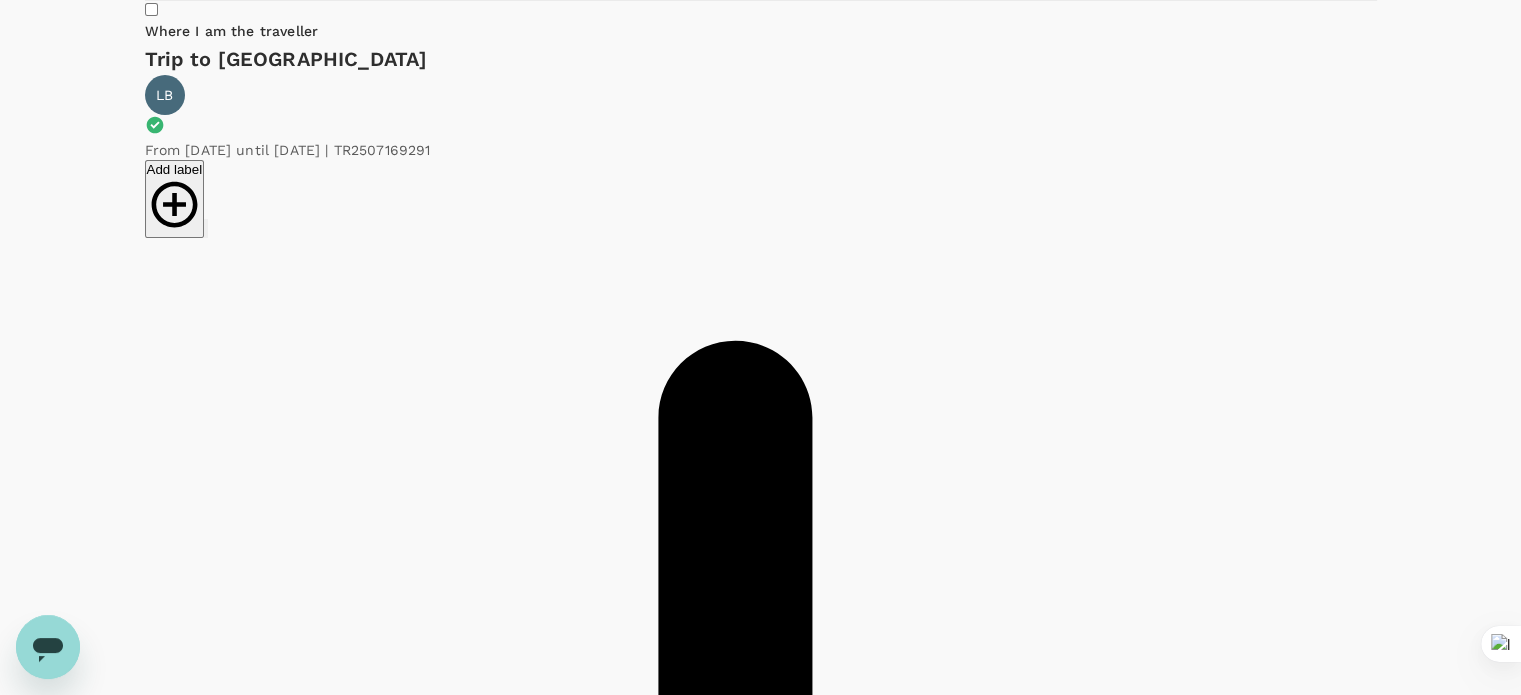 click on "View details" at bounding box center [182, 2376] 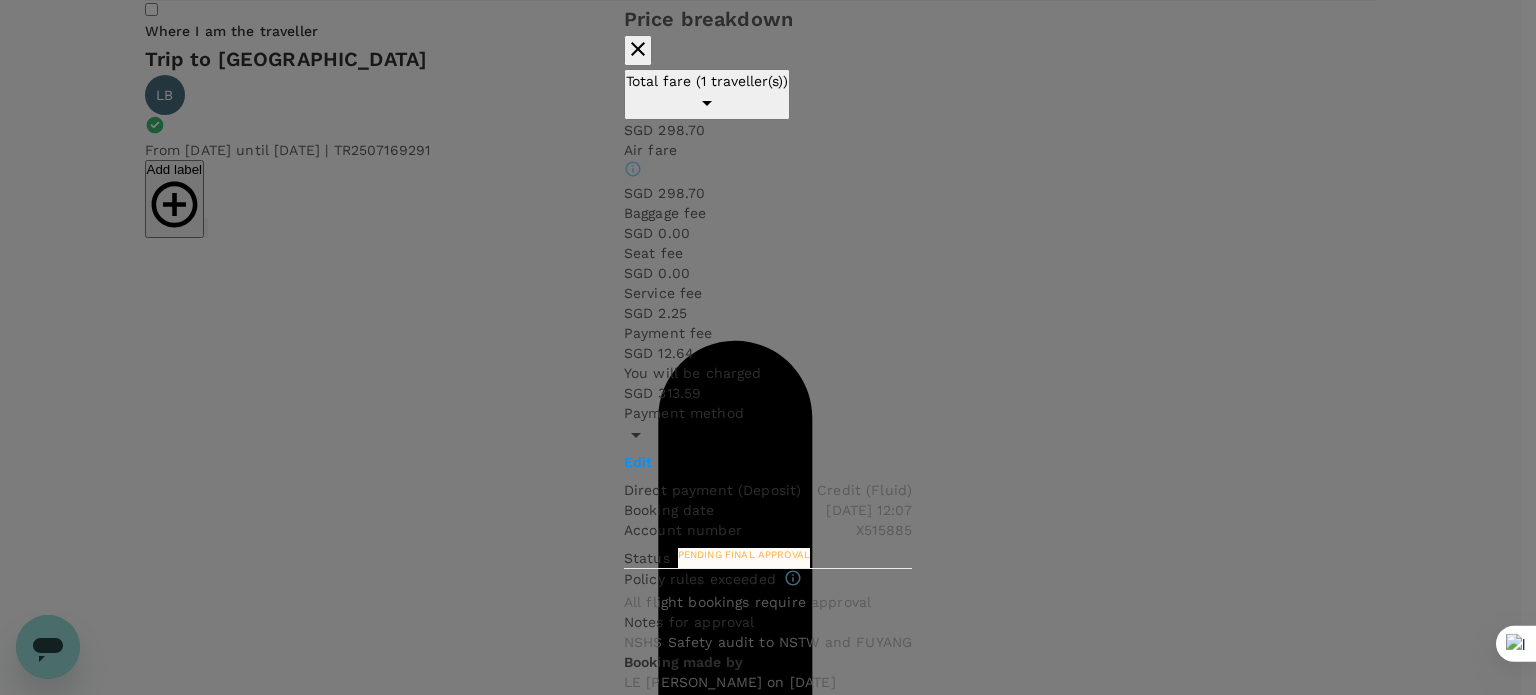 click 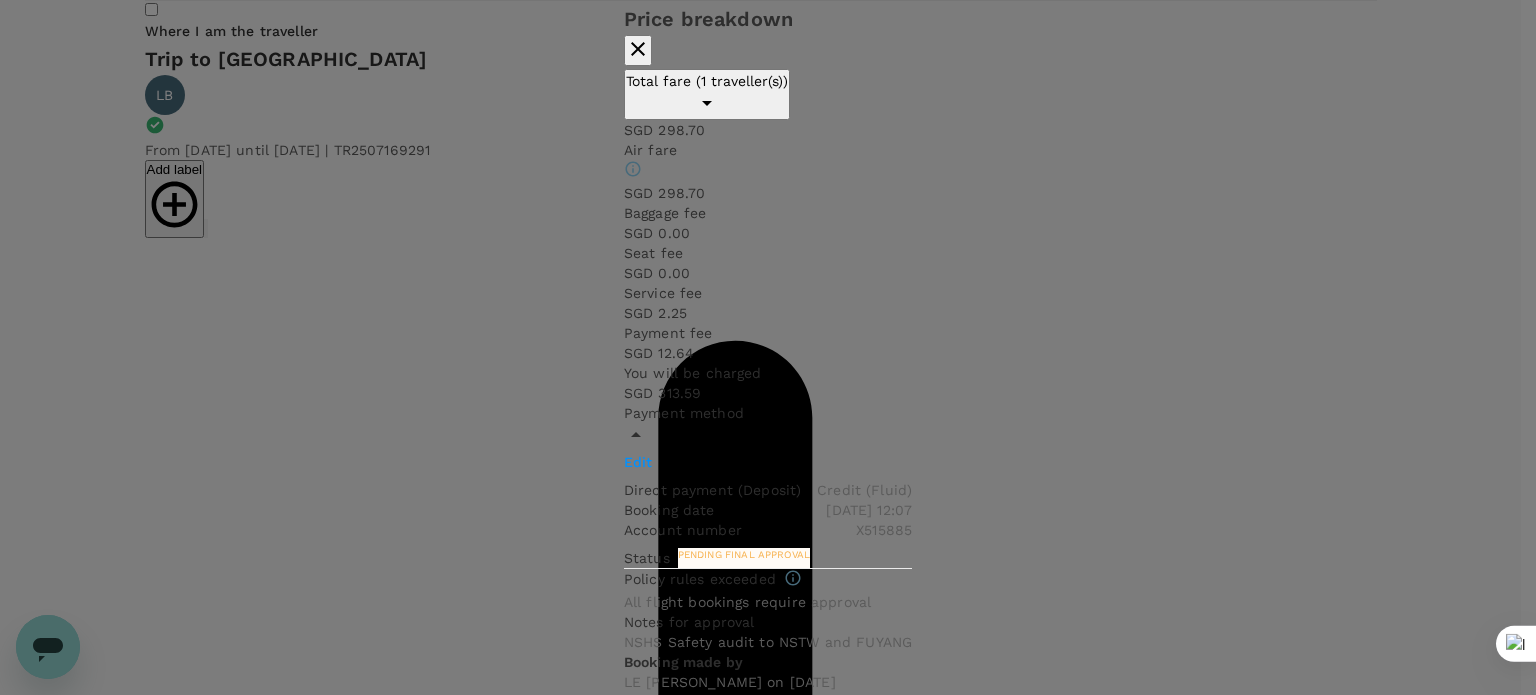 click 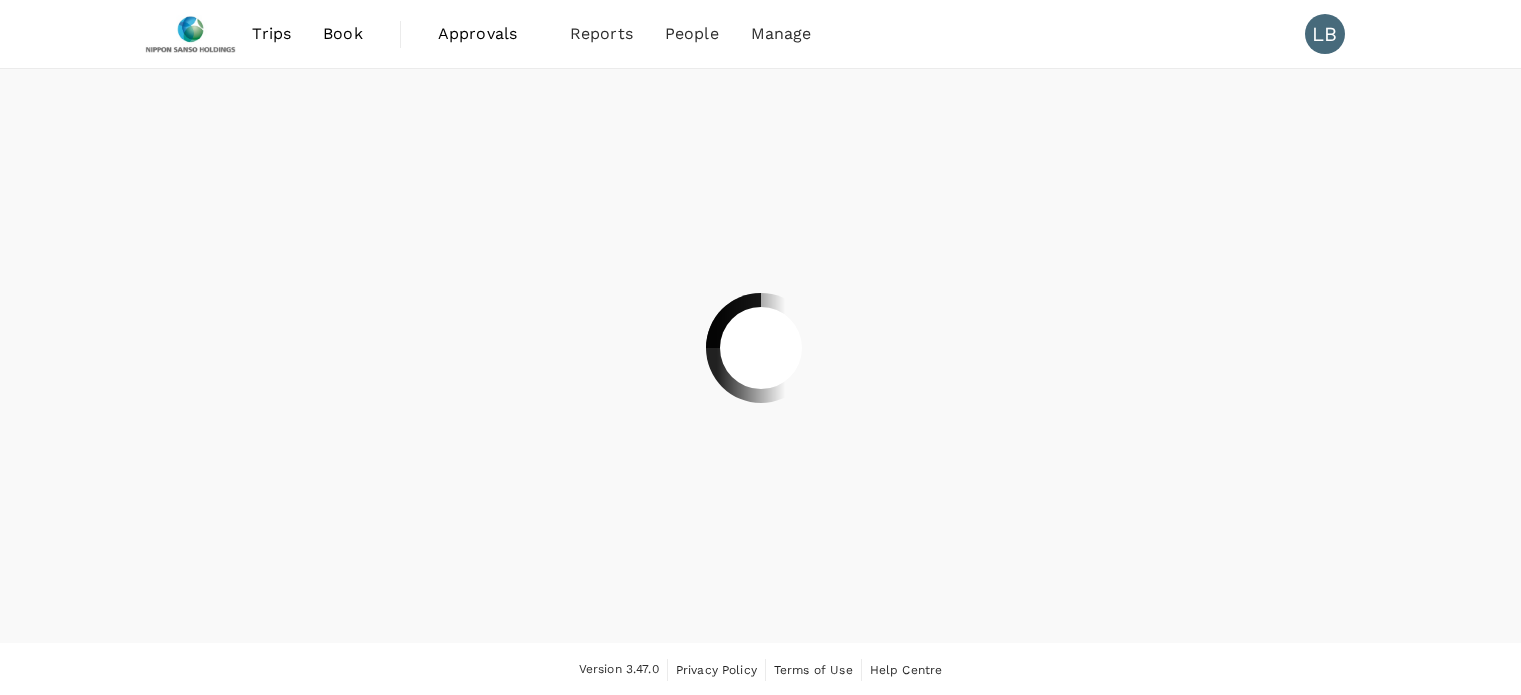 scroll, scrollTop: 0, scrollLeft: 0, axis: both 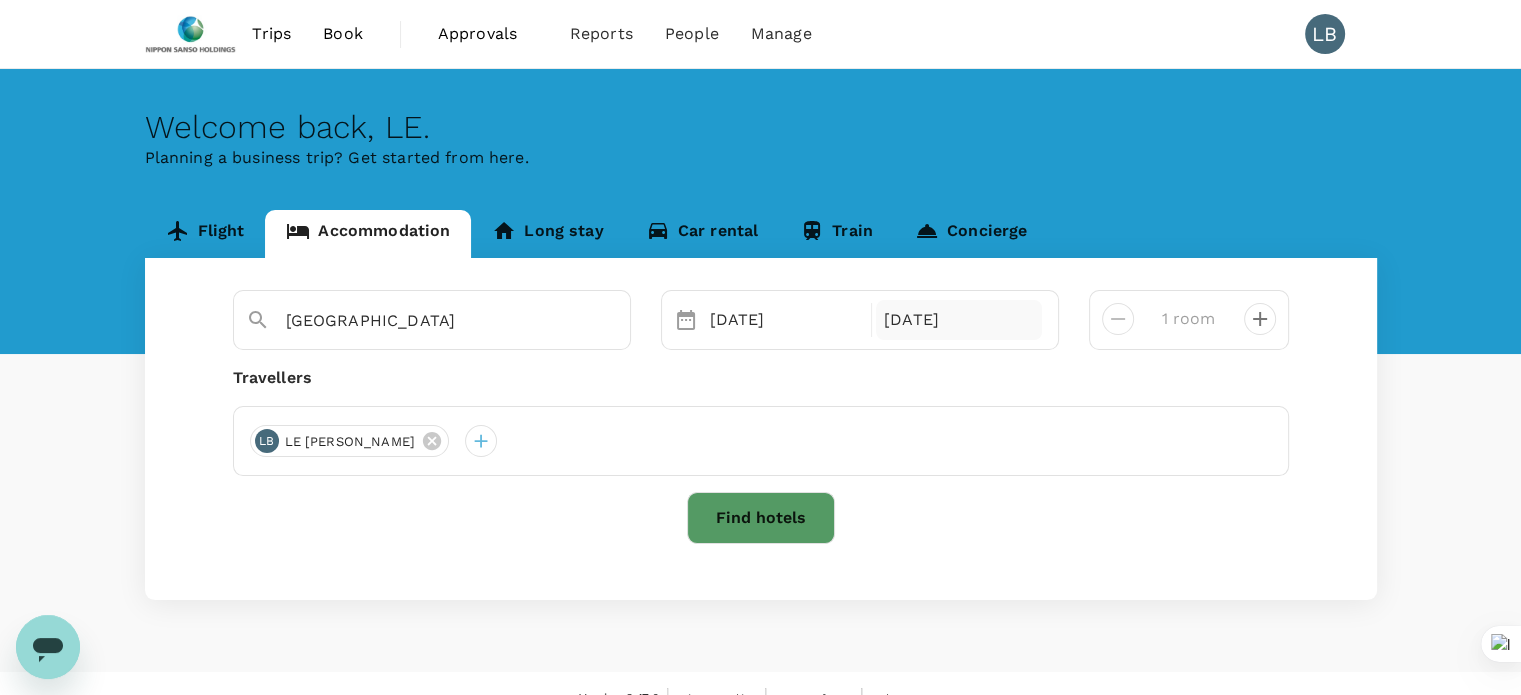 click on "[DATE]" at bounding box center [959, 320] 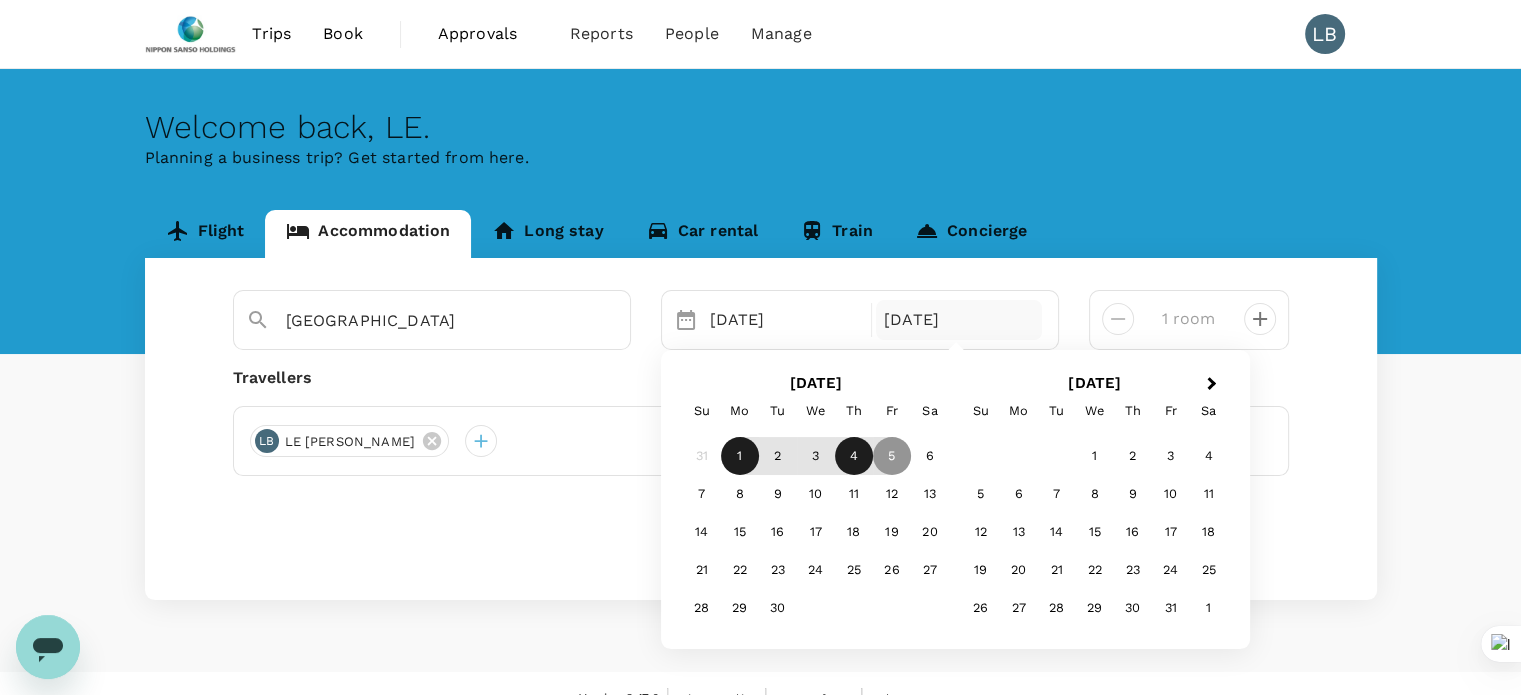 click on "4" at bounding box center [854, 456] 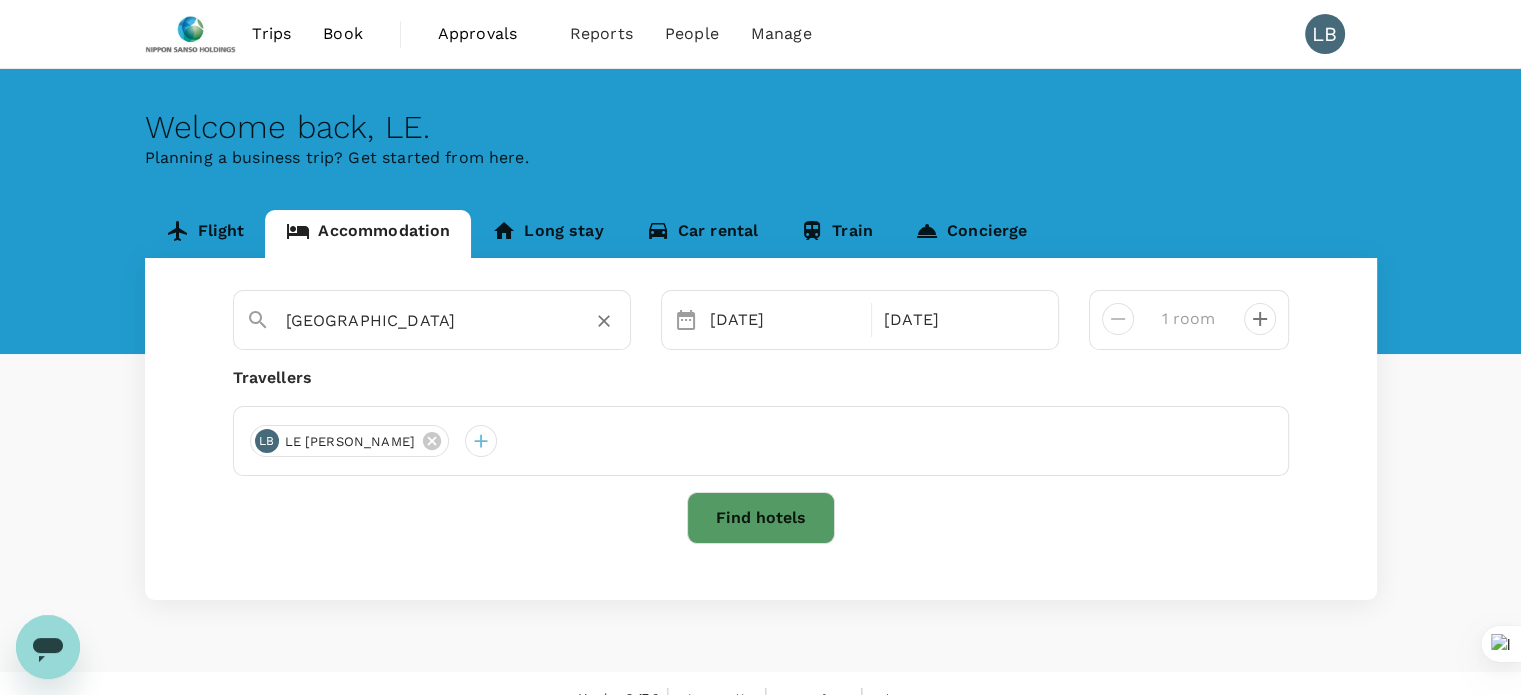click on "Taipei" at bounding box center [424, 320] 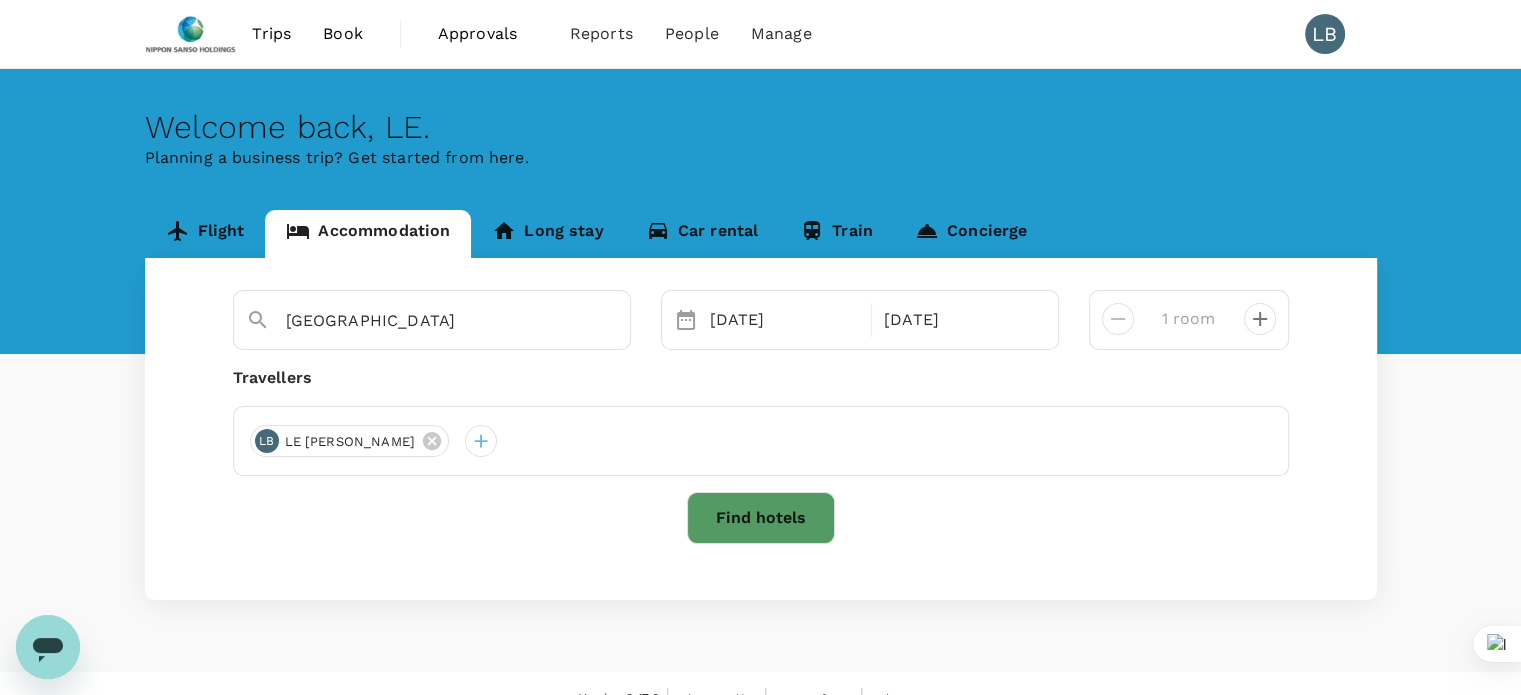 click on "Find hotels" at bounding box center (761, 518) 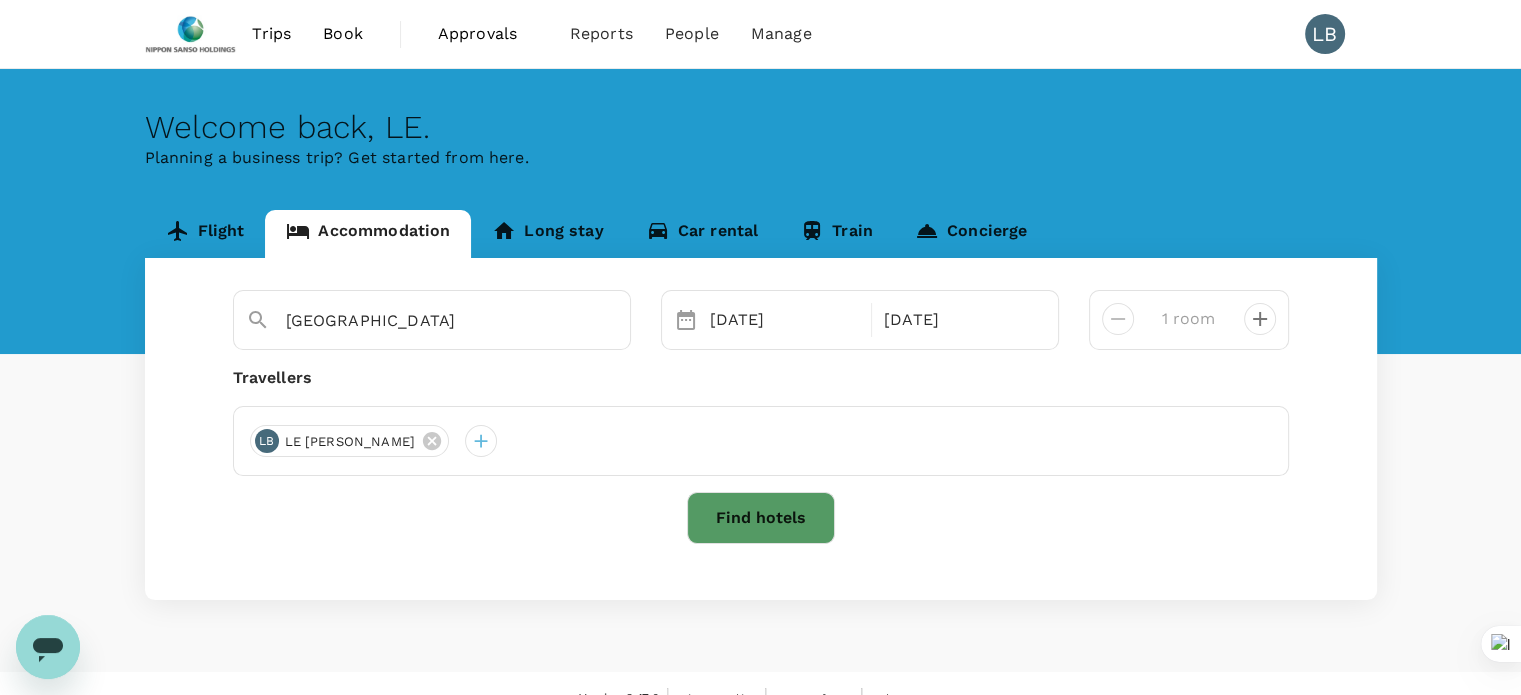click on "Welcome back , LE . Planning a business trip? Get started from here." at bounding box center (760, 211) 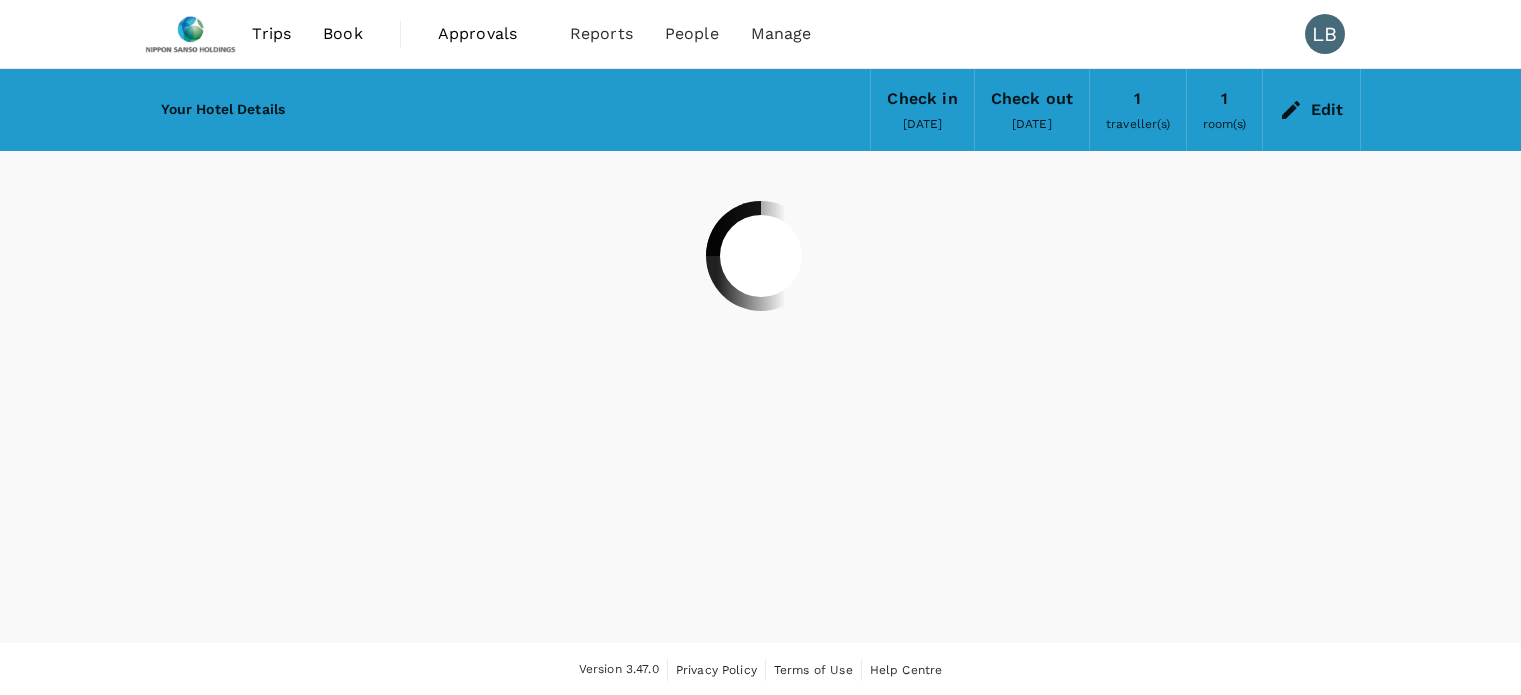 scroll, scrollTop: 0, scrollLeft: 0, axis: both 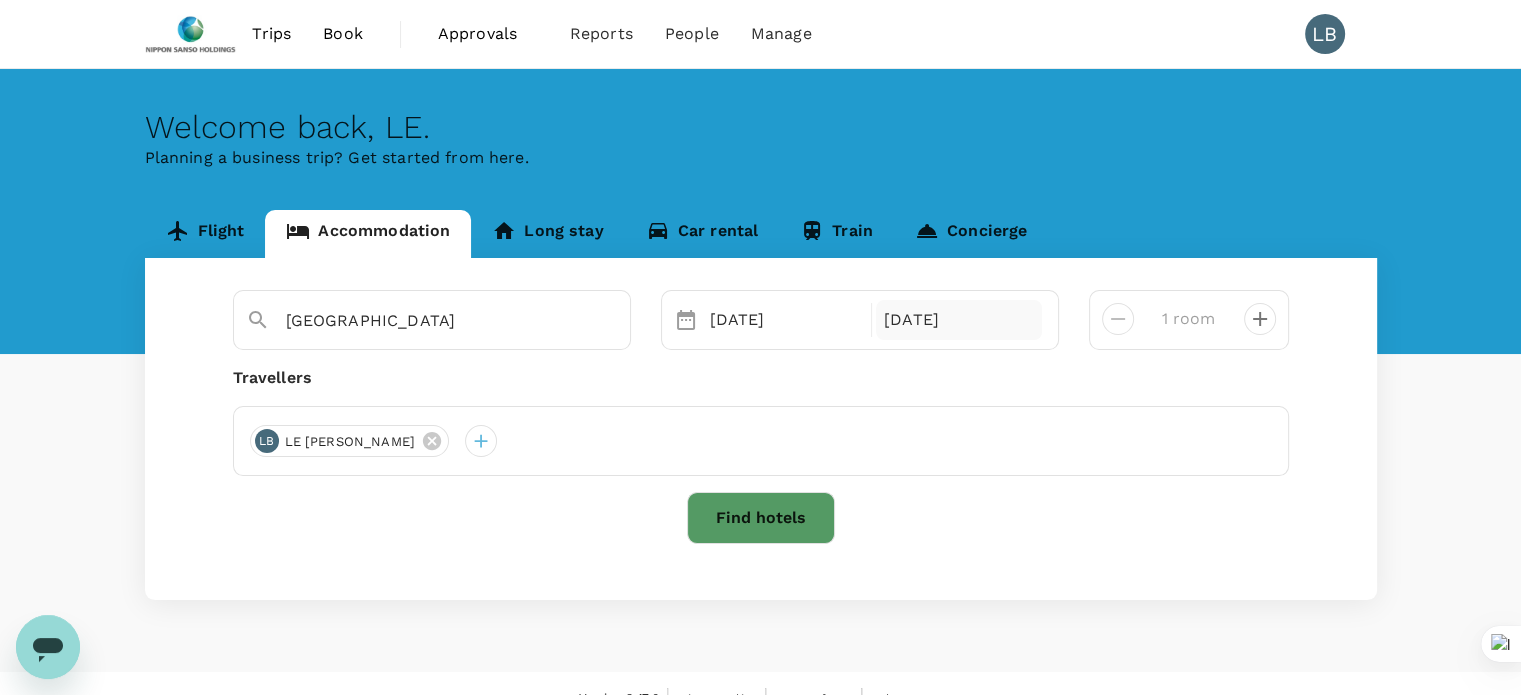 click on "[DATE]" at bounding box center [959, 320] 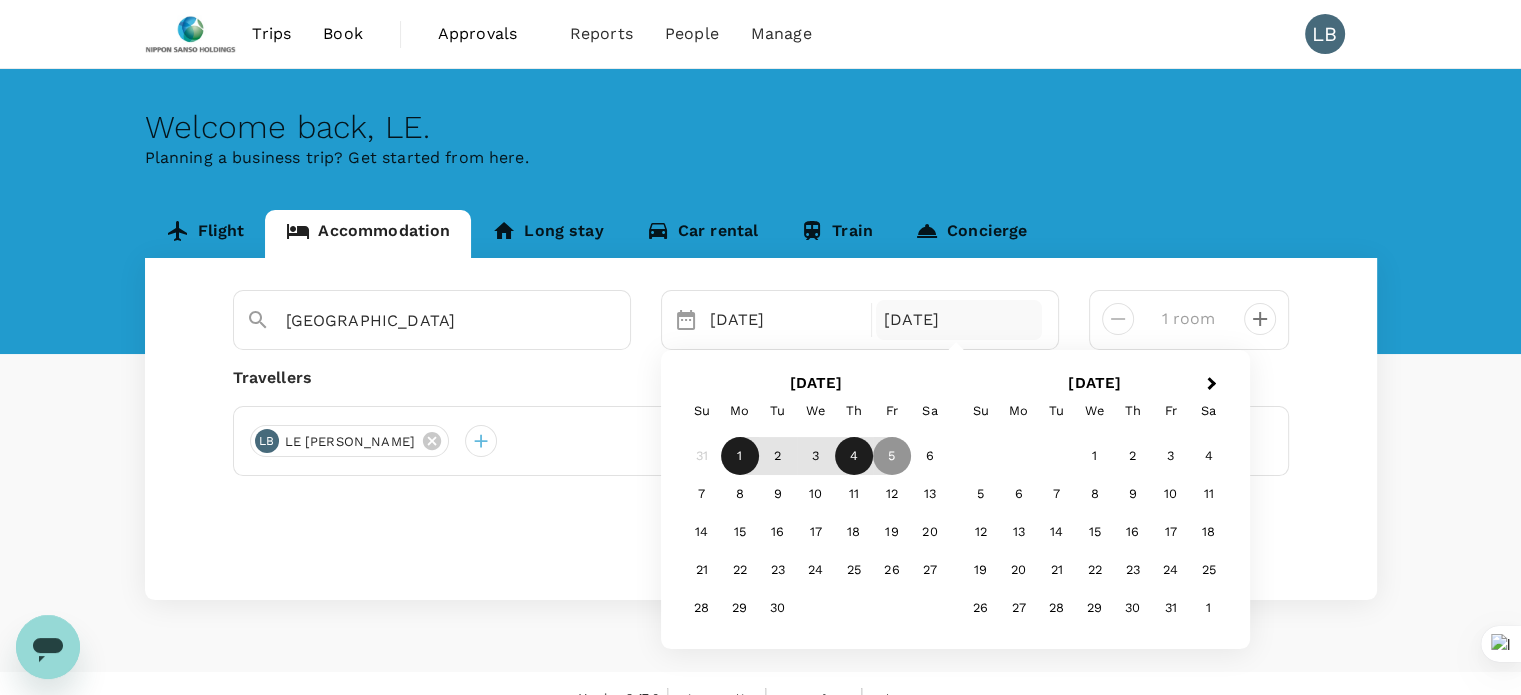 click on "4" at bounding box center (854, 456) 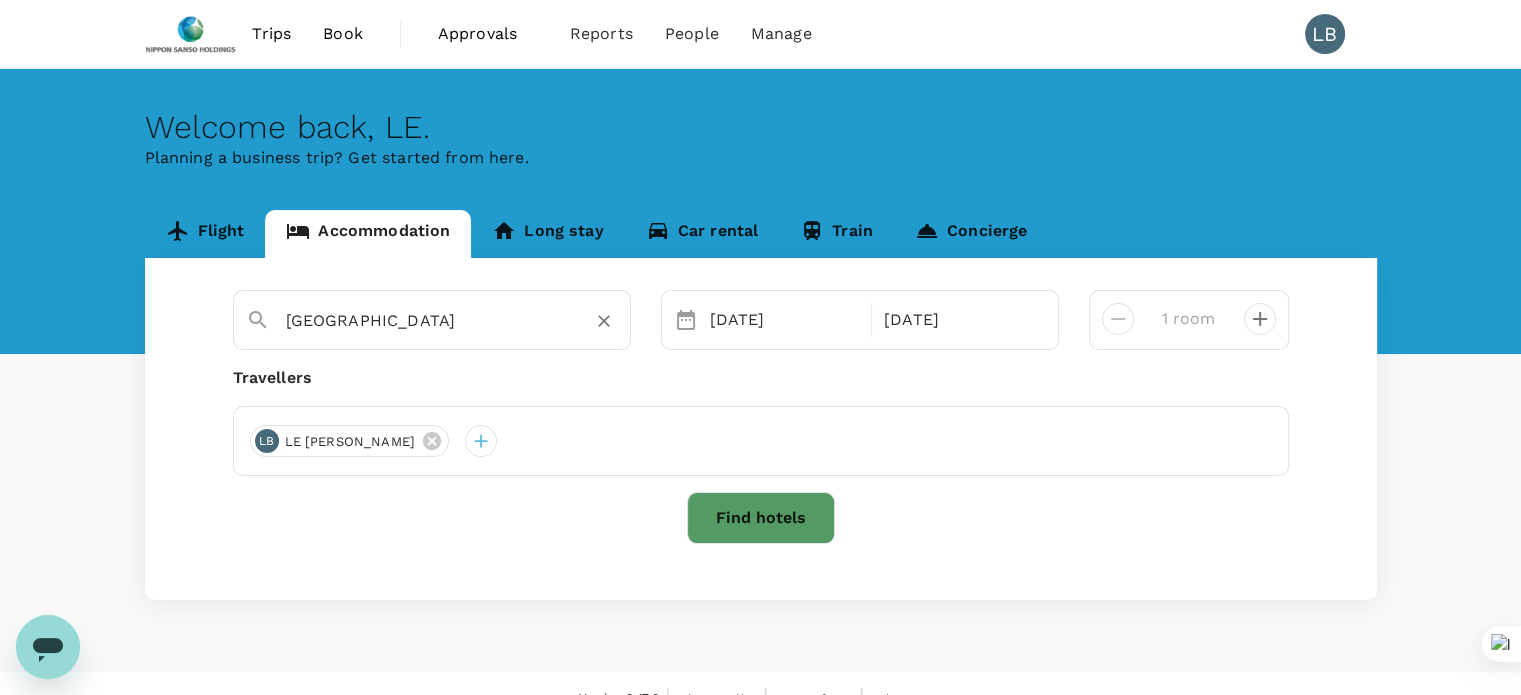 click on "Taipei" at bounding box center [424, 320] 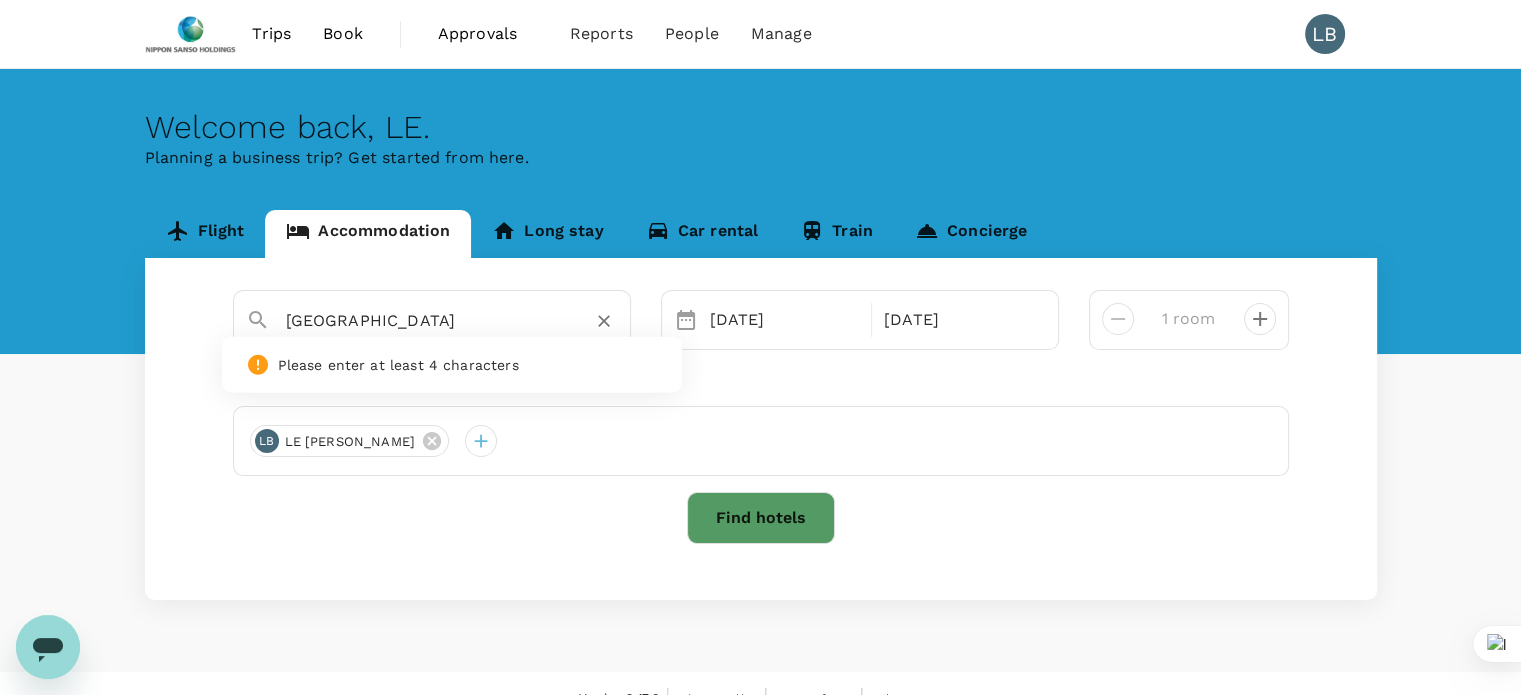 click on "Taipei" at bounding box center (444, 313) 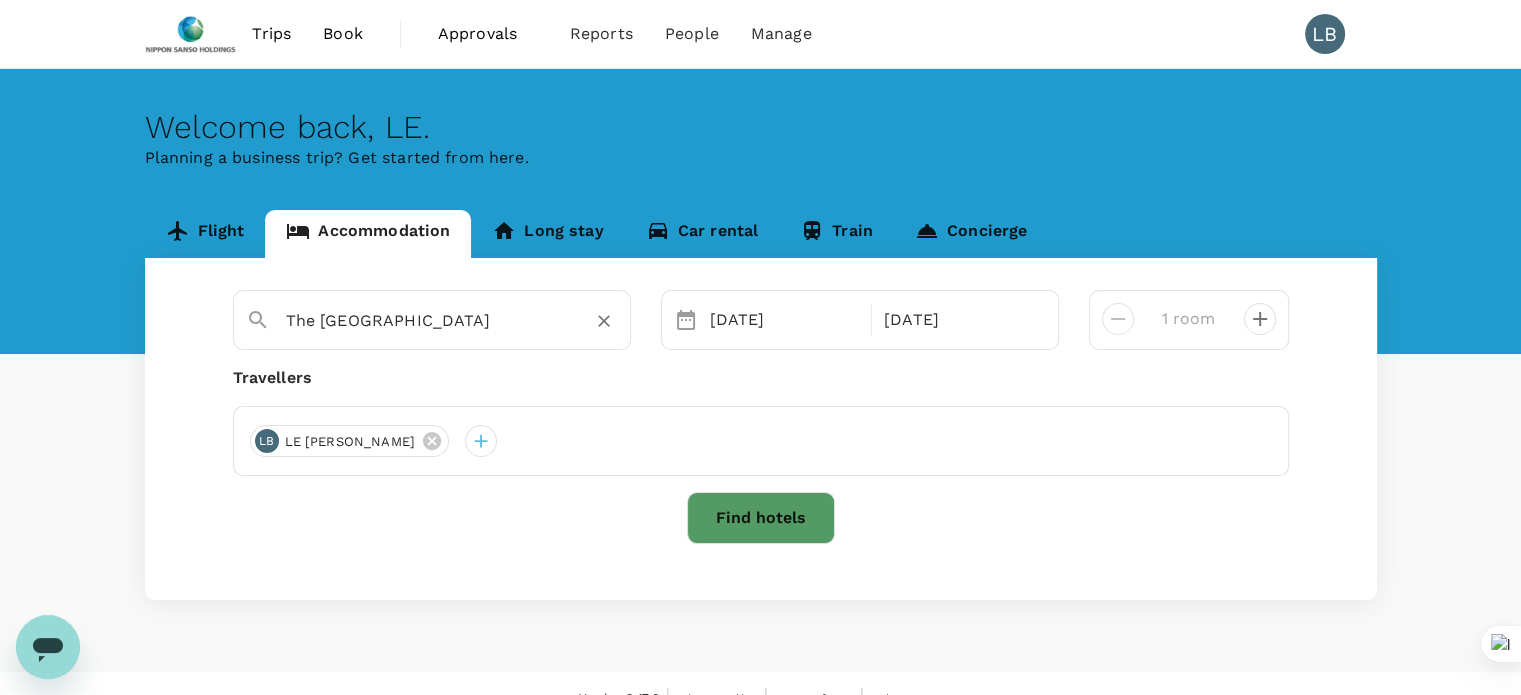 type on "The Carlton Hotel" 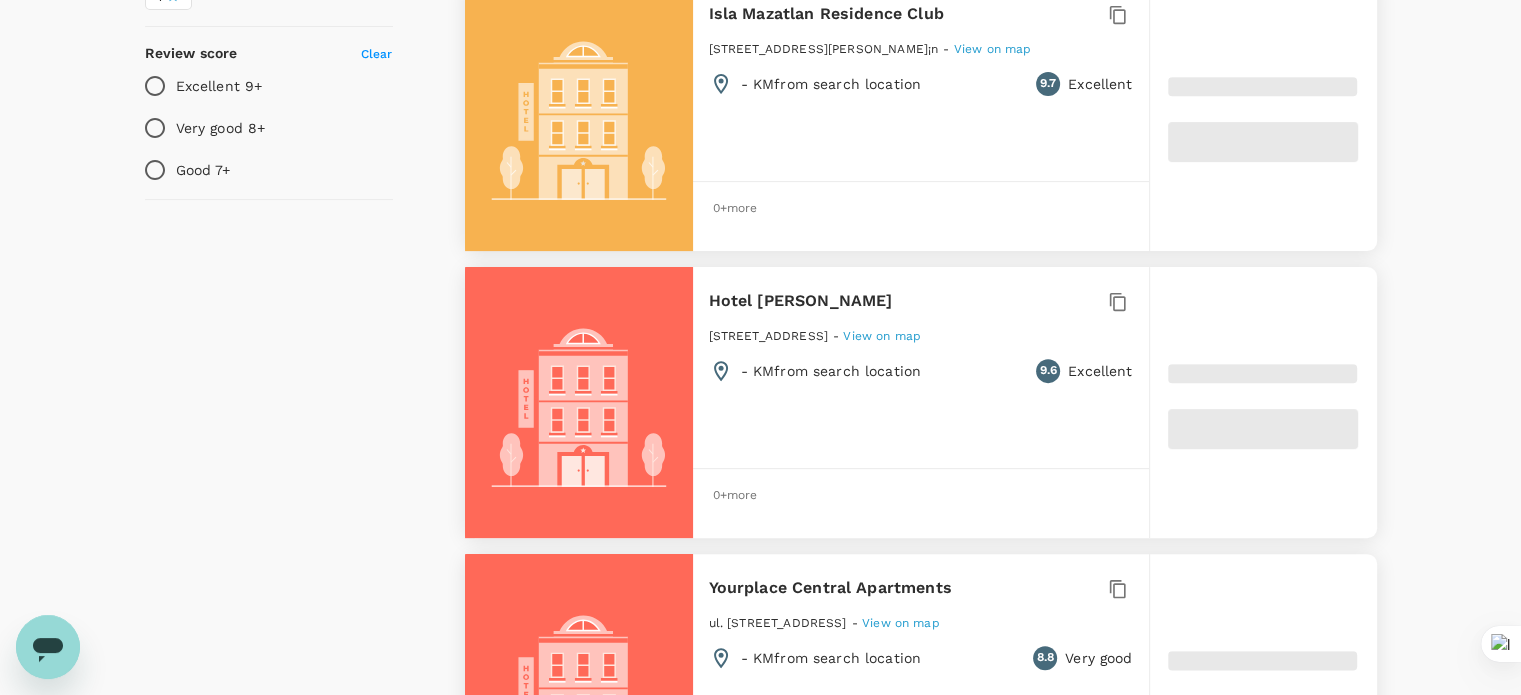 scroll, scrollTop: 0, scrollLeft: 0, axis: both 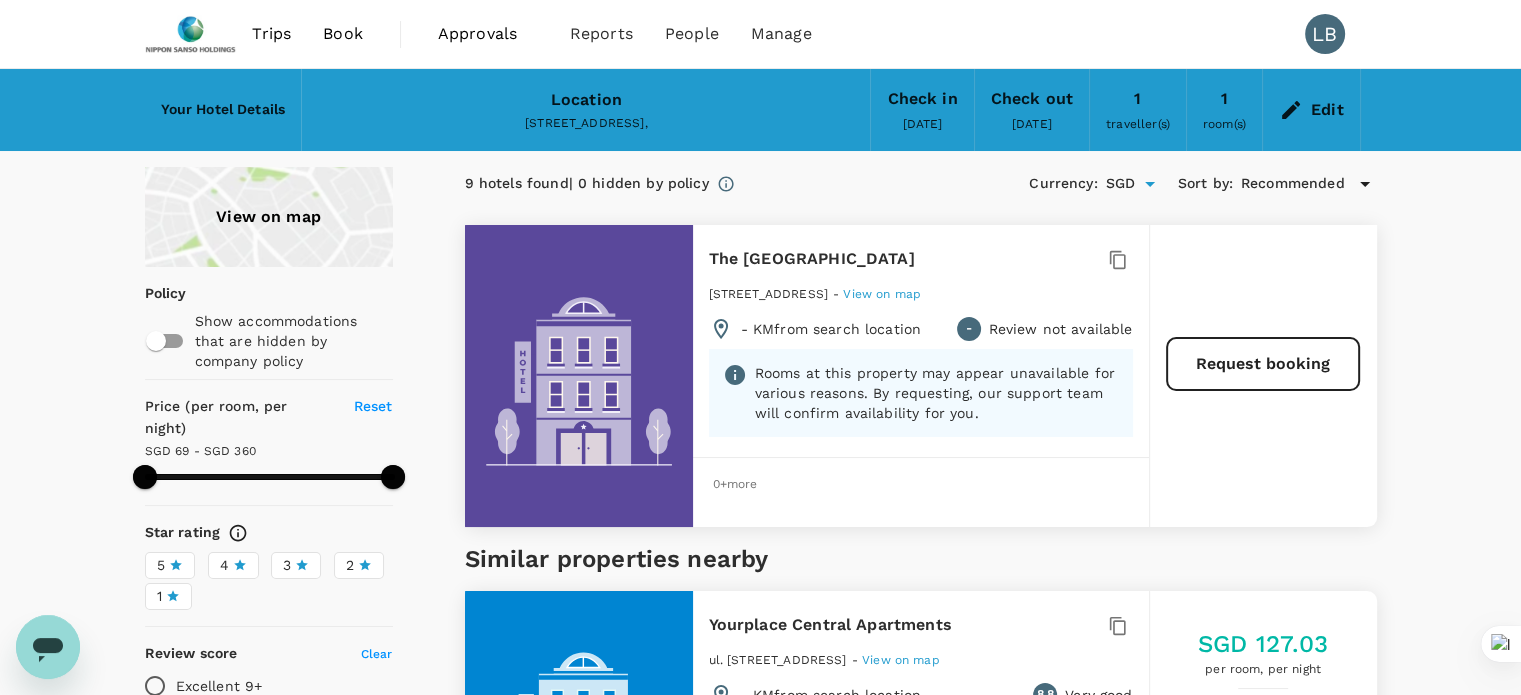 type on "359.36" 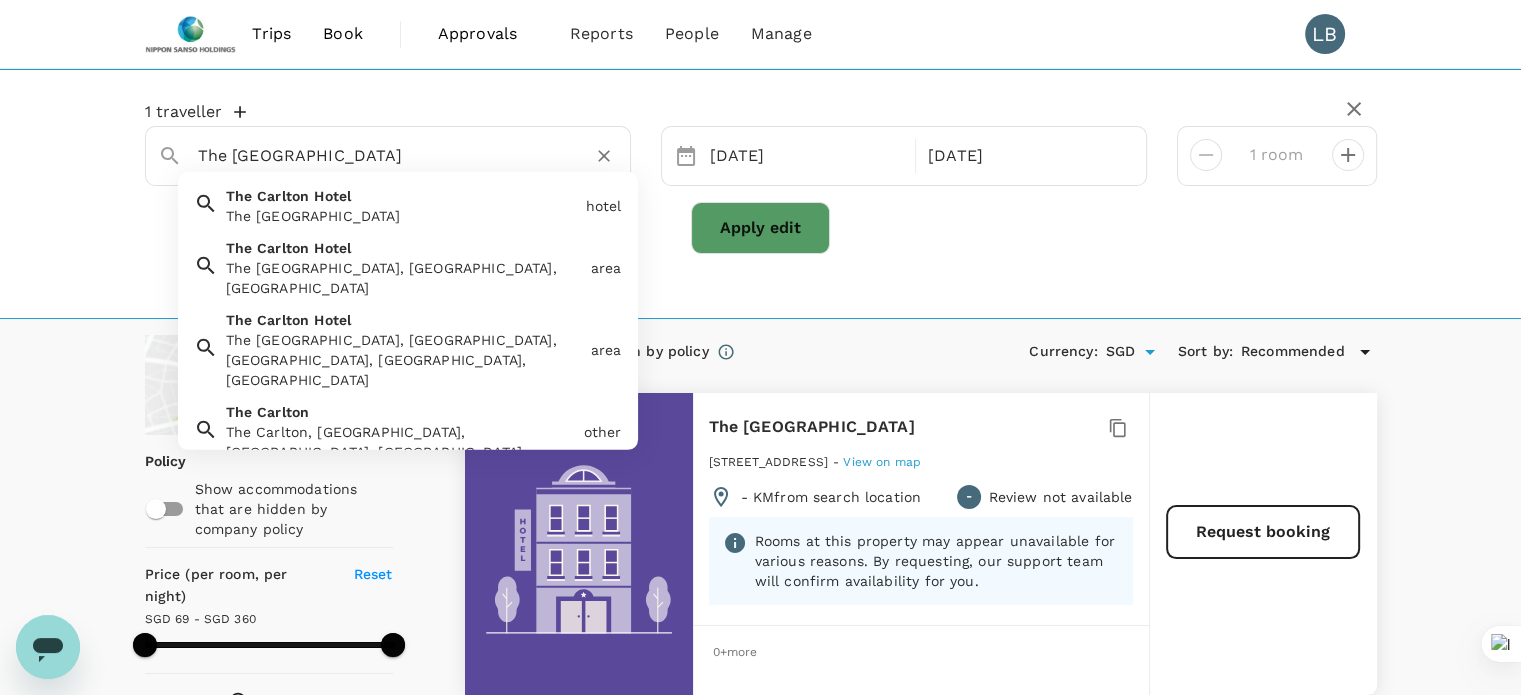 click on "The Carlton Hotel" at bounding box center (380, 155) 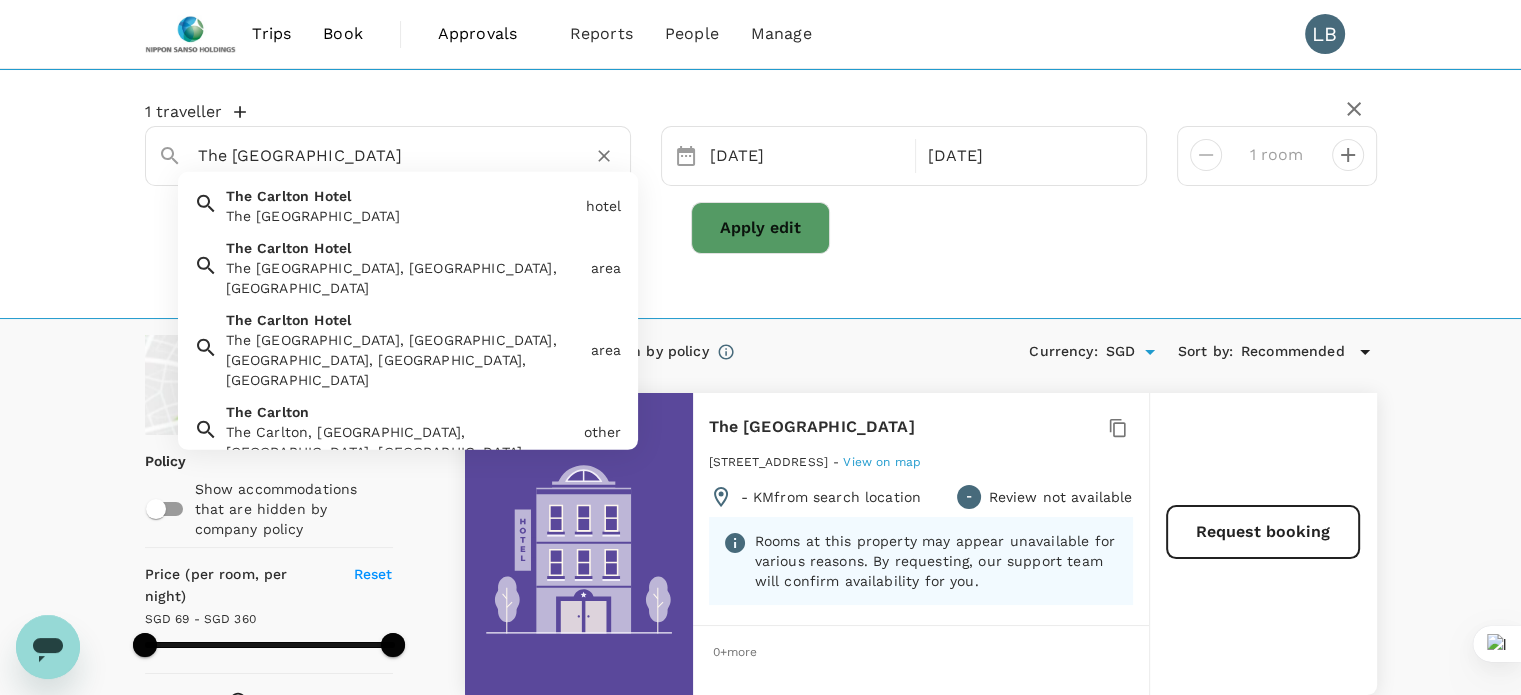 click on "The Carlton Hotel" at bounding box center [380, 155] 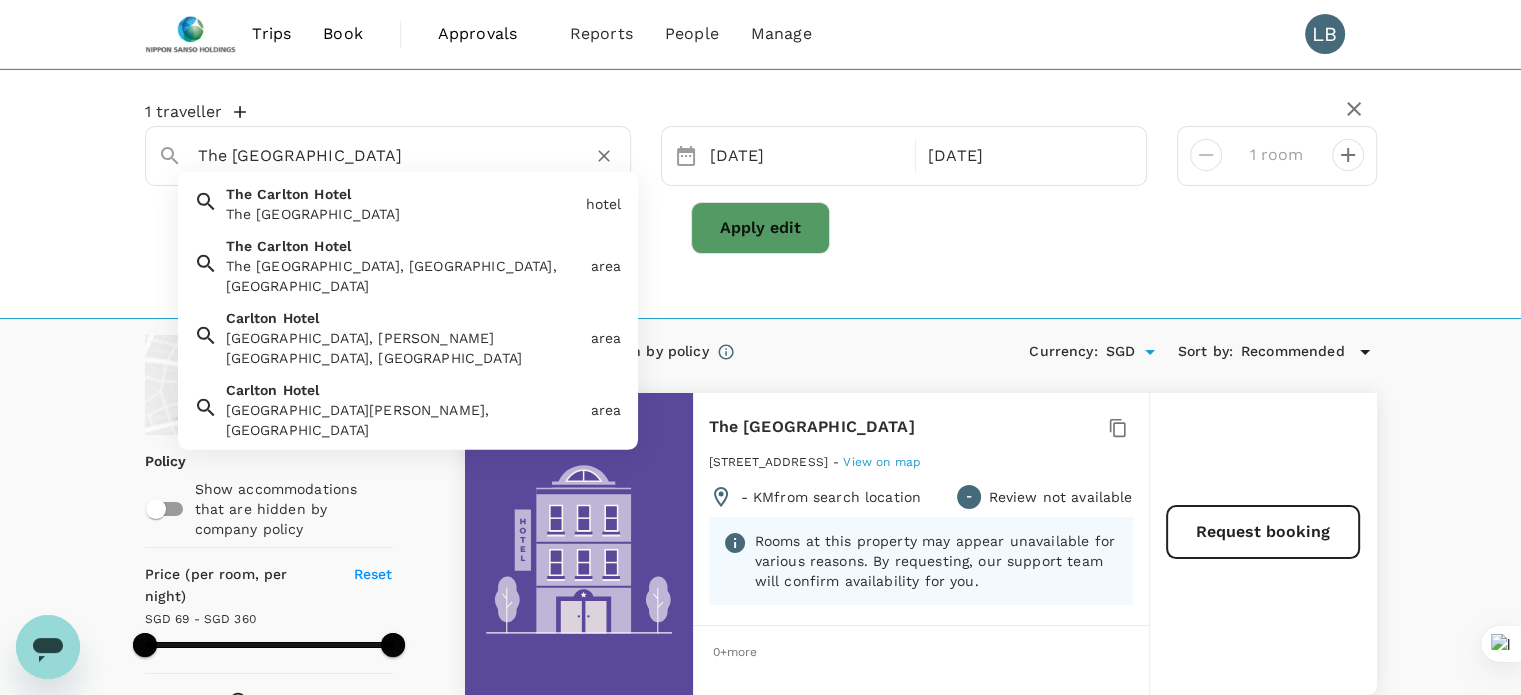 scroll, scrollTop: 0, scrollLeft: 0, axis: both 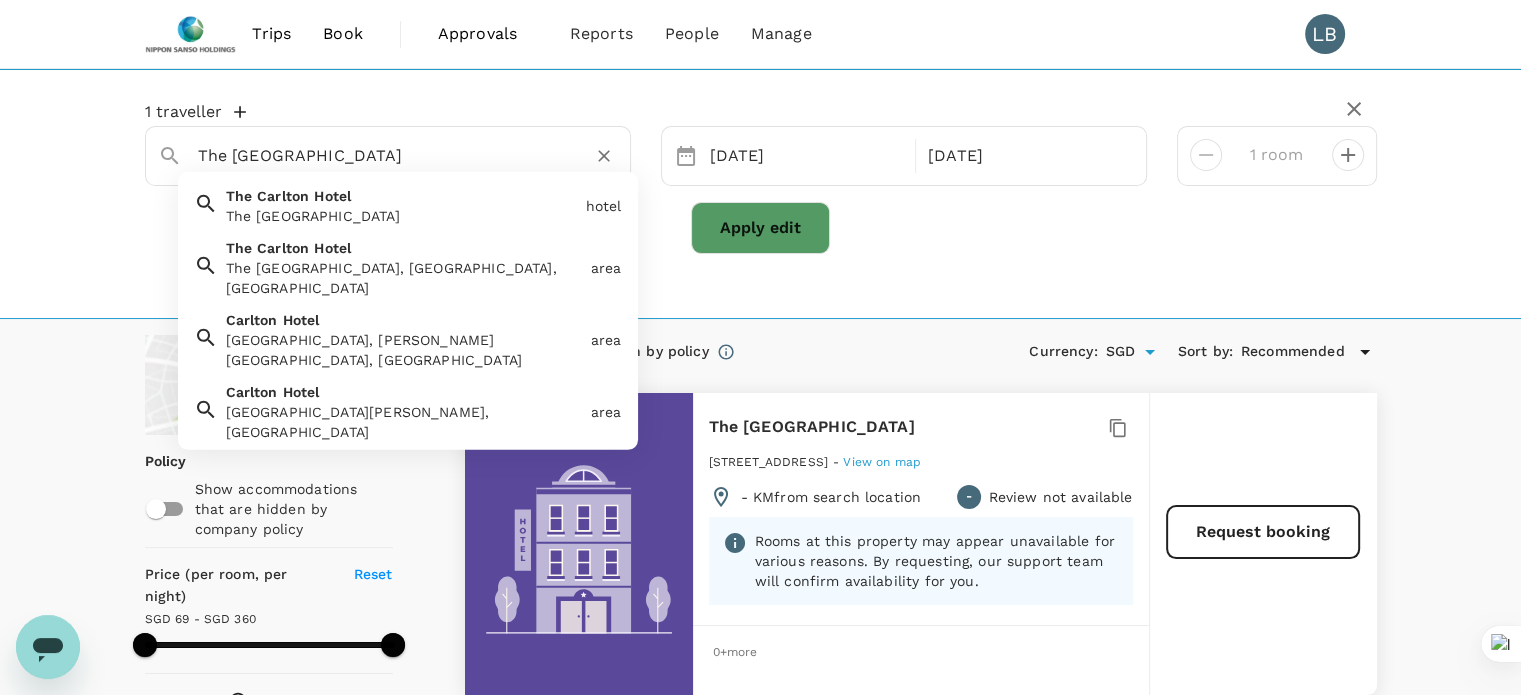 click on "The Carlton Hotel taiwan" at bounding box center (380, 155) 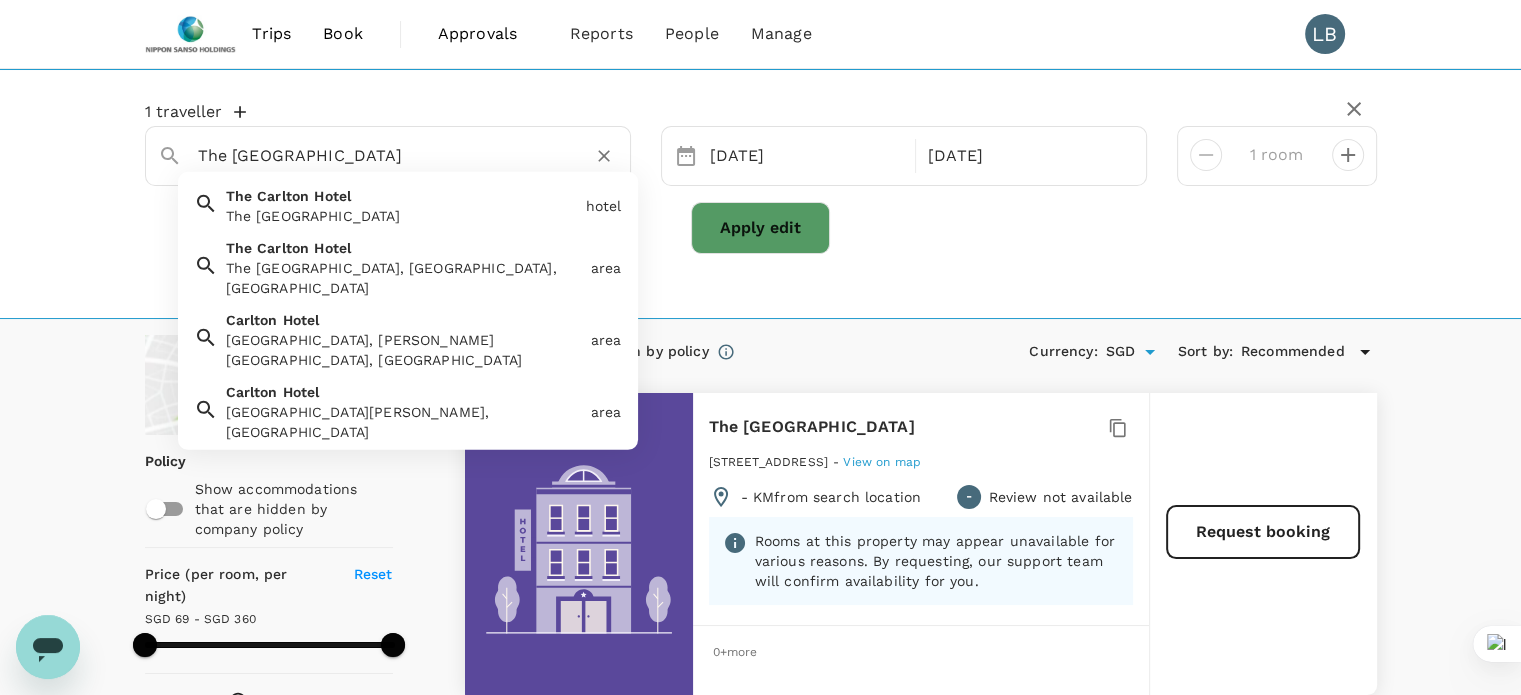 click on "The Carlton Hotel taiwan" at bounding box center (380, 155) 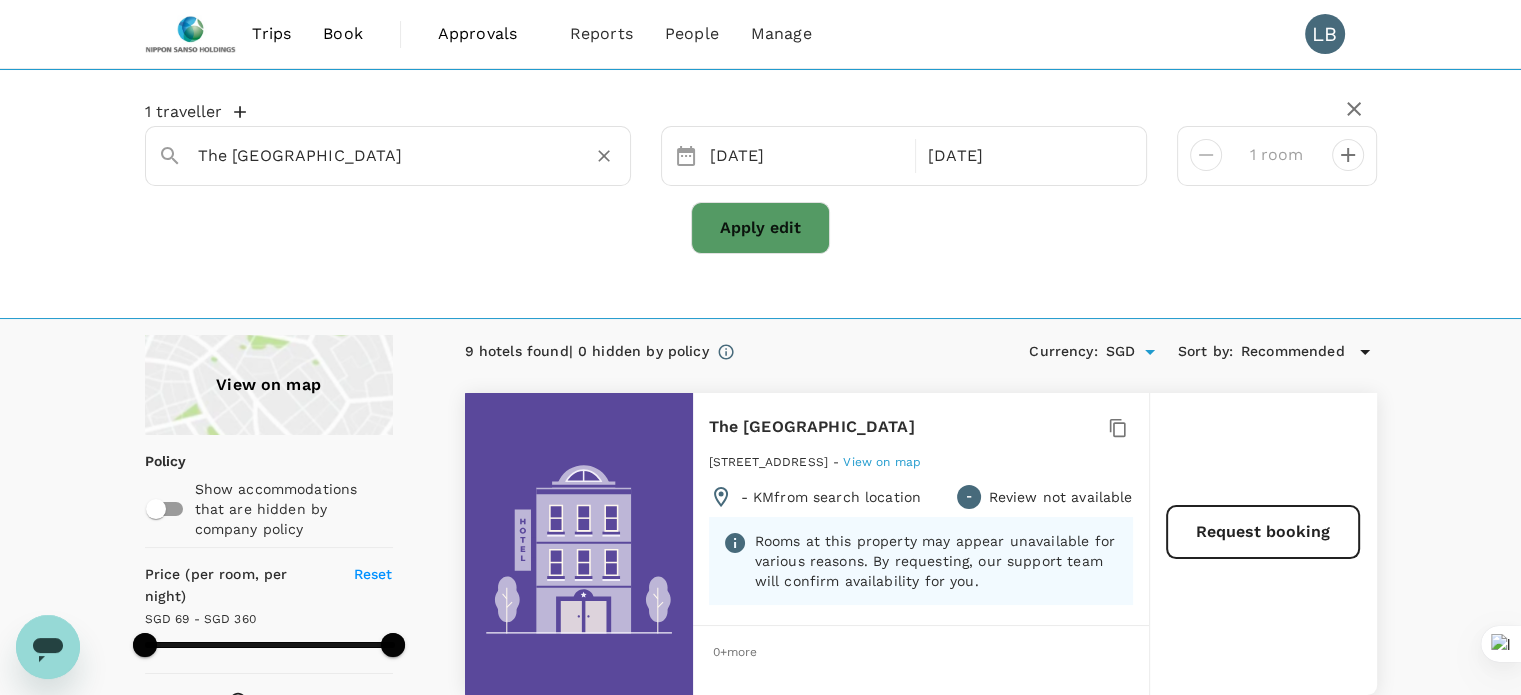 click on "The Carlton Hotel" at bounding box center (380, 155) 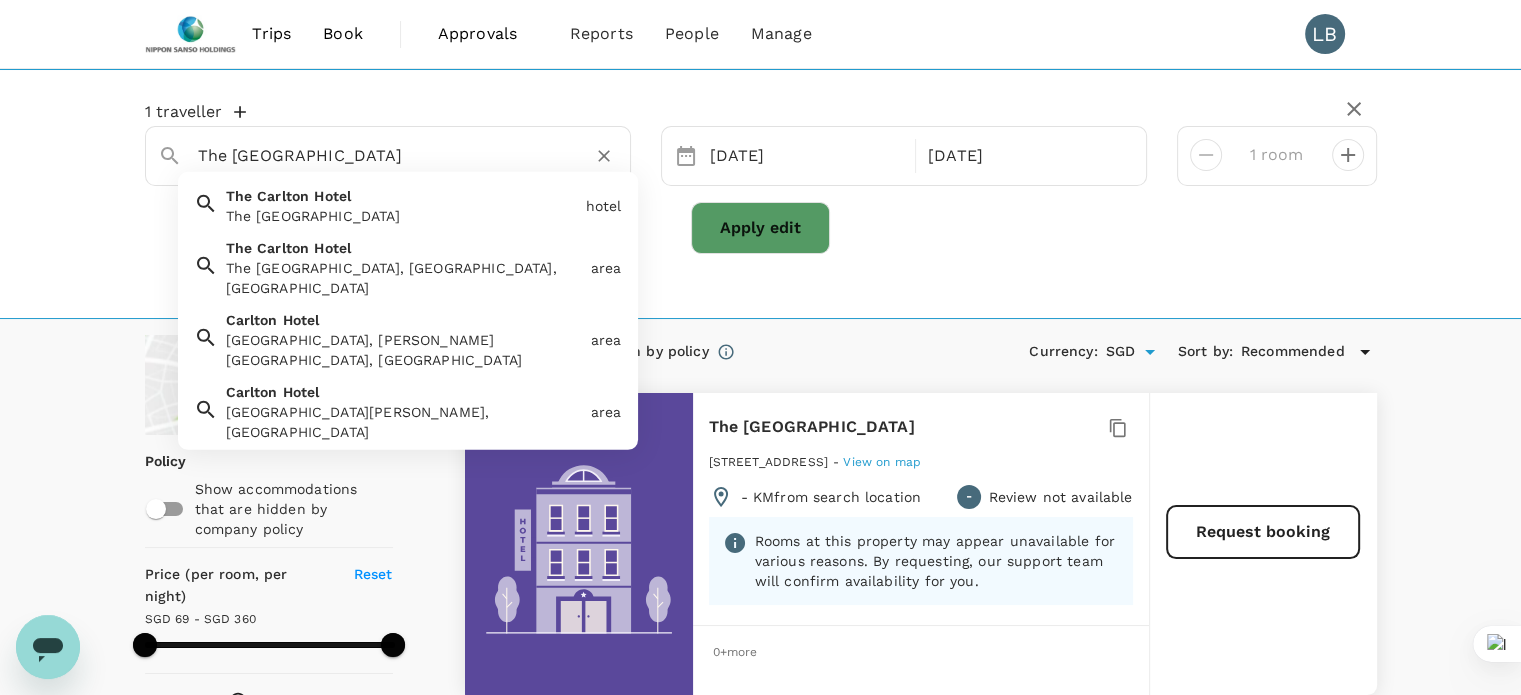 click on "The Carlton Hotel" at bounding box center [380, 155] 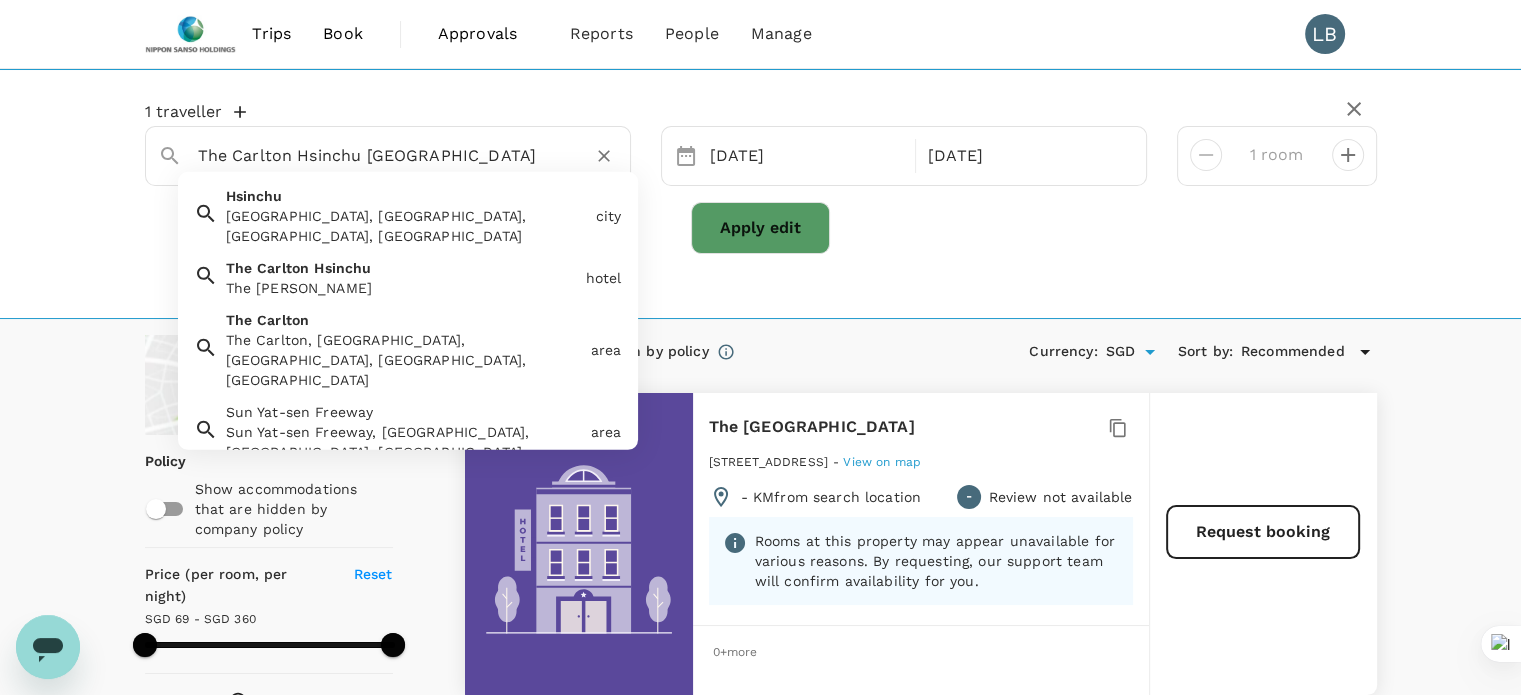type on "The Carlton Hotel" 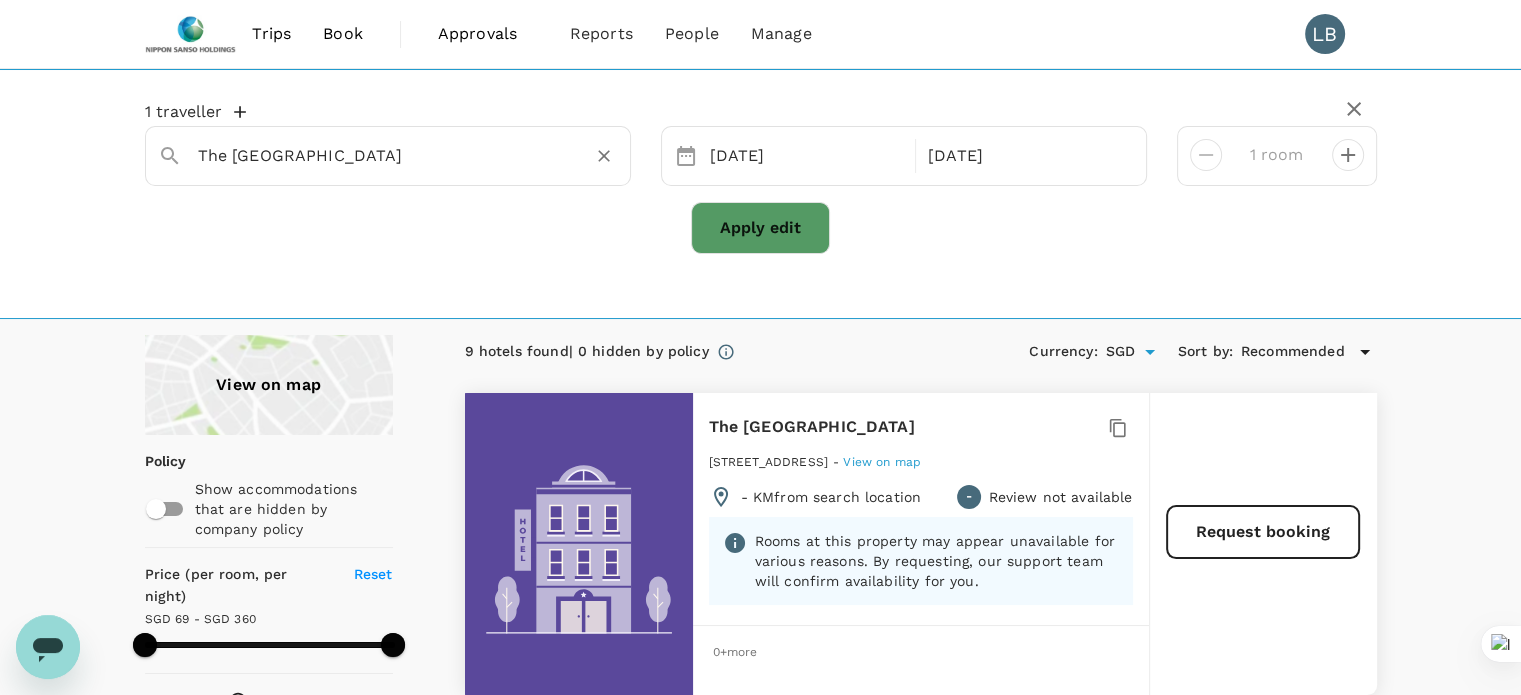 click on "The Carlton Hotel" at bounding box center (380, 155) 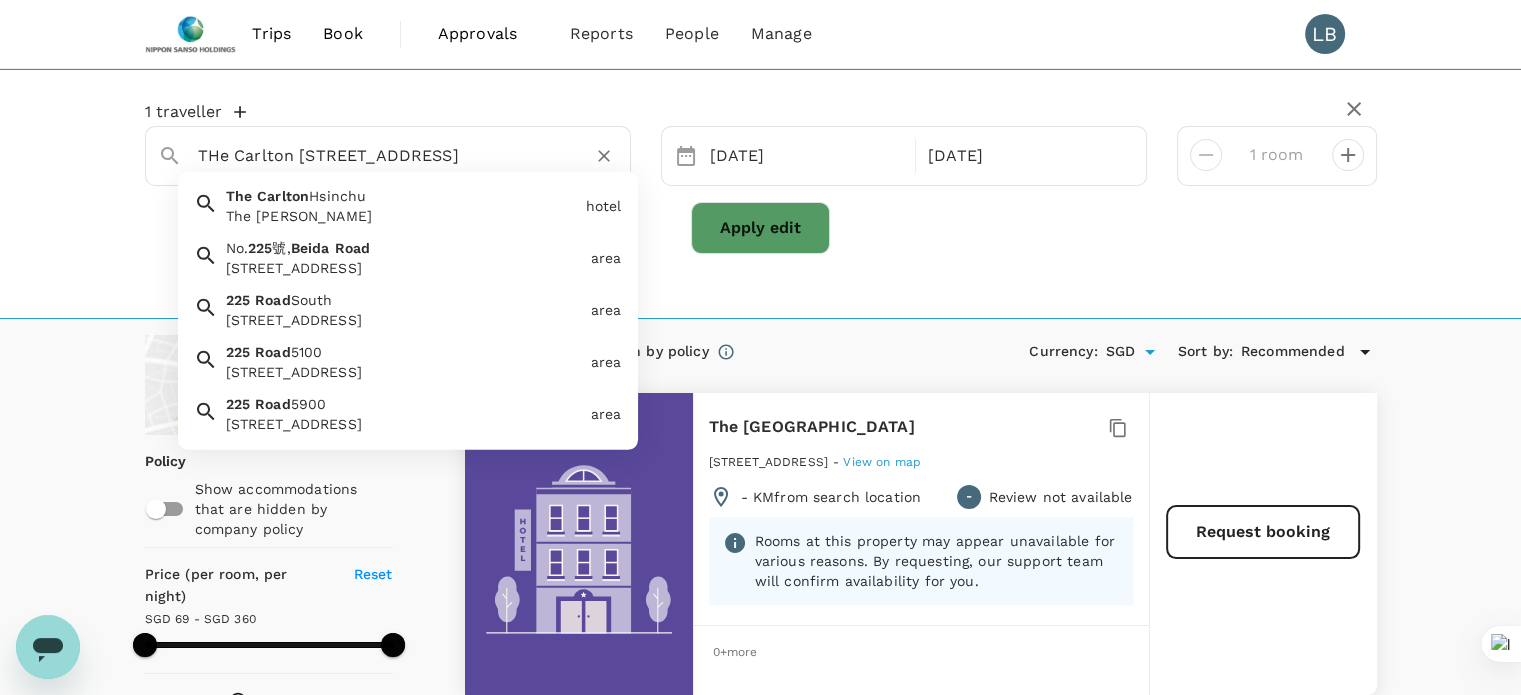 click on "Road" at bounding box center [353, 248] 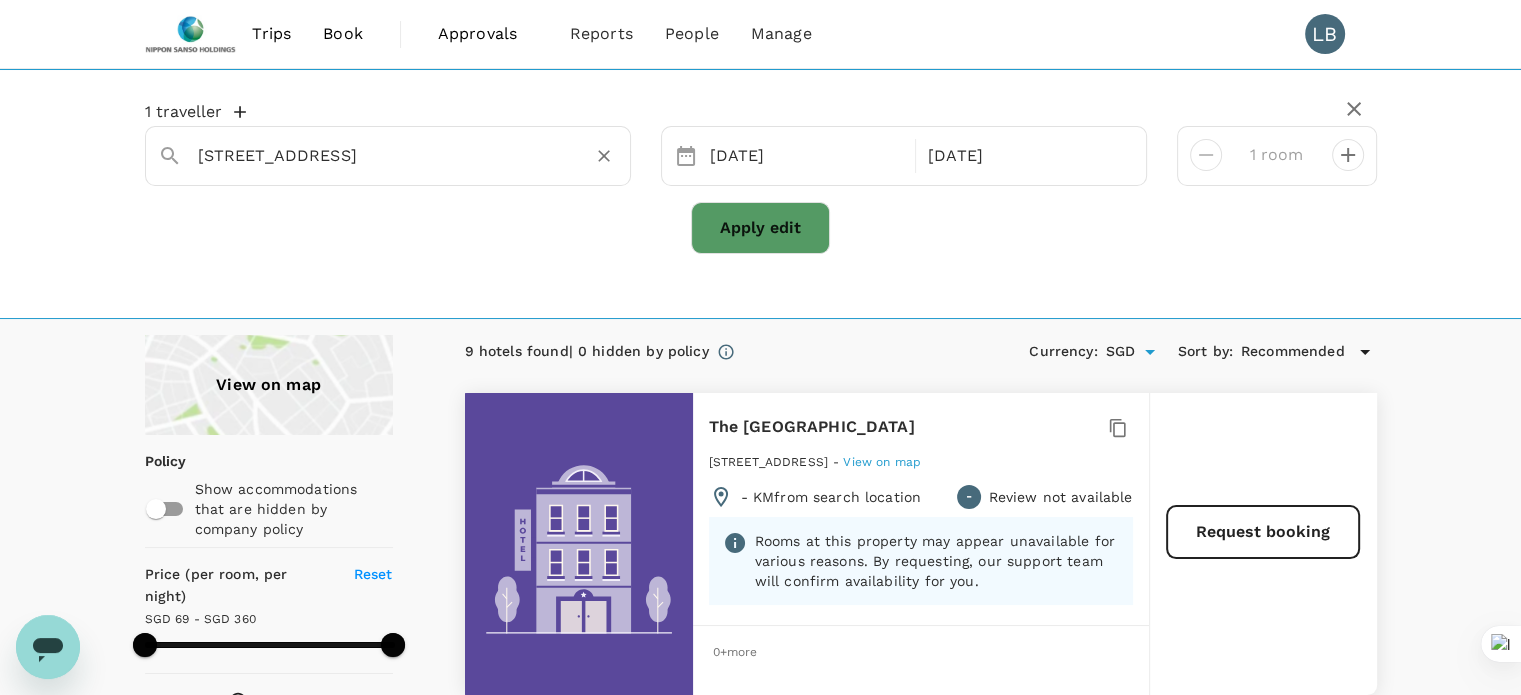 type on "No. 225號, Beida Road" 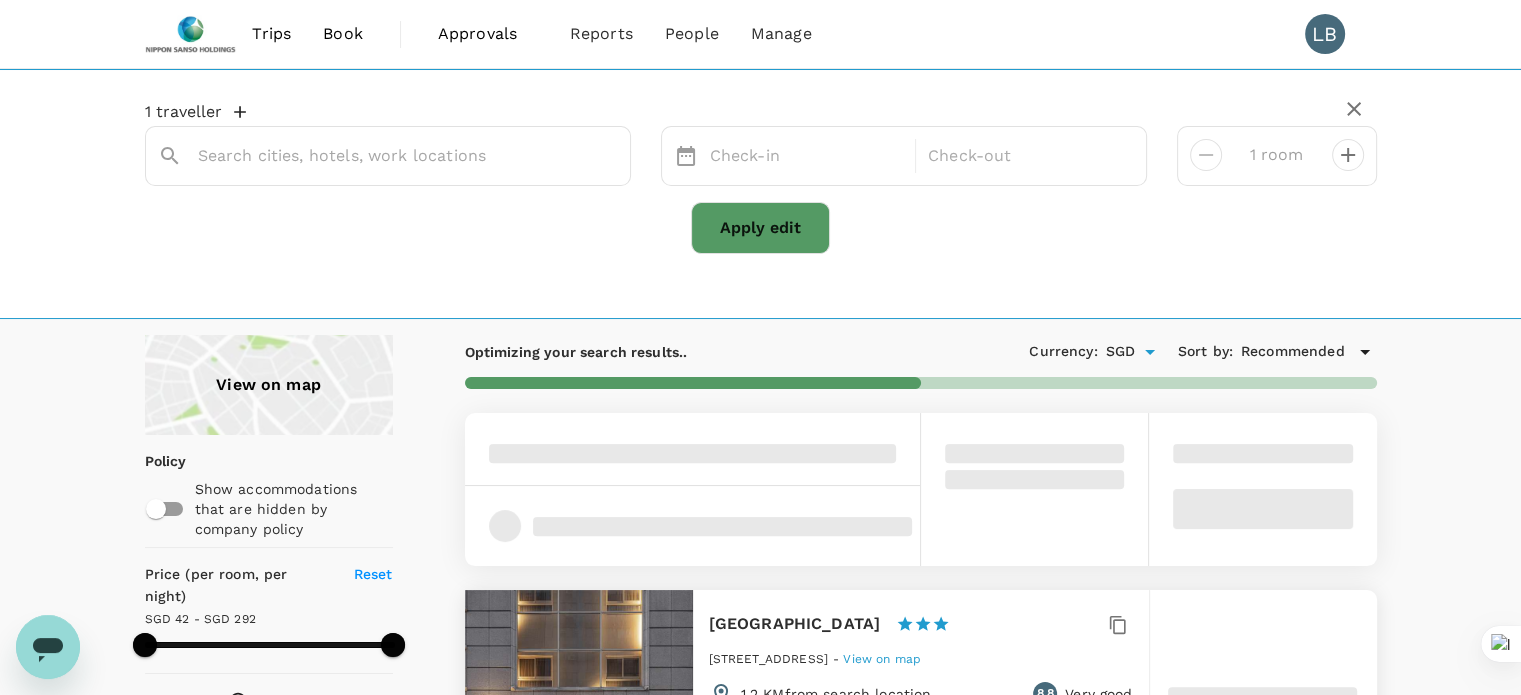 type on "No. 225號, Beida Rd" 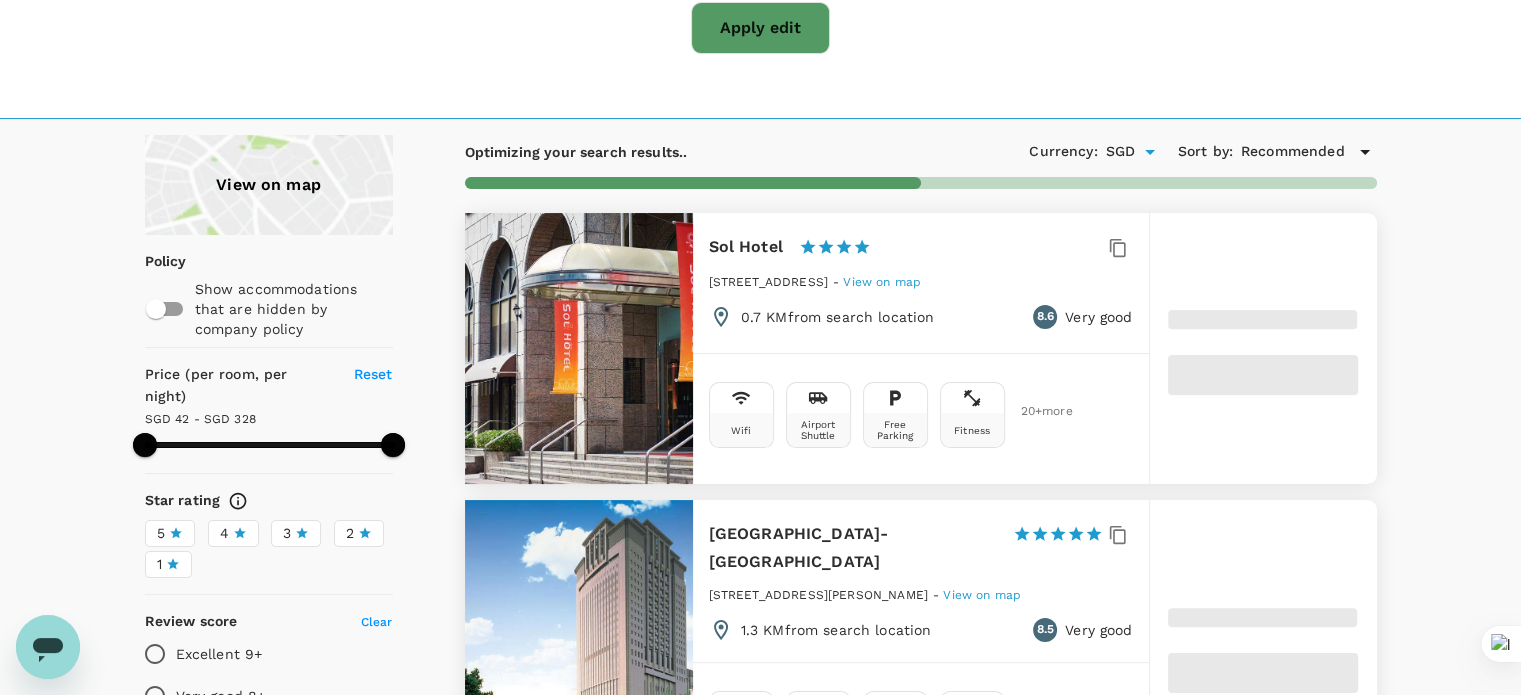 type on "327.91" 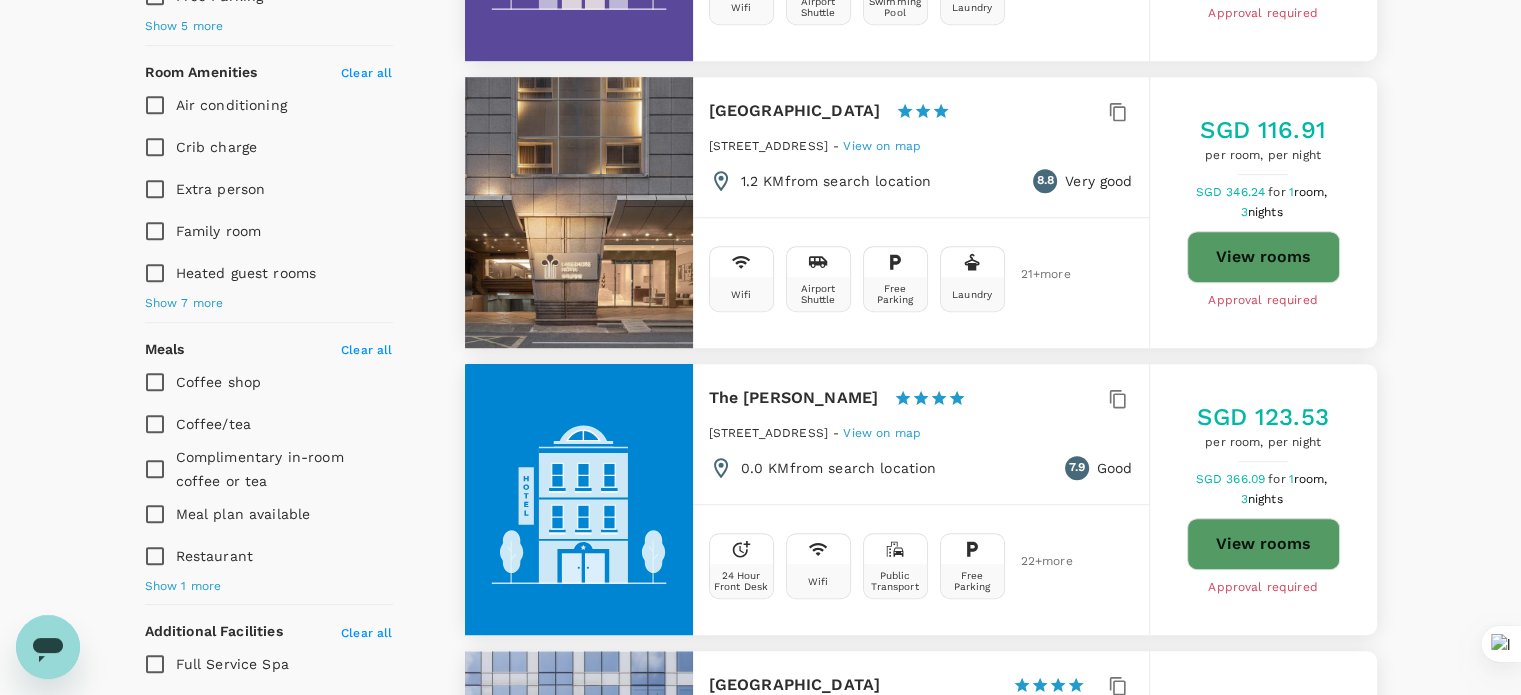 scroll, scrollTop: 1300, scrollLeft: 0, axis: vertical 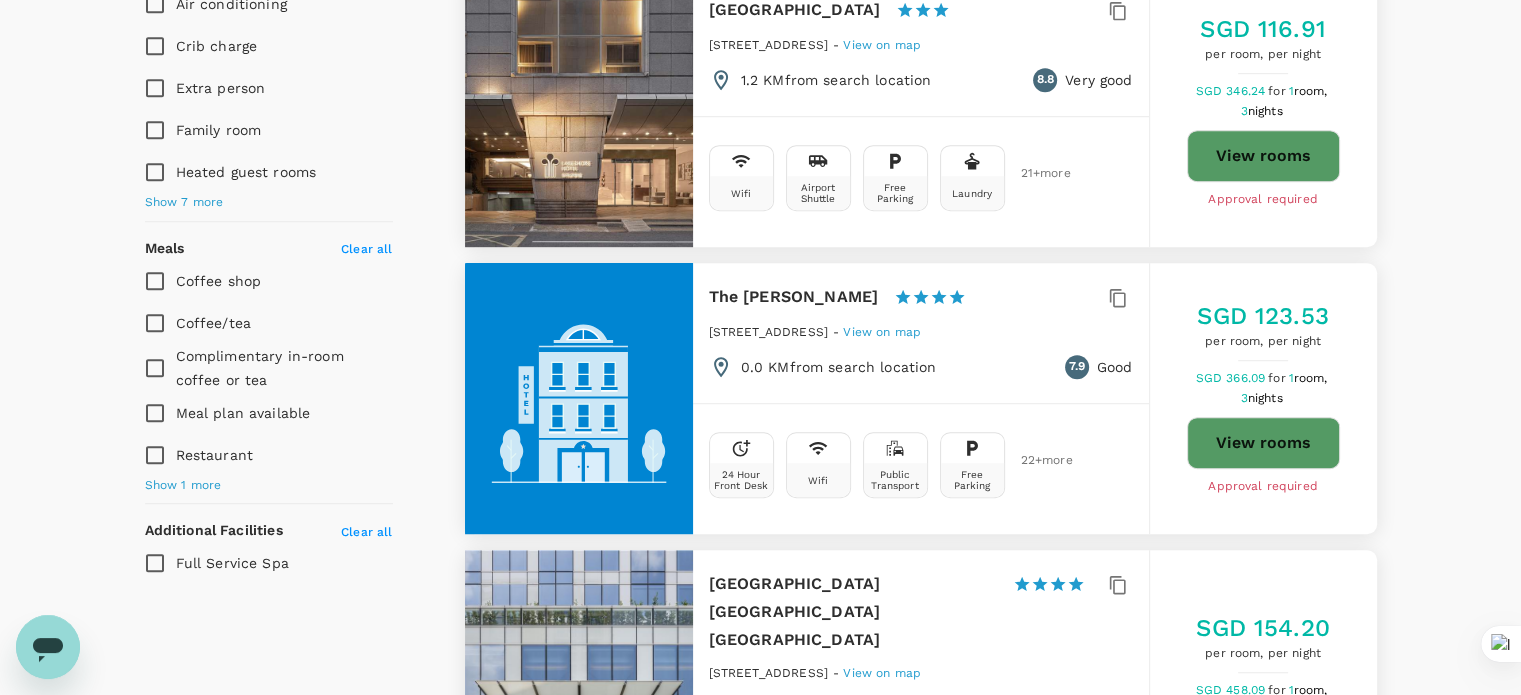 click on "View rooms" at bounding box center (1263, 443) 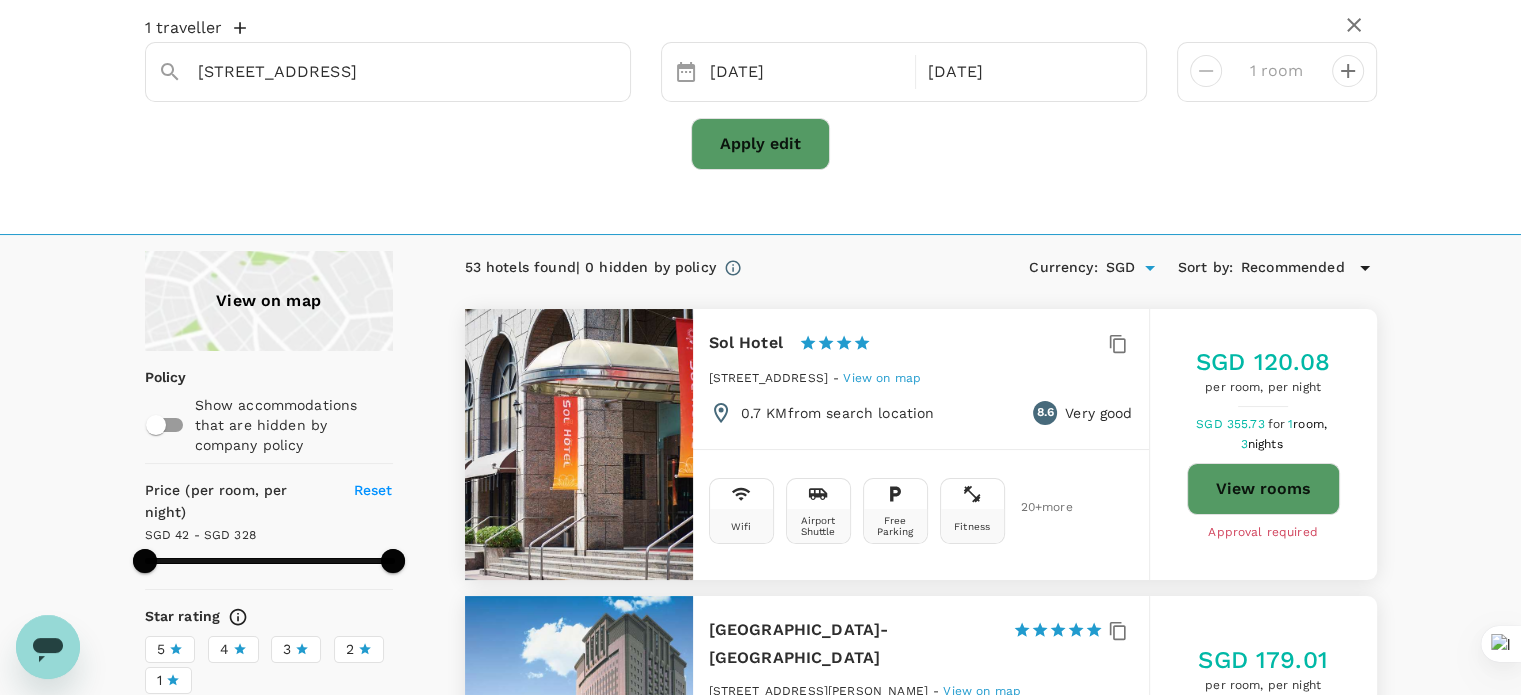 scroll, scrollTop: 0, scrollLeft: 0, axis: both 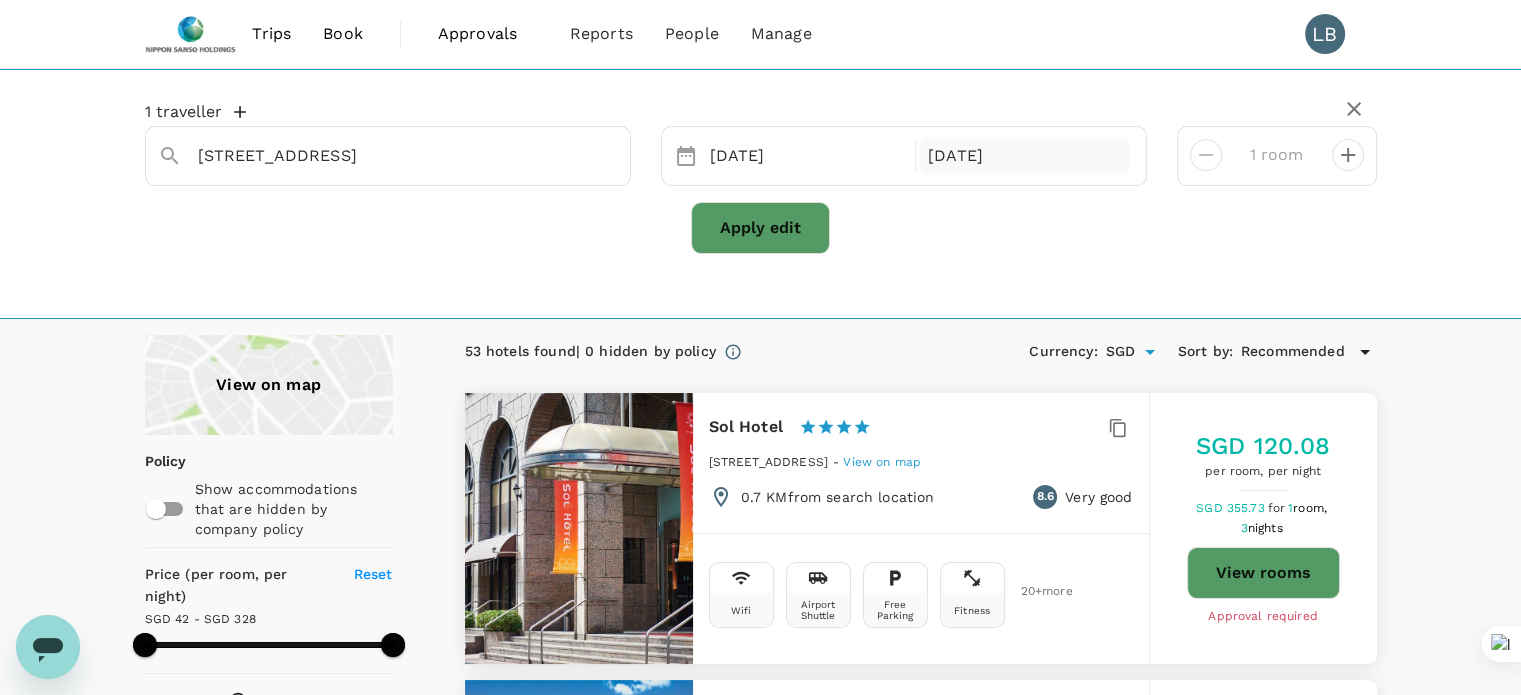 click on "04 Sep" at bounding box center [1025, 156] 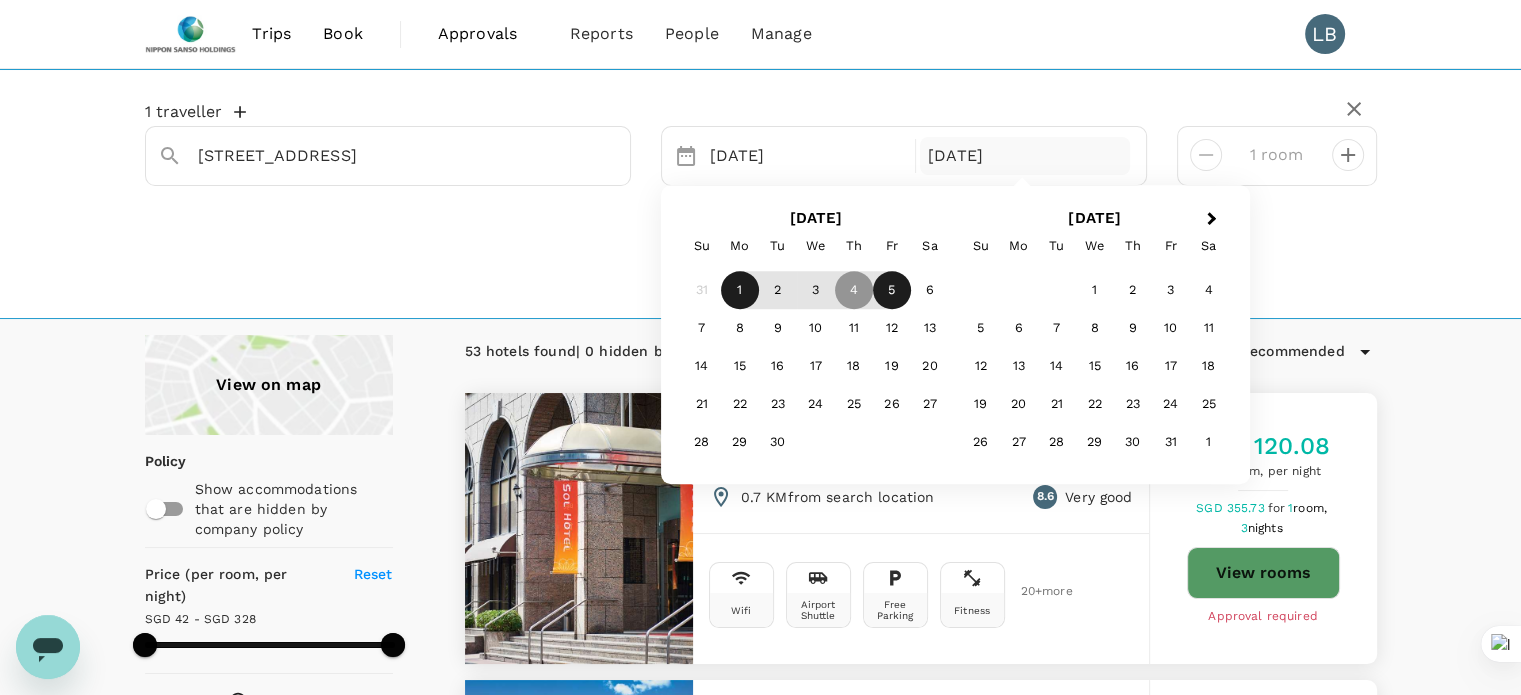 click on "5" at bounding box center [892, 291] 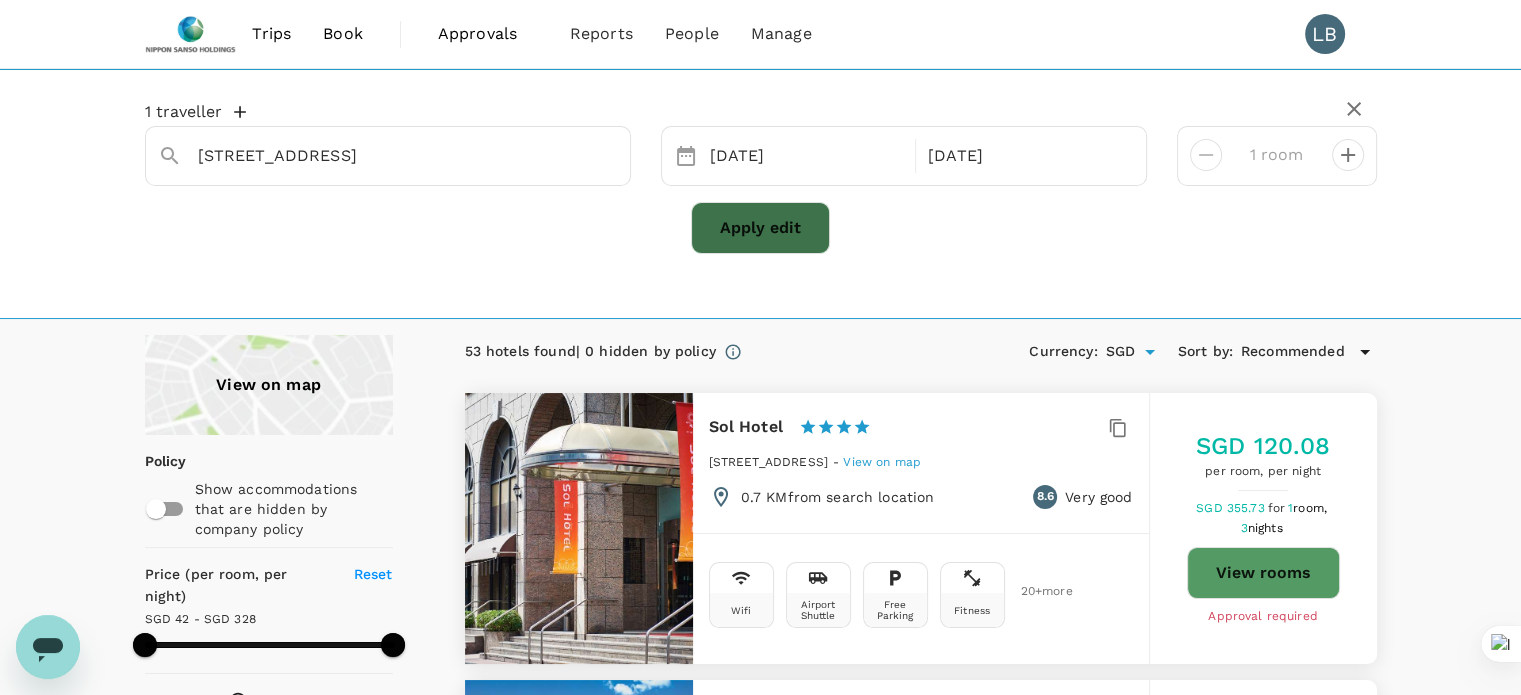 click on "Apply edit" at bounding box center [760, 228] 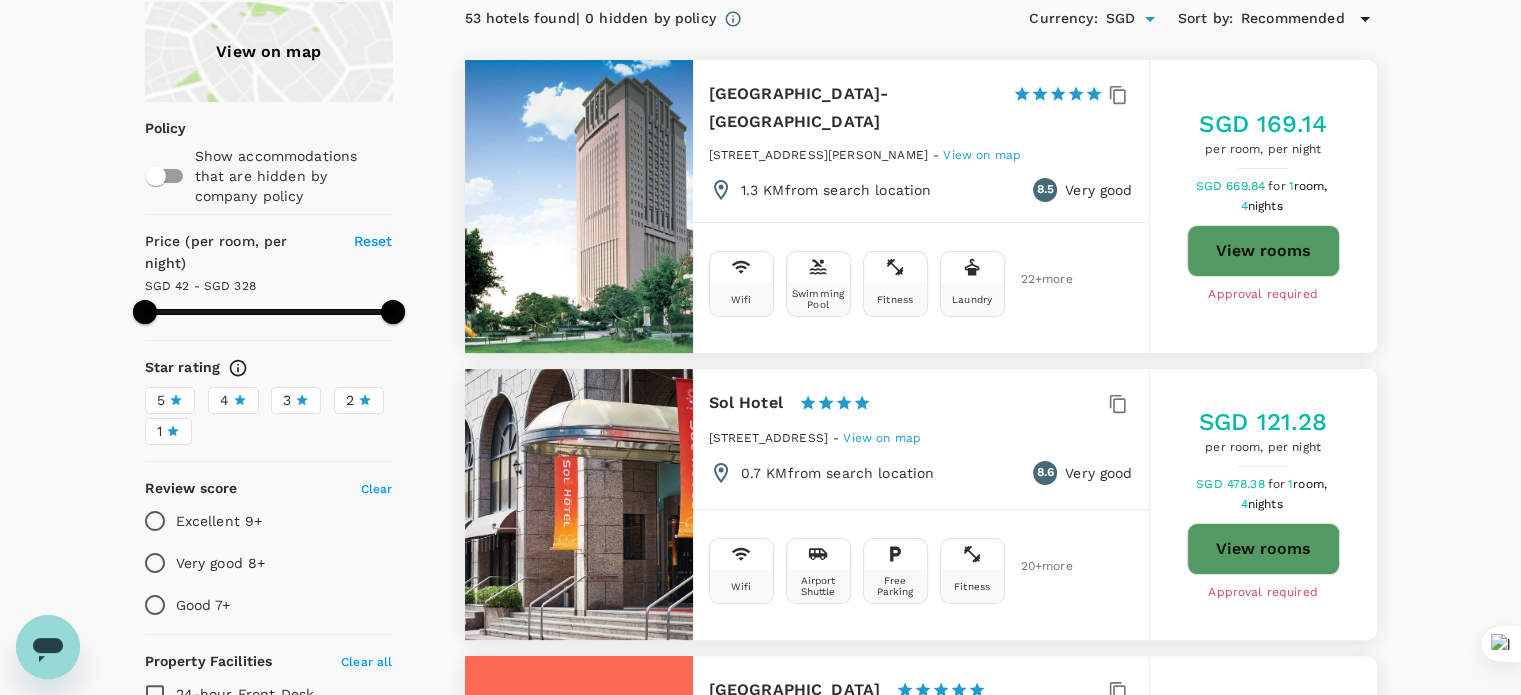 type on "327.77" 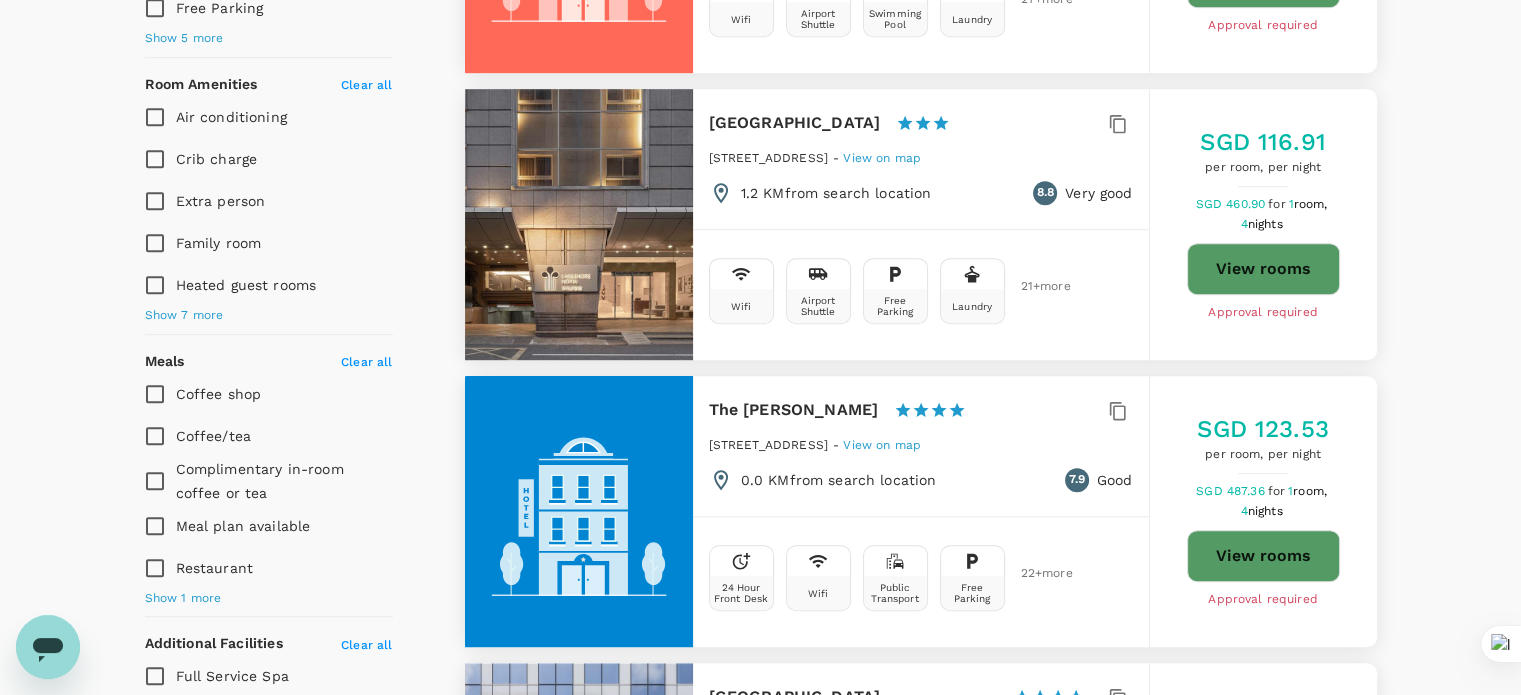 scroll, scrollTop: 1200, scrollLeft: 0, axis: vertical 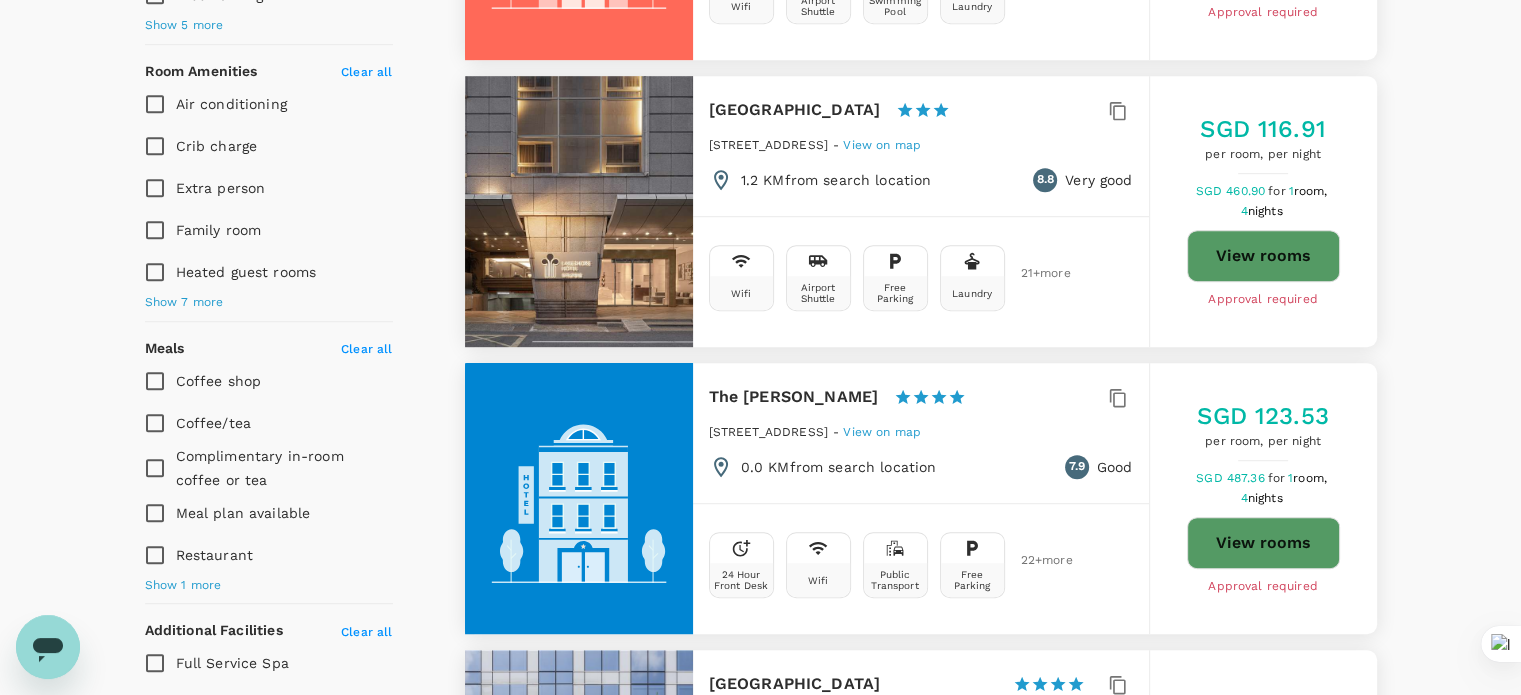 click on "View rooms" at bounding box center [1263, 543] 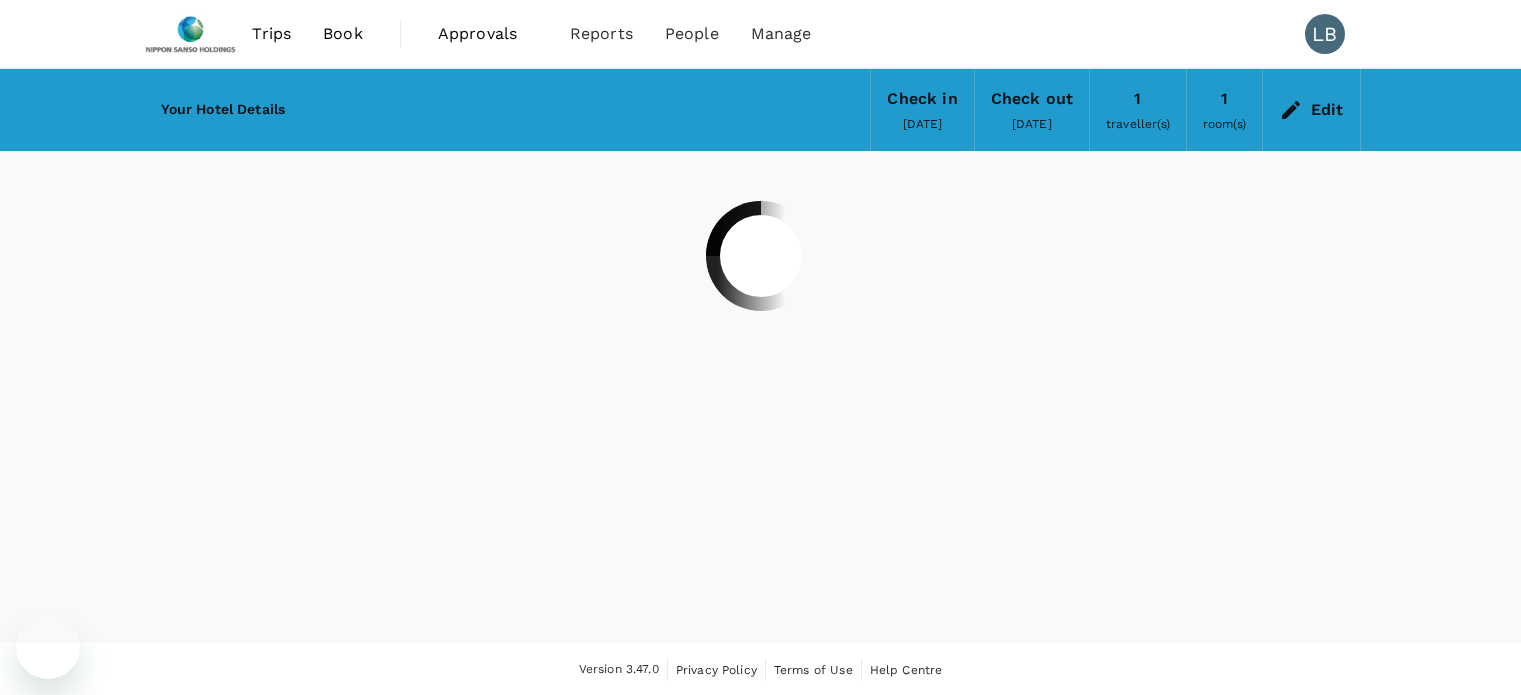 scroll, scrollTop: 0, scrollLeft: 0, axis: both 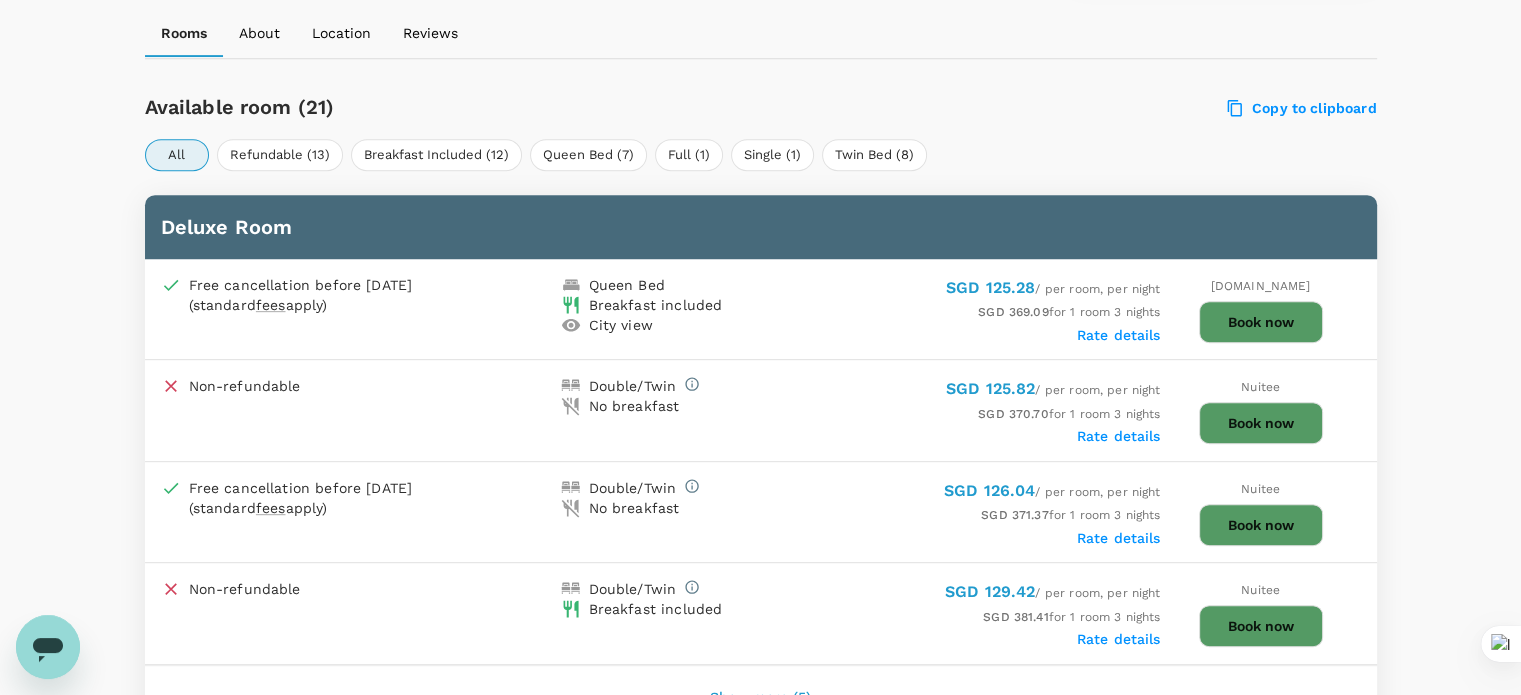 click on "Rate details" at bounding box center (1119, 335) 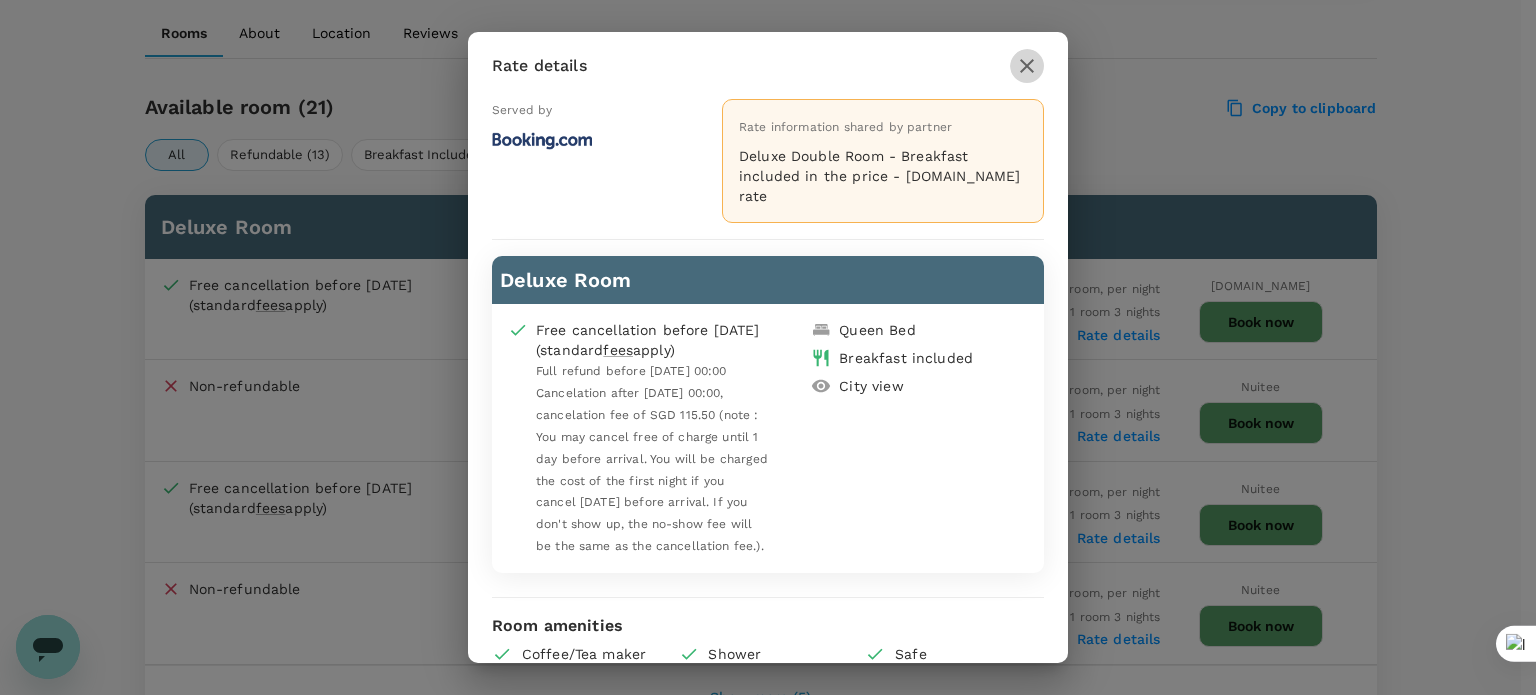 click 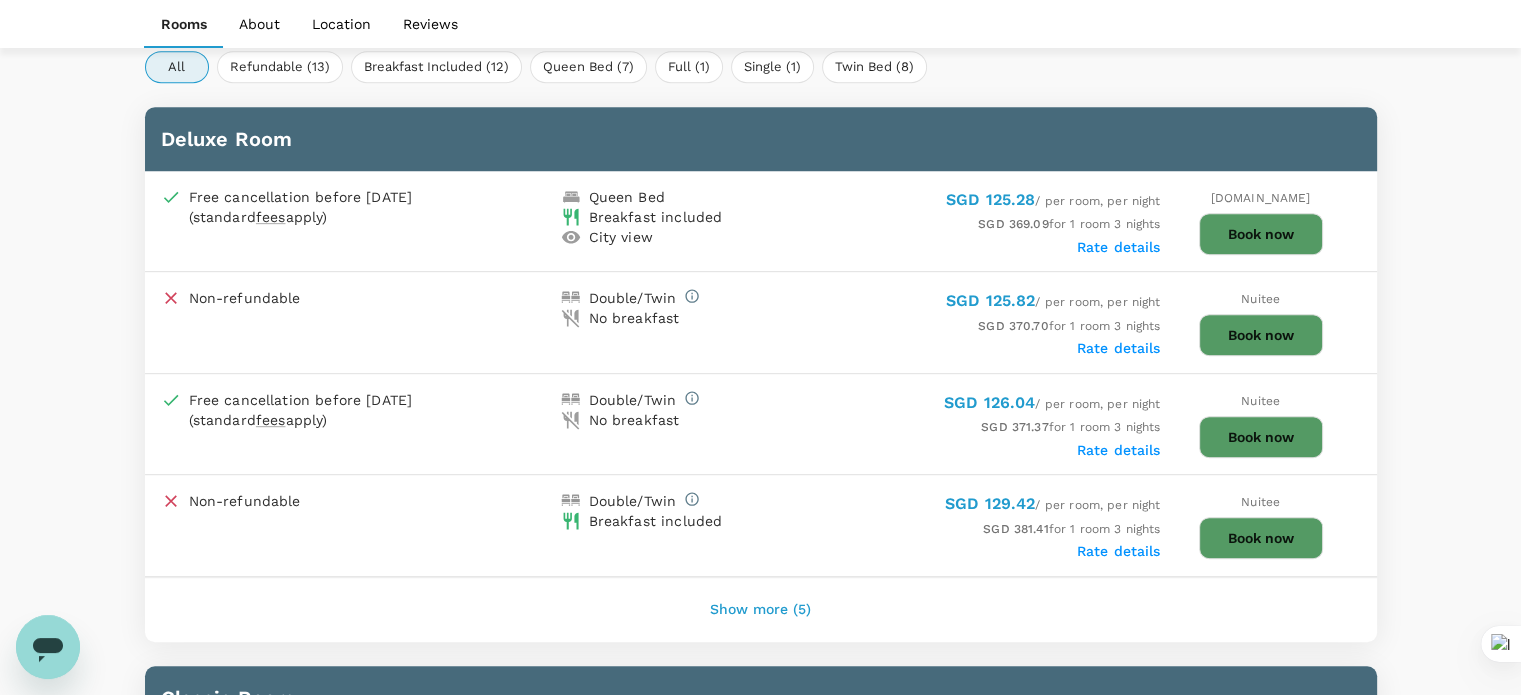 scroll, scrollTop: 1000, scrollLeft: 0, axis: vertical 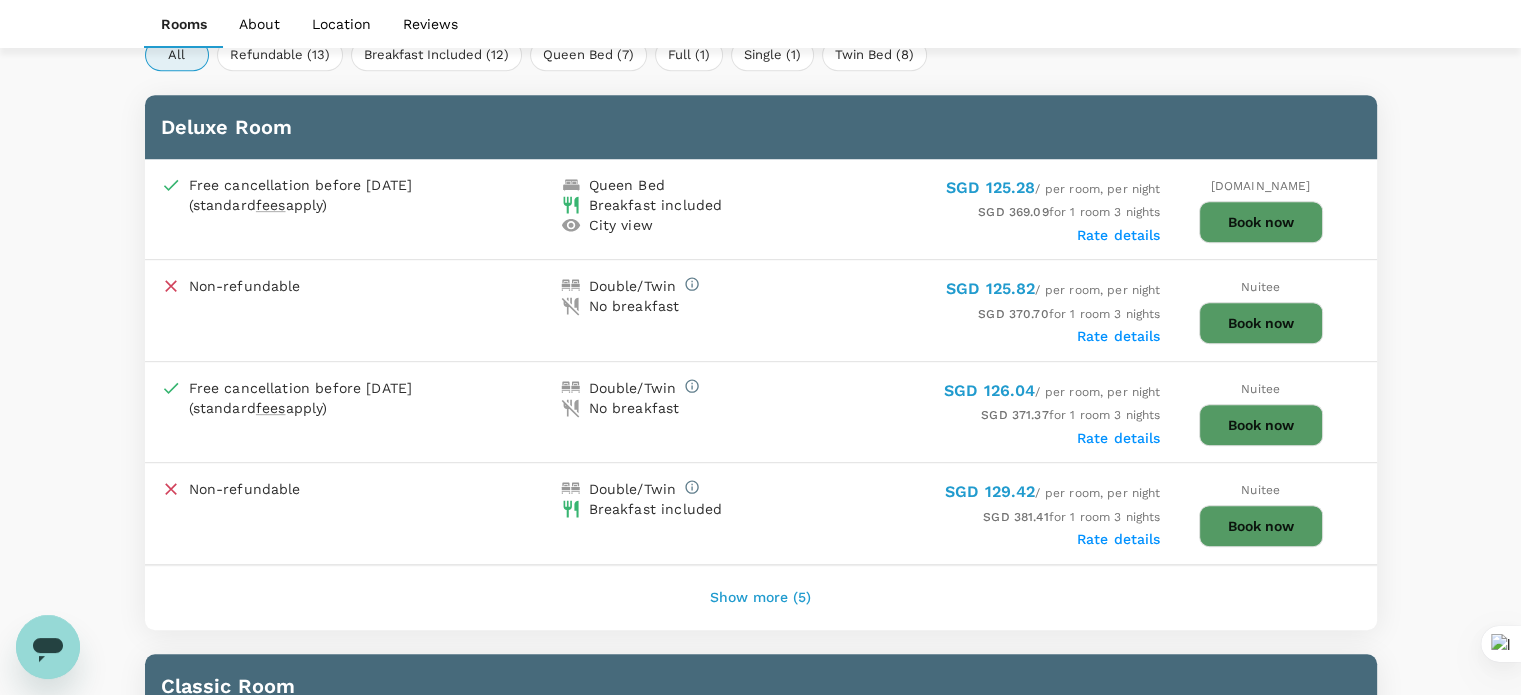 click on "Show more (5)" at bounding box center [760, 598] 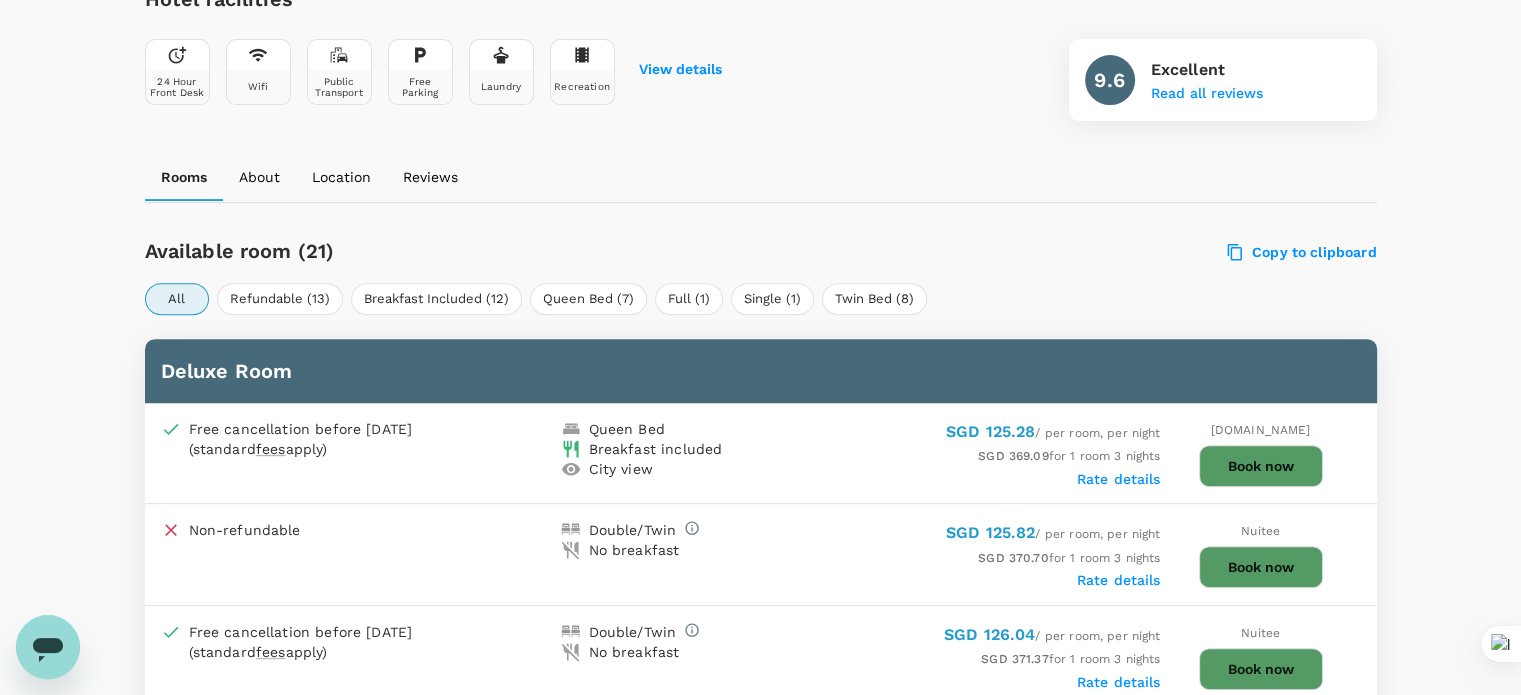 scroll, scrollTop: 700, scrollLeft: 0, axis: vertical 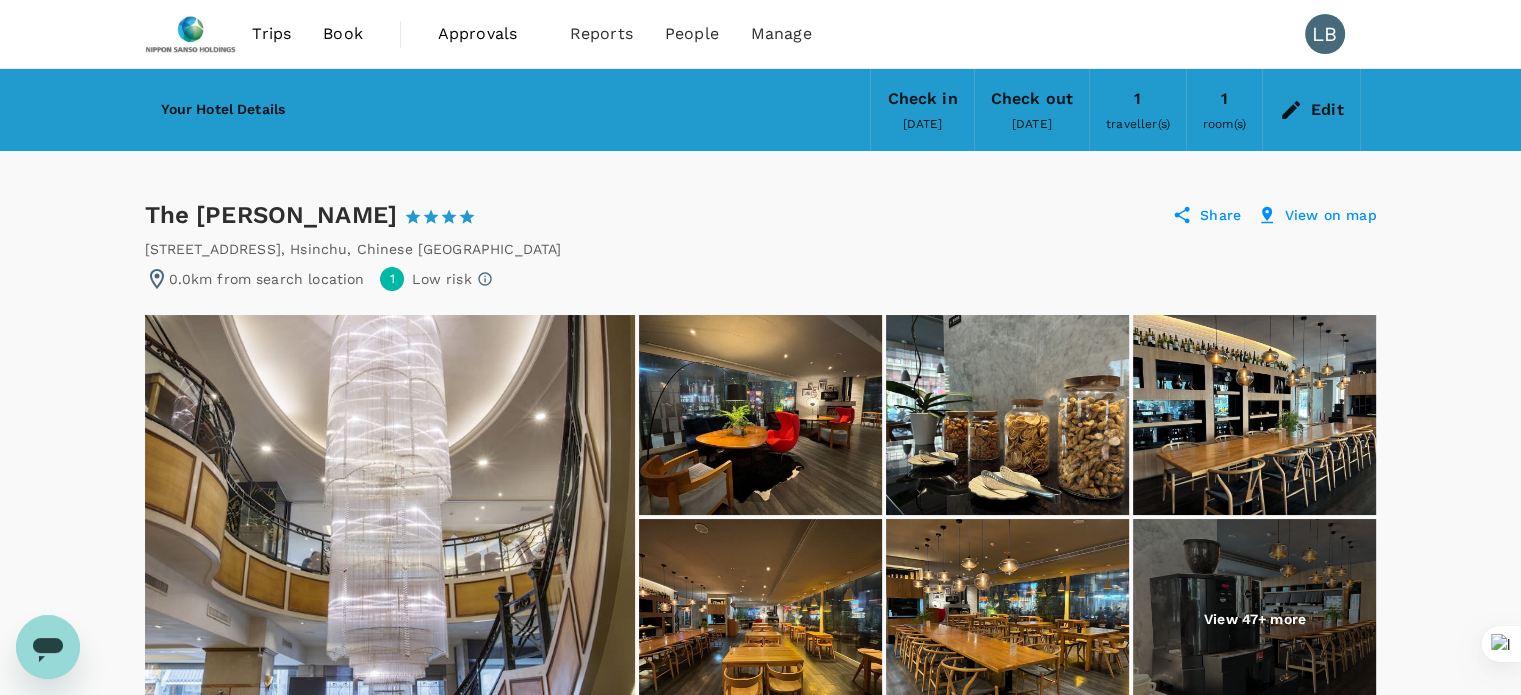 click on "Edit" at bounding box center (1327, 110) 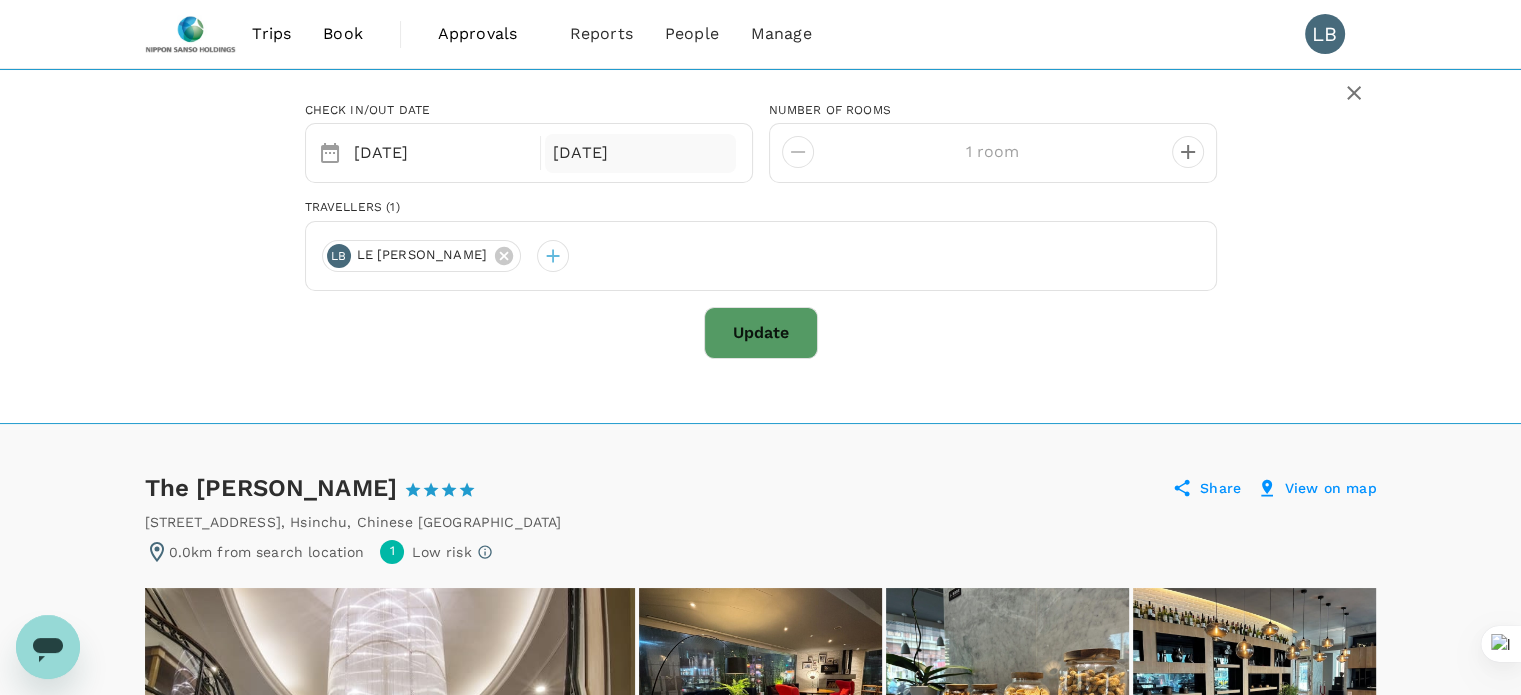 click on "04 Sep" at bounding box center [640, 153] 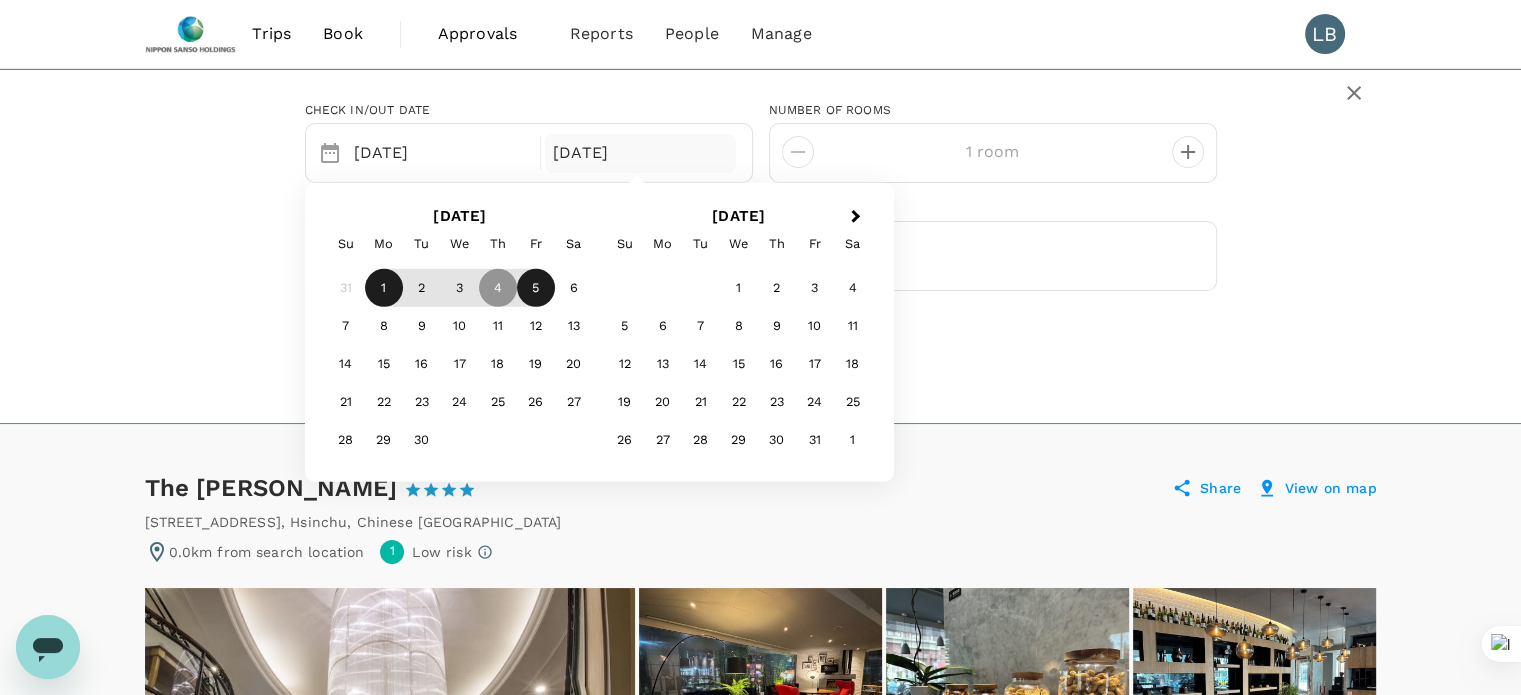 click on "5" at bounding box center (536, 288) 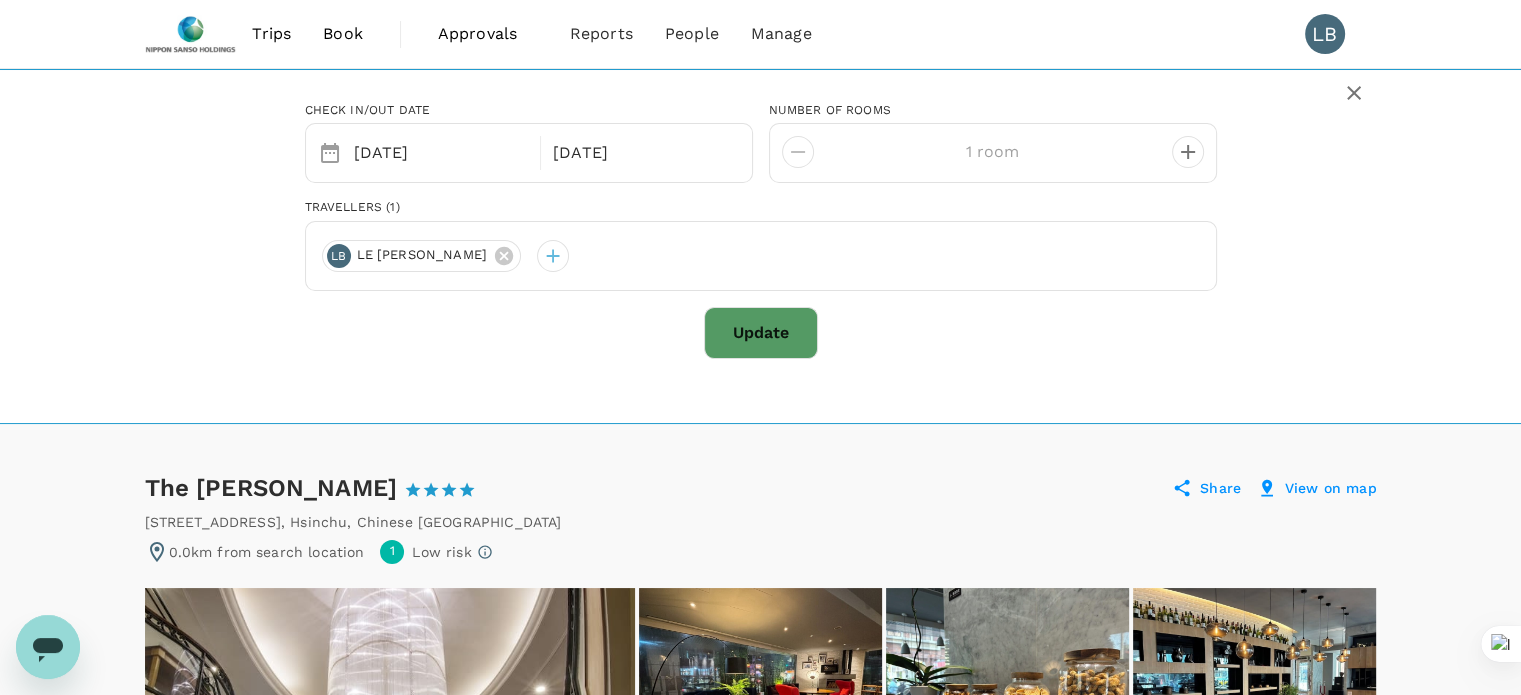 click on "Update" at bounding box center (761, 333) 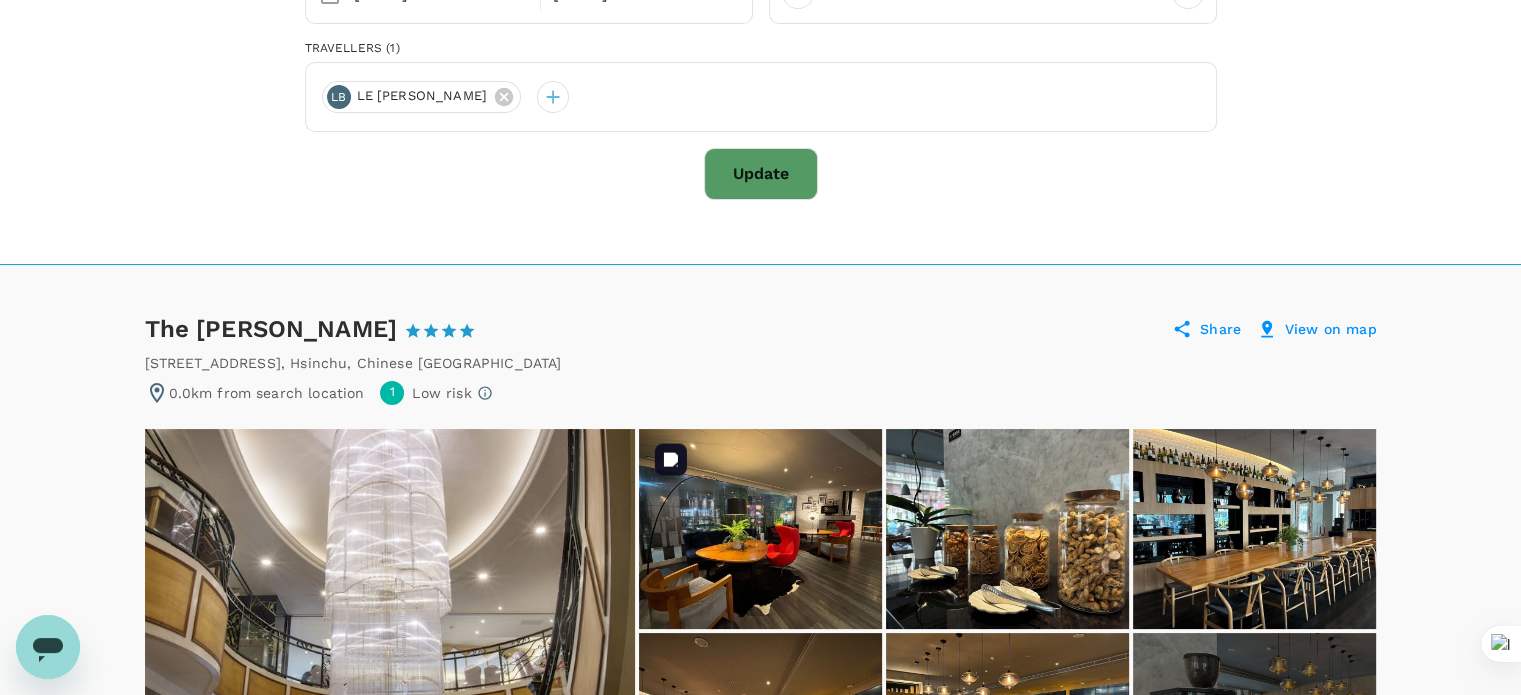 scroll, scrollTop: 300, scrollLeft: 0, axis: vertical 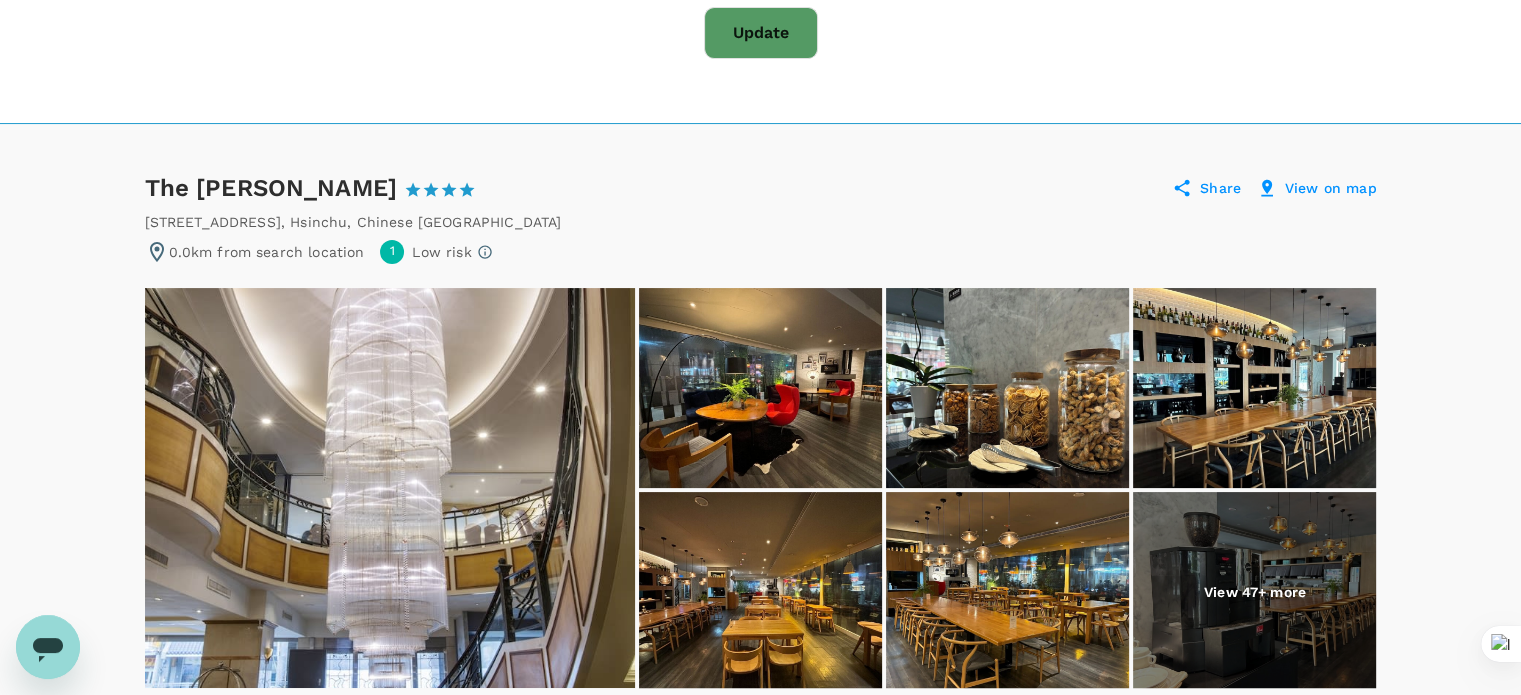 drag, startPoint x: 1483, startPoint y: 303, endPoint x: 1477, endPoint y: 314, distance: 12.529964 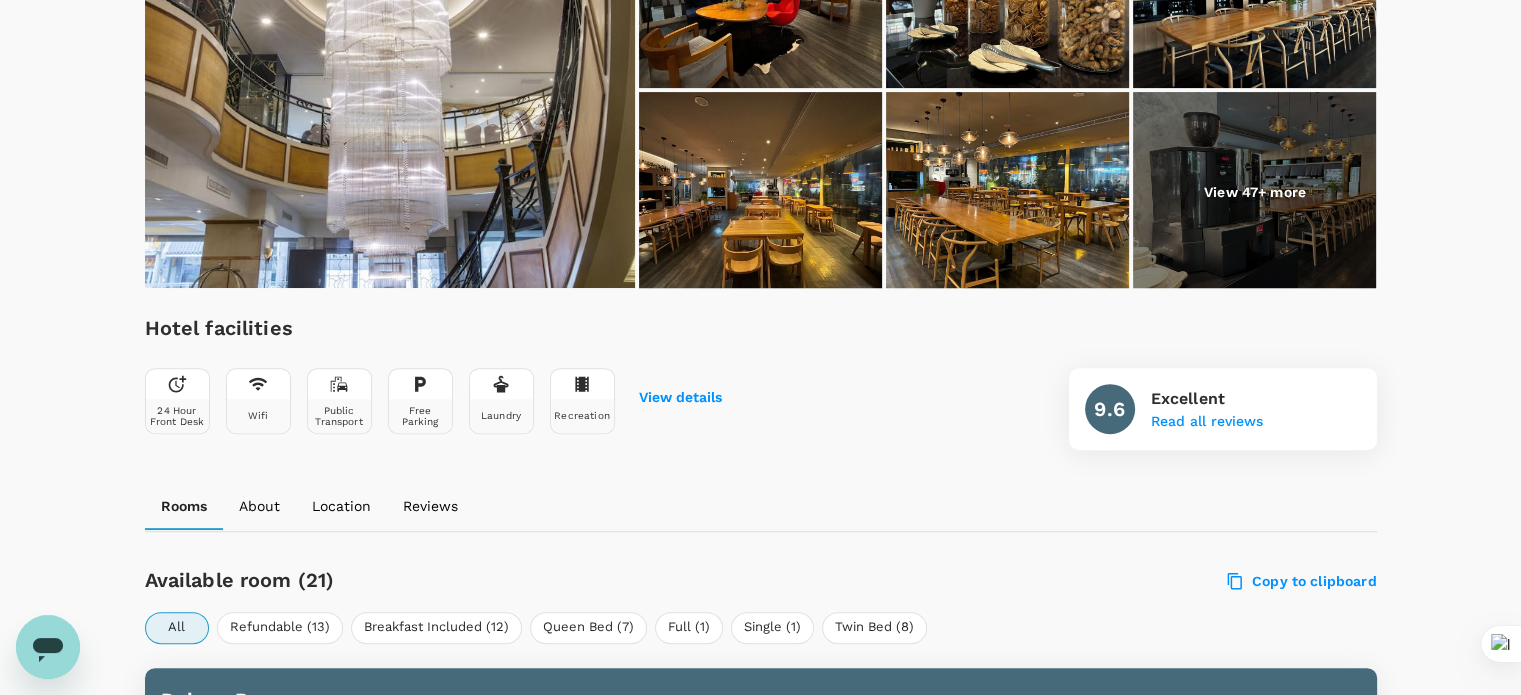 scroll, scrollTop: 100, scrollLeft: 0, axis: vertical 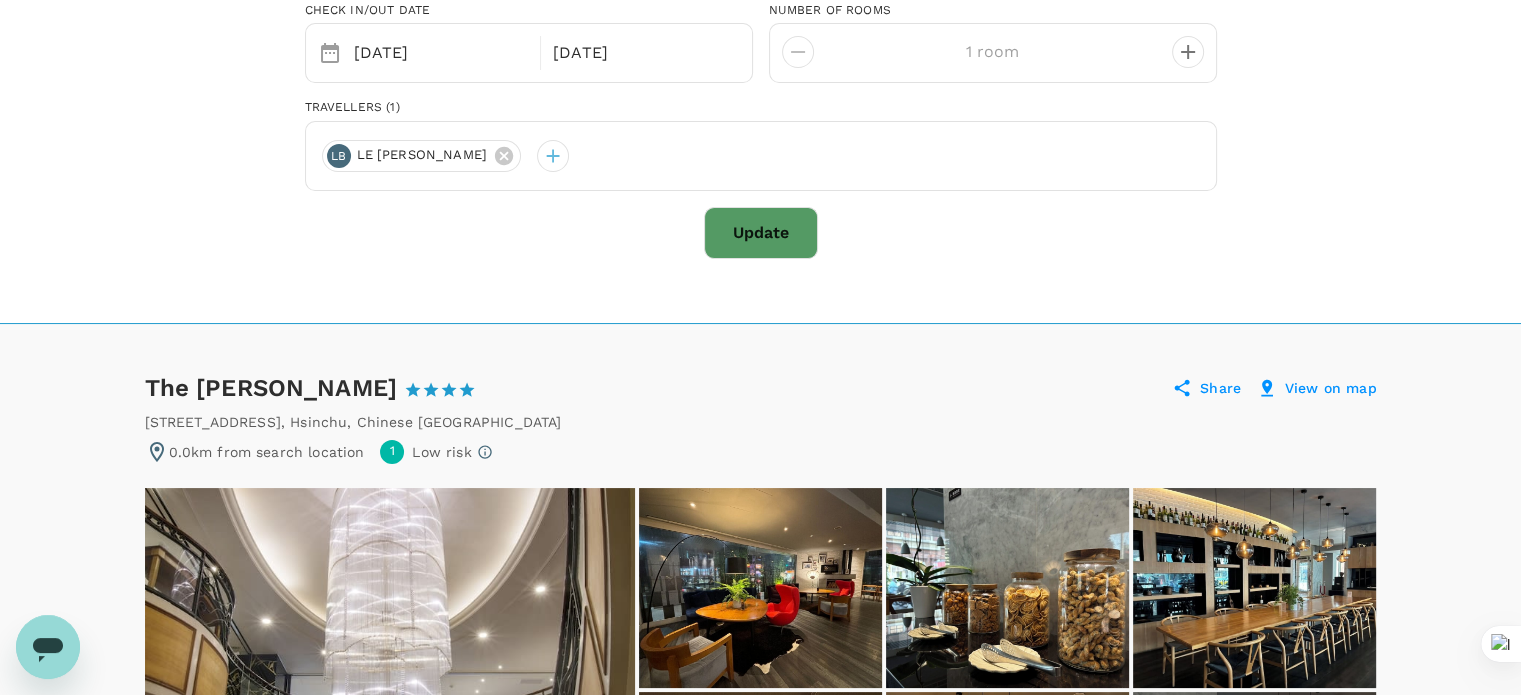 click on "Update" at bounding box center (761, 233) 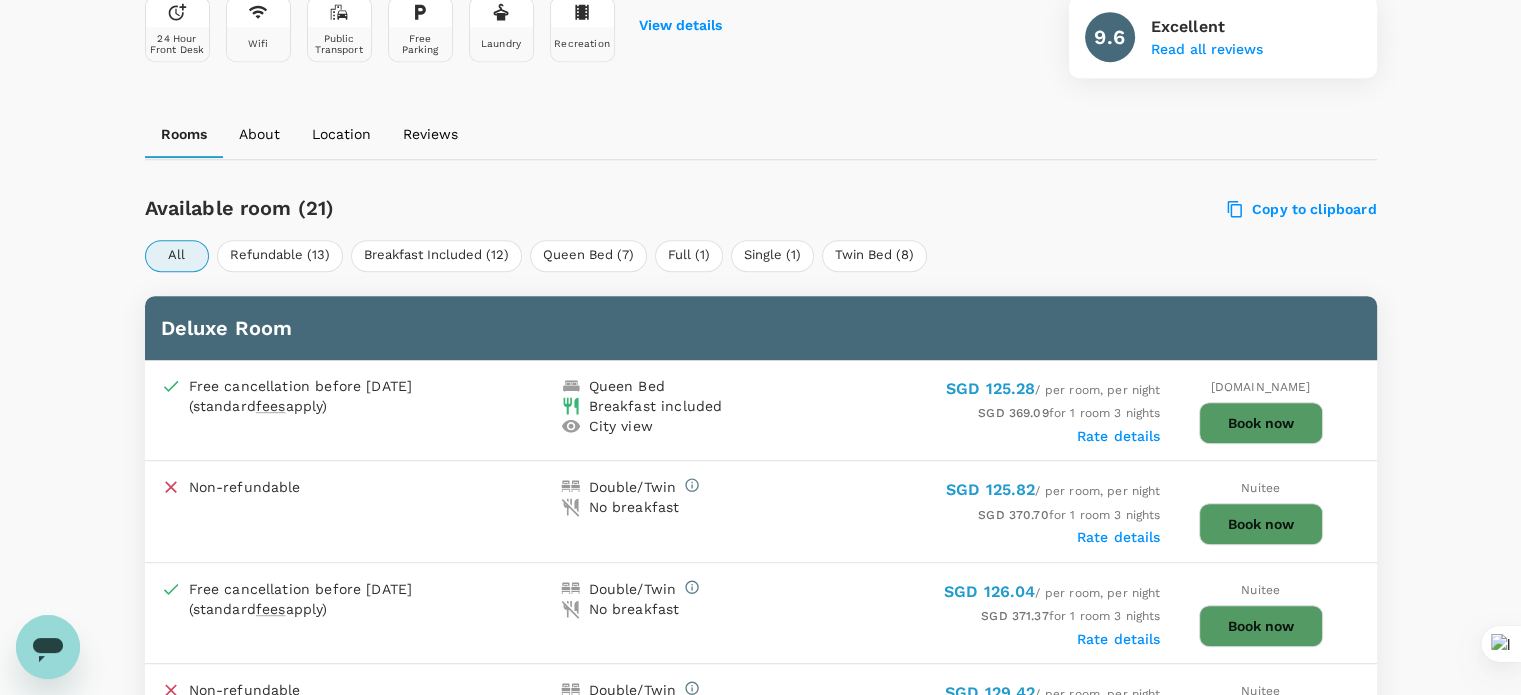 scroll, scrollTop: 1100, scrollLeft: 0, axis: vertical 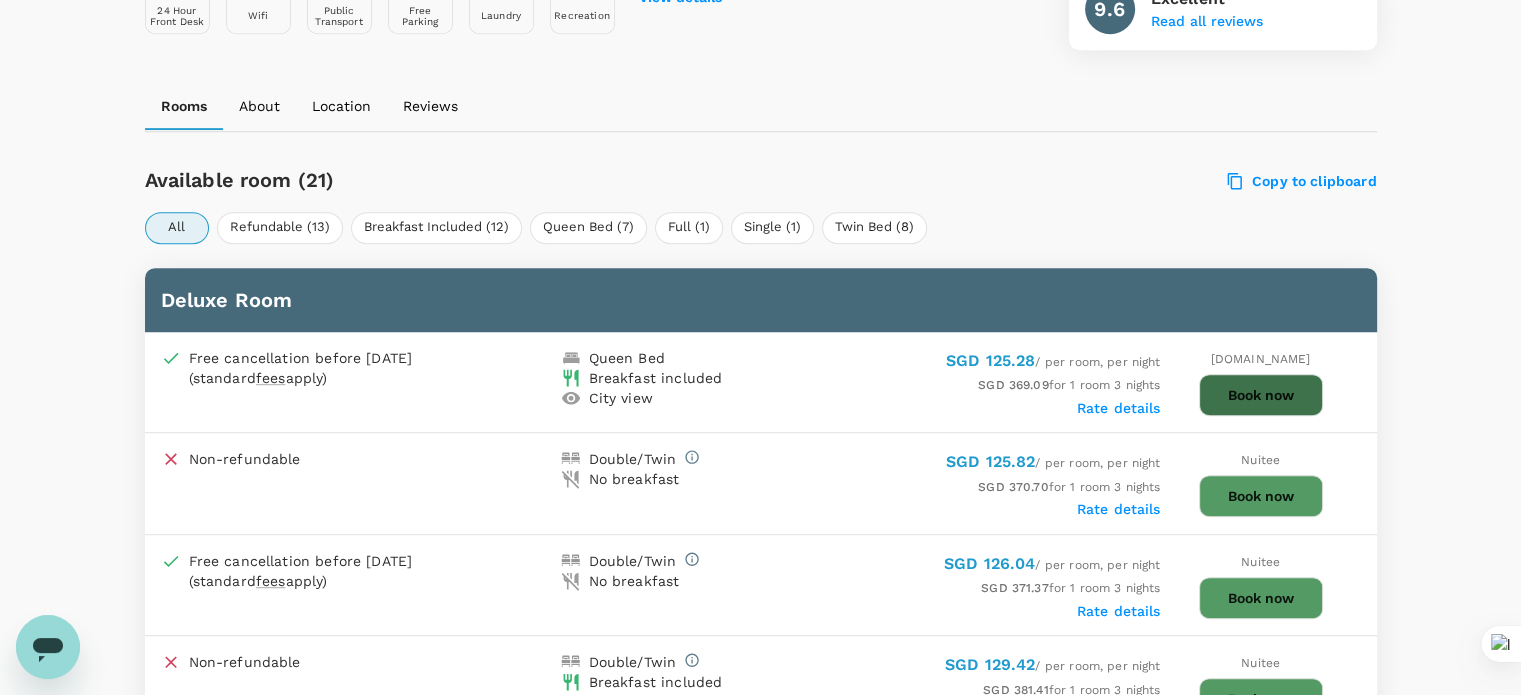 click on "Book now" at bounding box center (1261, 395) 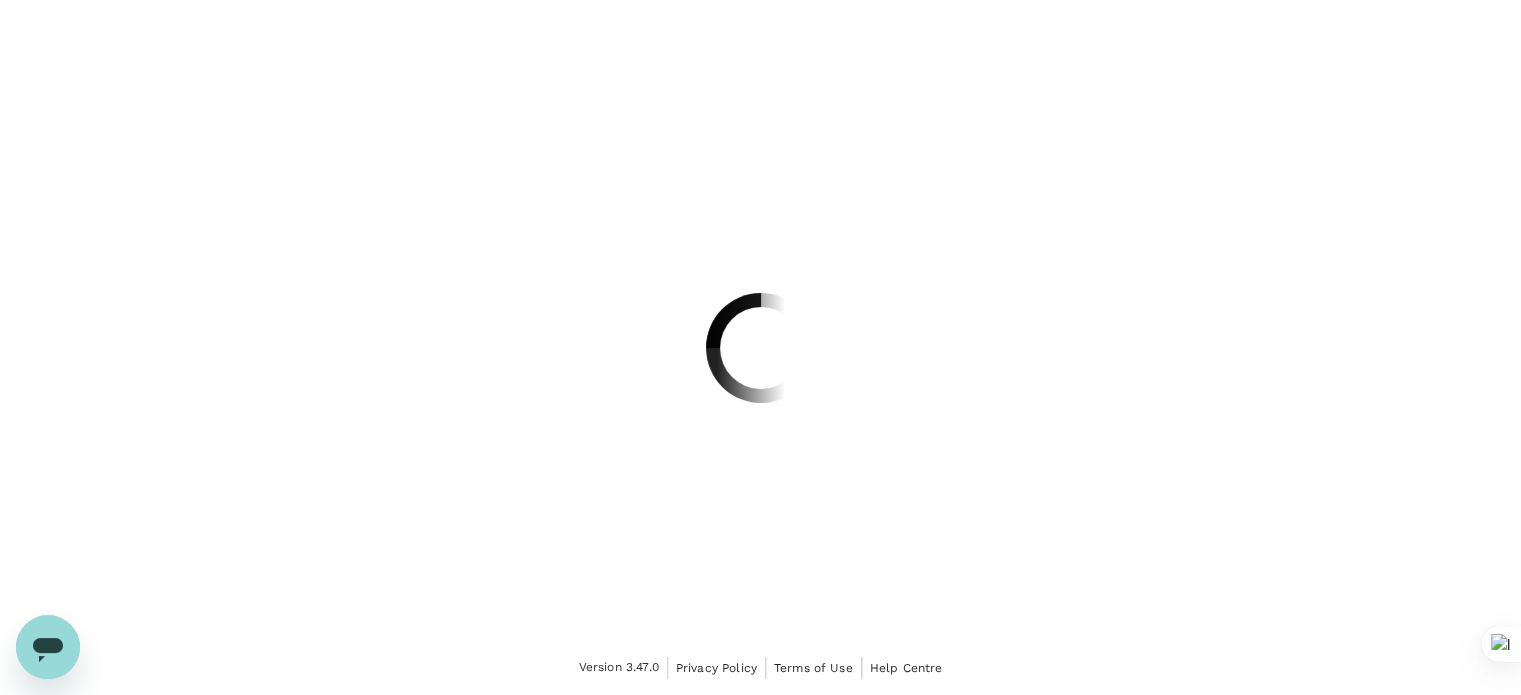 scroll, scrollTop: 0, scrollLeft: 0, axis: both 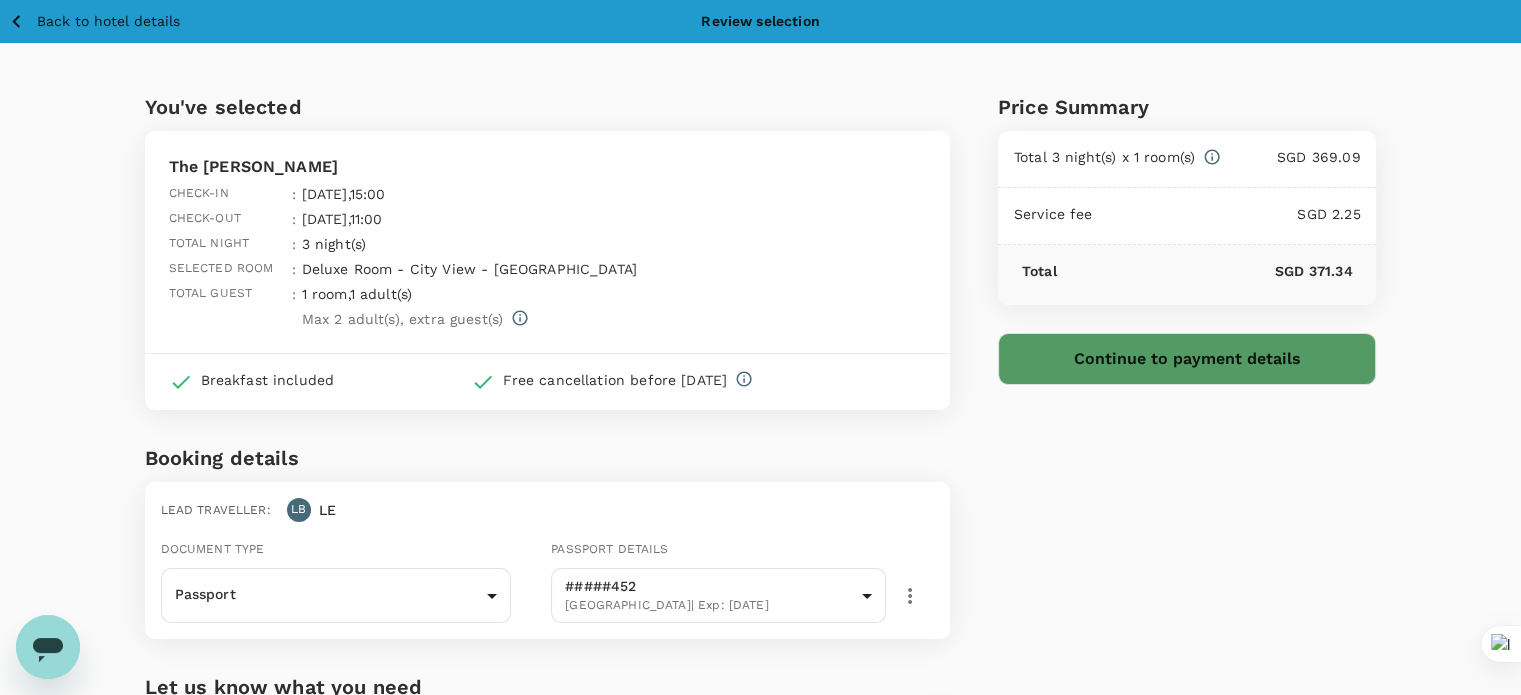 click 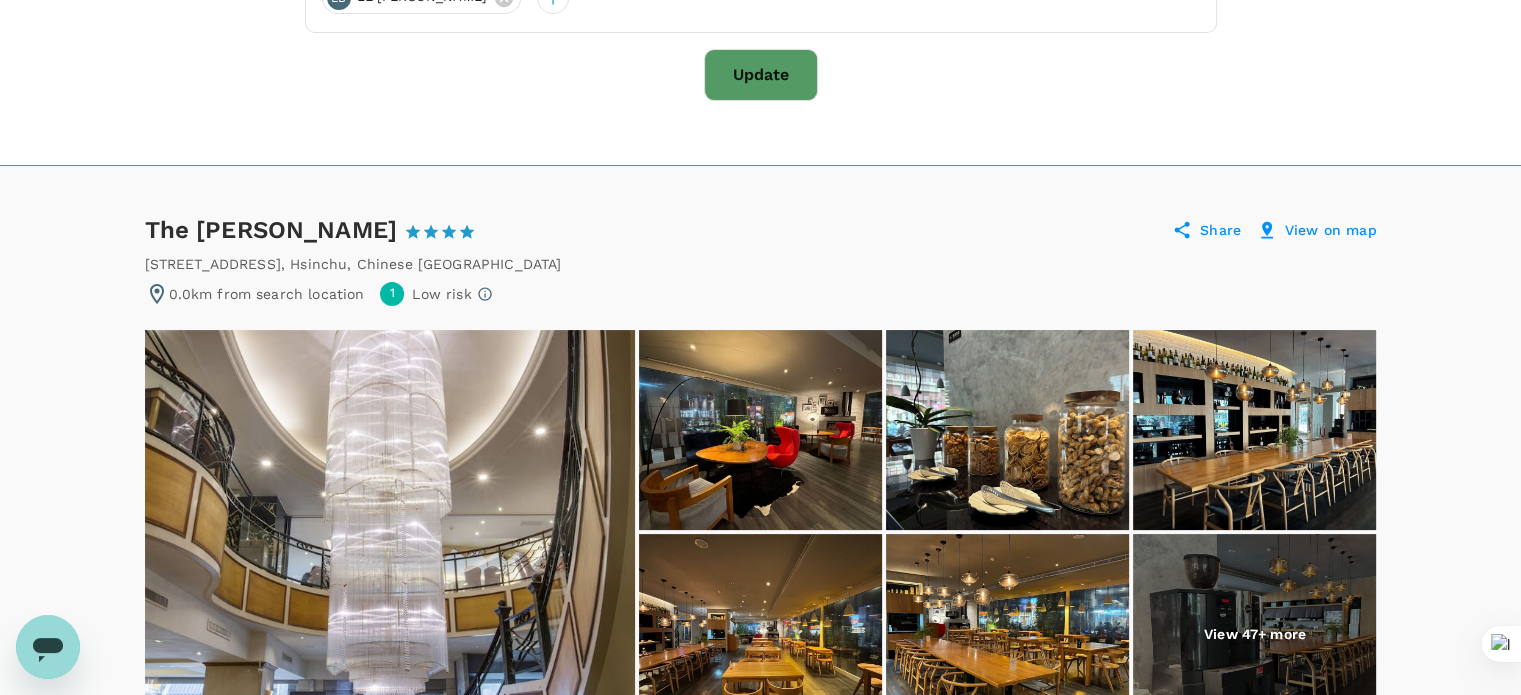 scroll, scrollTop: 0, scrollLeft: 0, axis: both 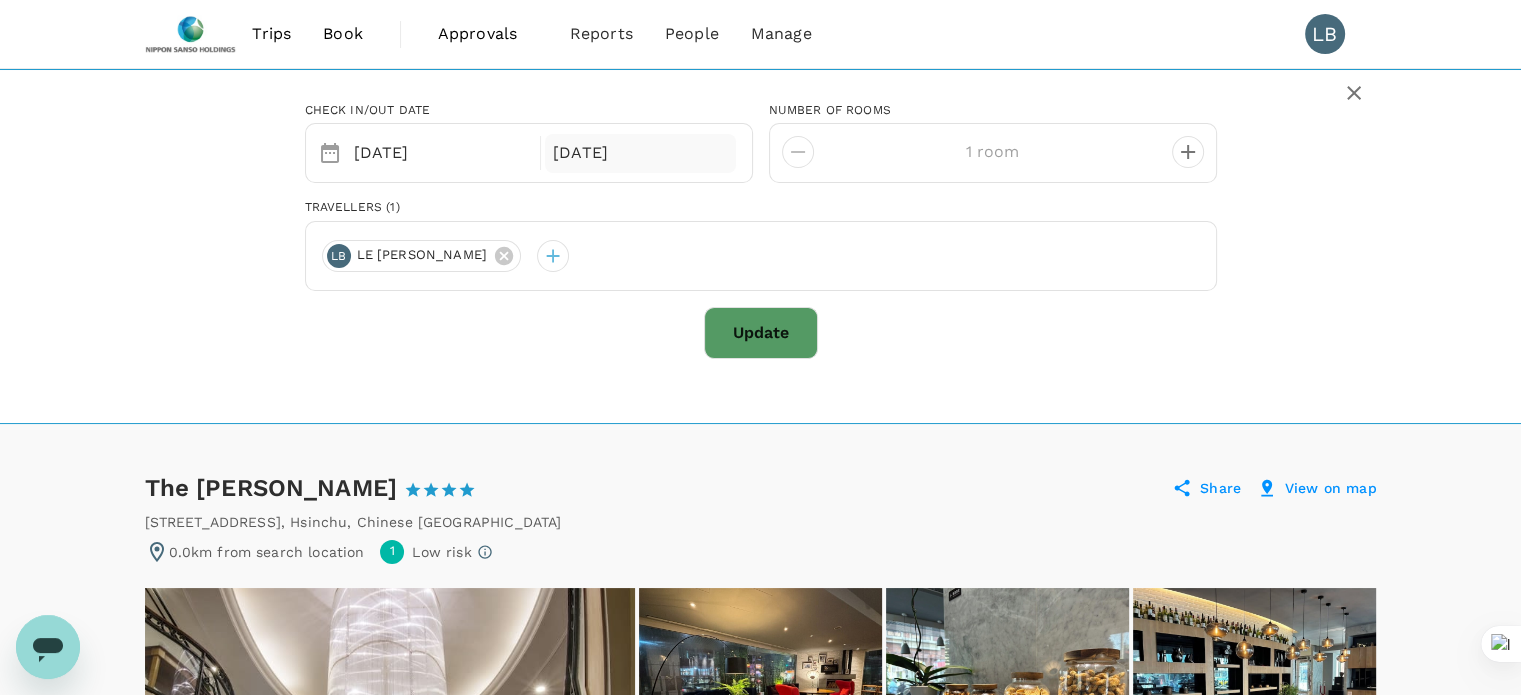 click on "05 Sep" at bounding box center [640, 153] 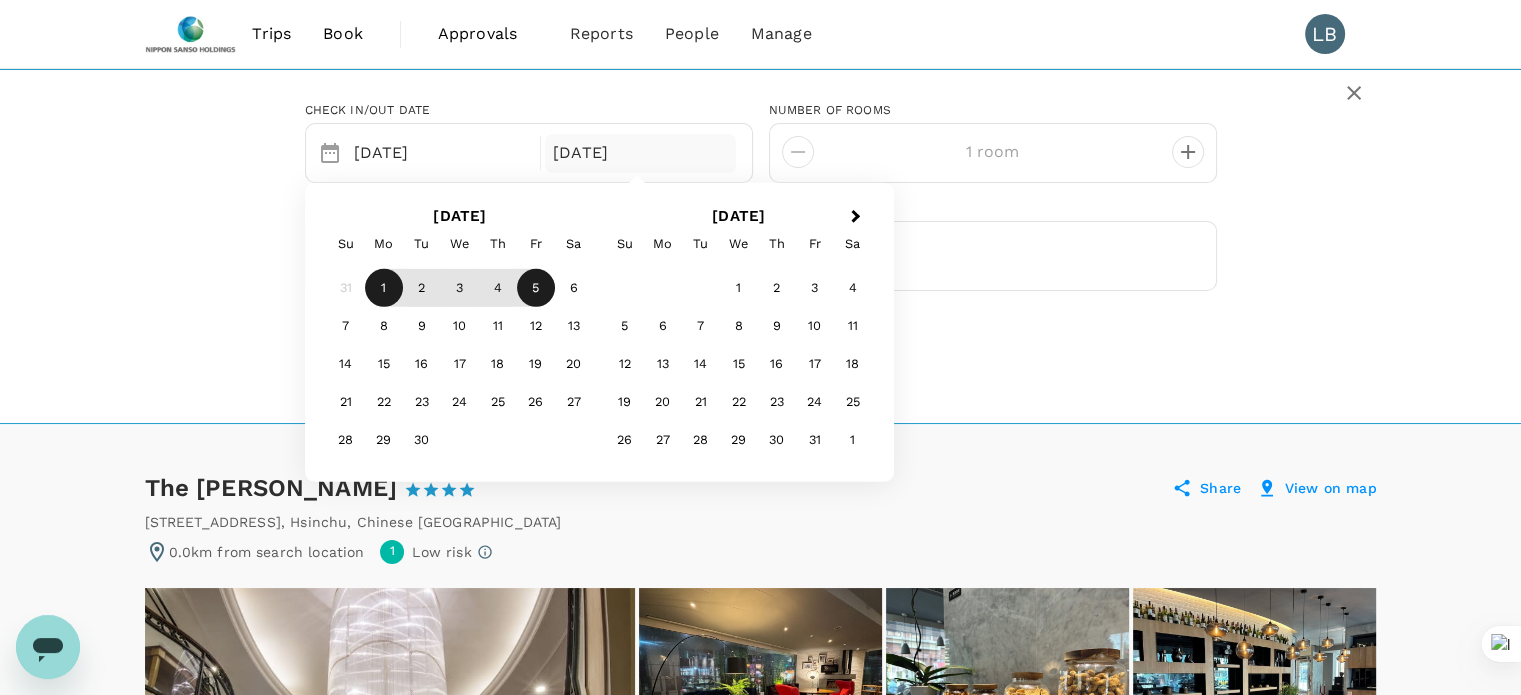 click on "5" at bounding box center [536, 288] 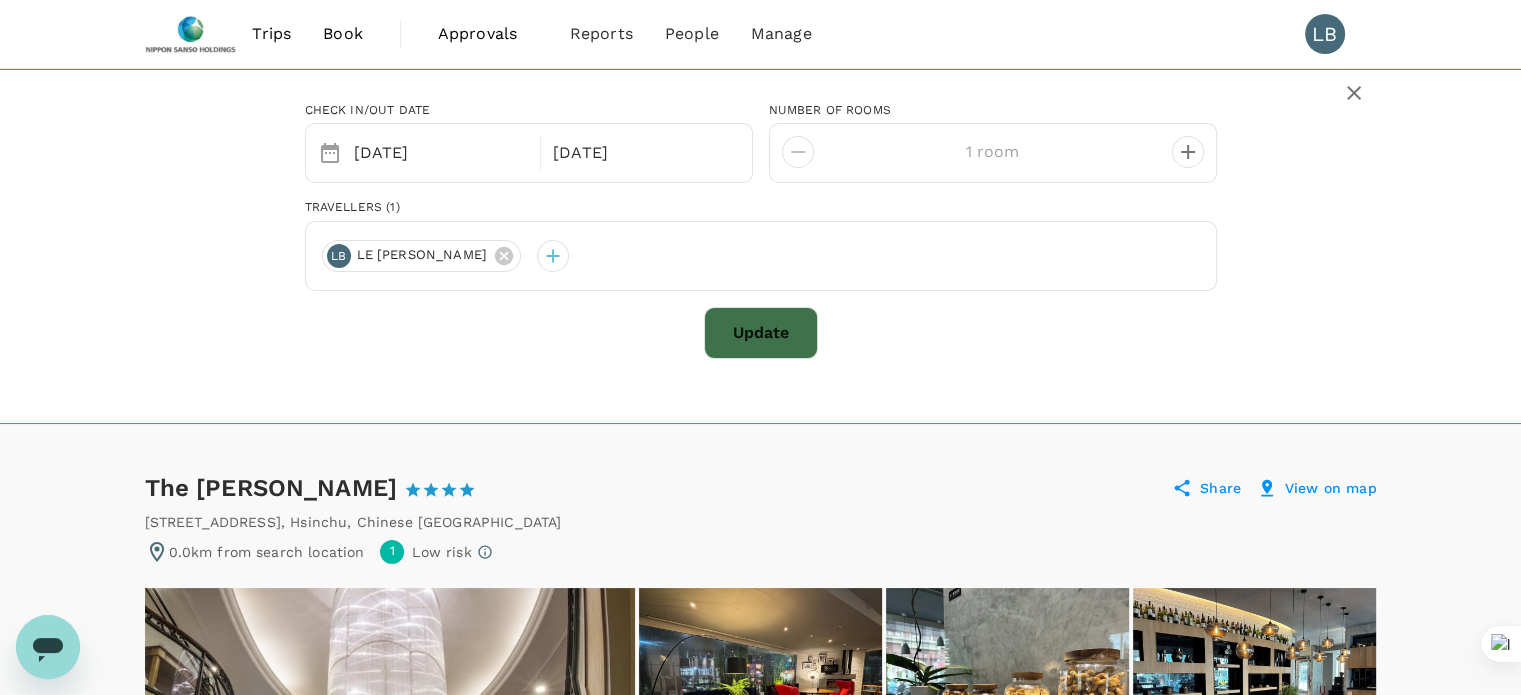 click on "Update" at bounding box center (761, 333) 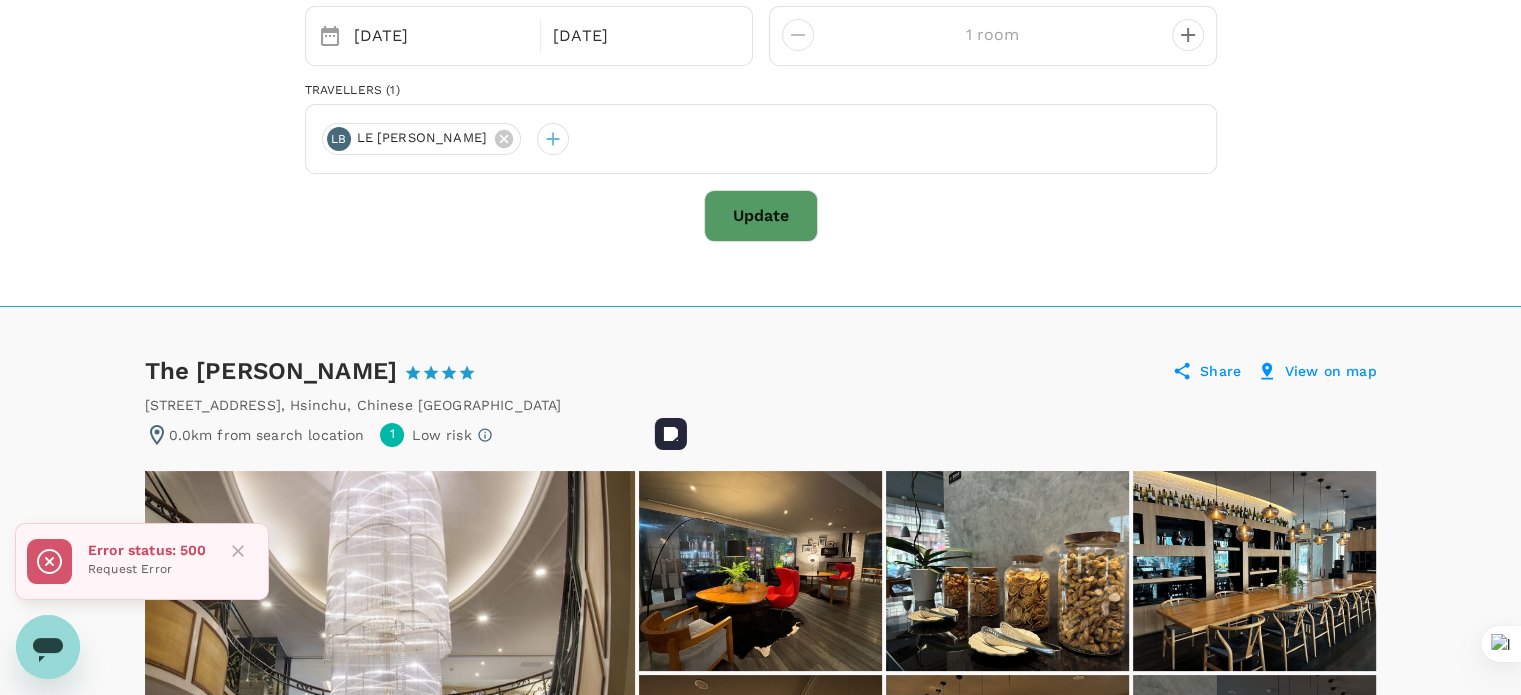 scroll, scrollTop: 0, scrollLeft: 0, axis: both 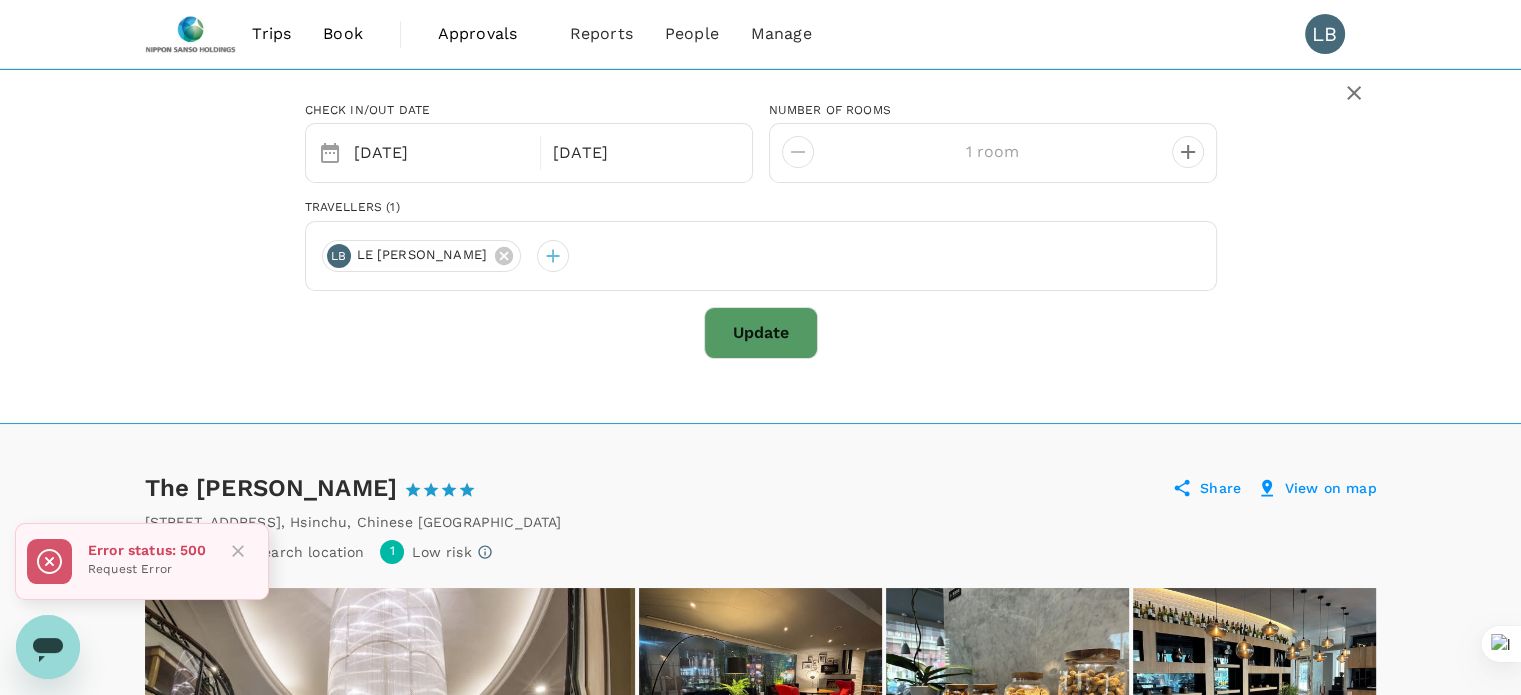 click 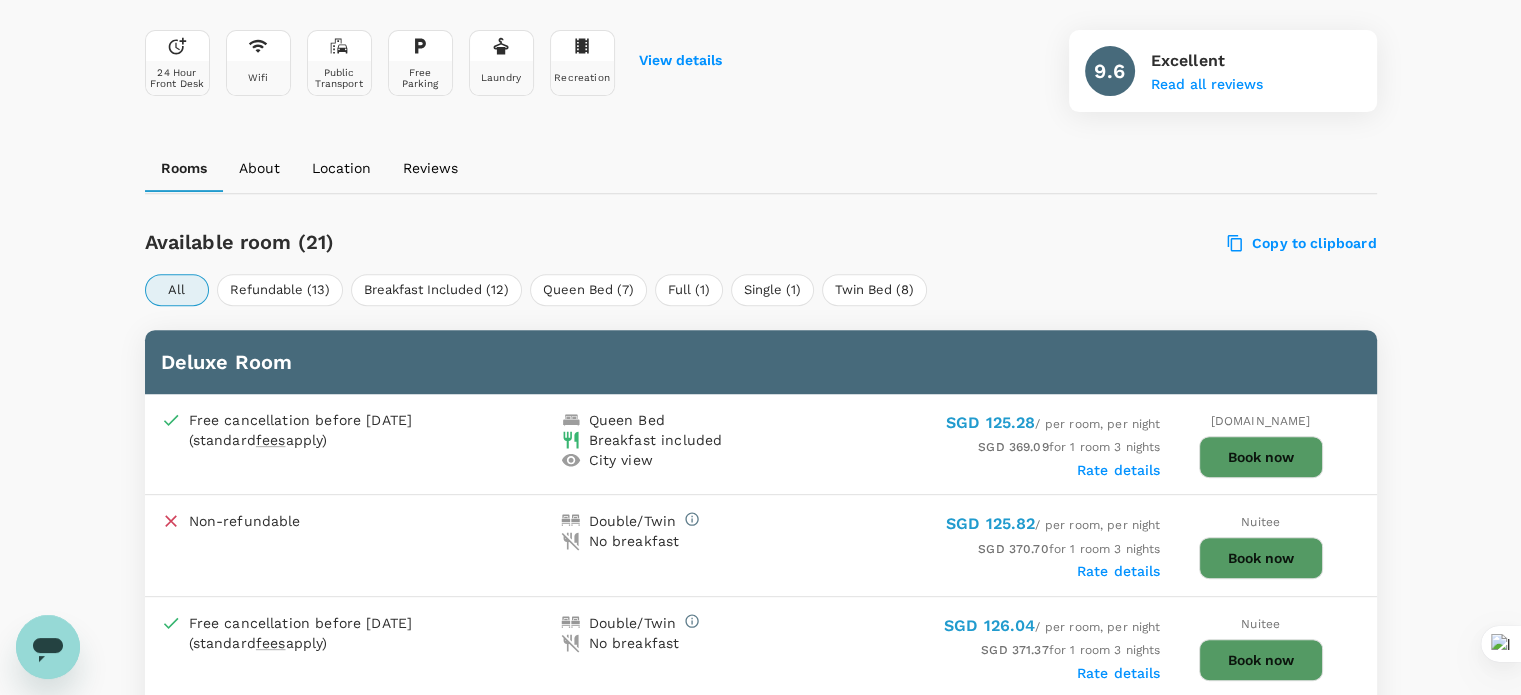 scroll, scrollTop: 800, scrollLeft: 0, axis: vertical 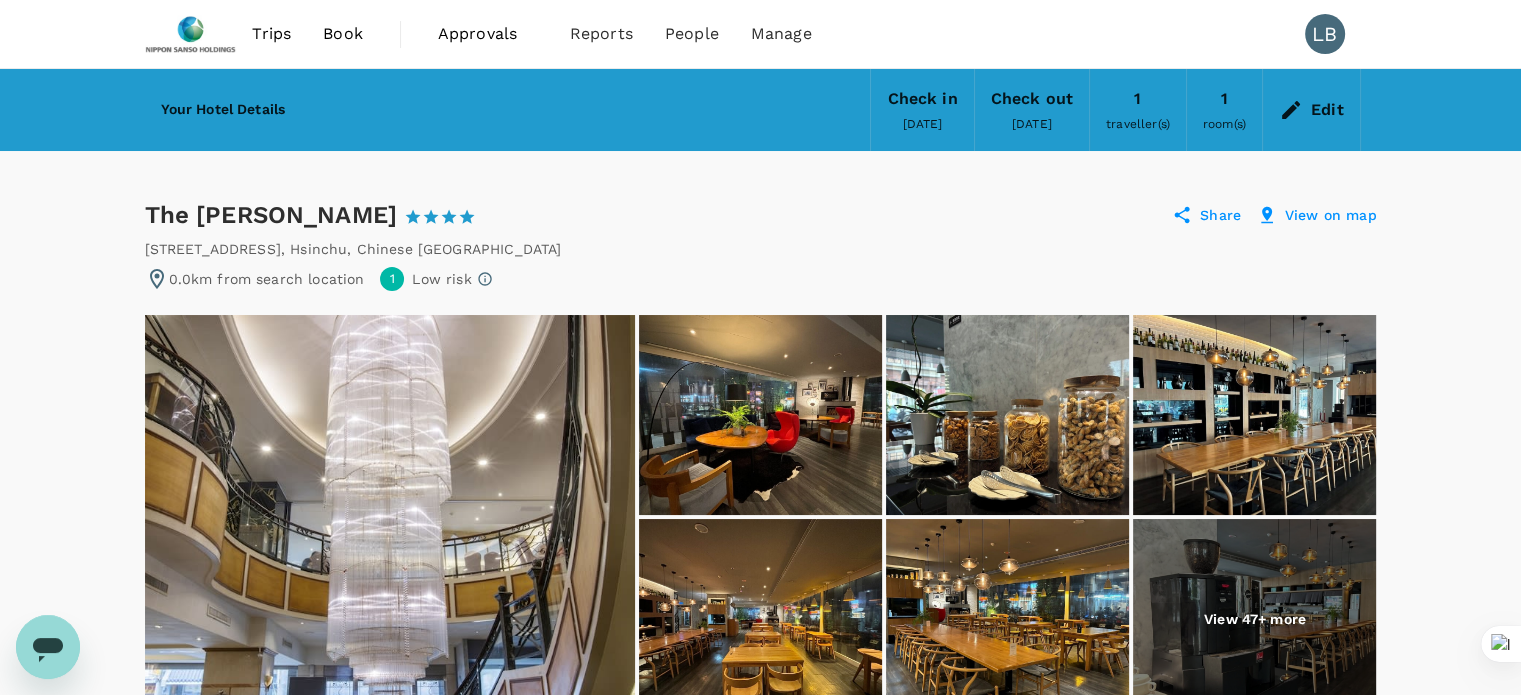 click on "Edit" at bounding box center (1311, 110) 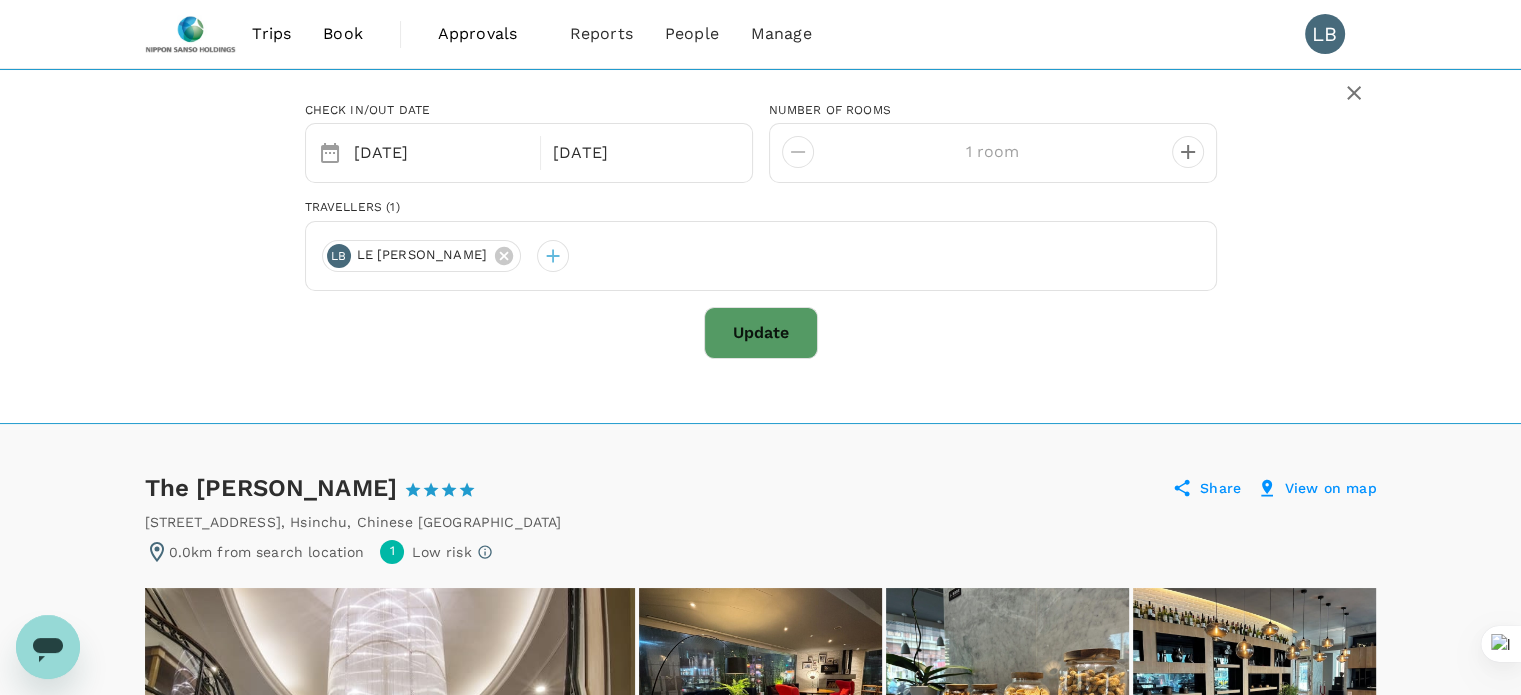 click on "Update" at bounding box center [761, 333] 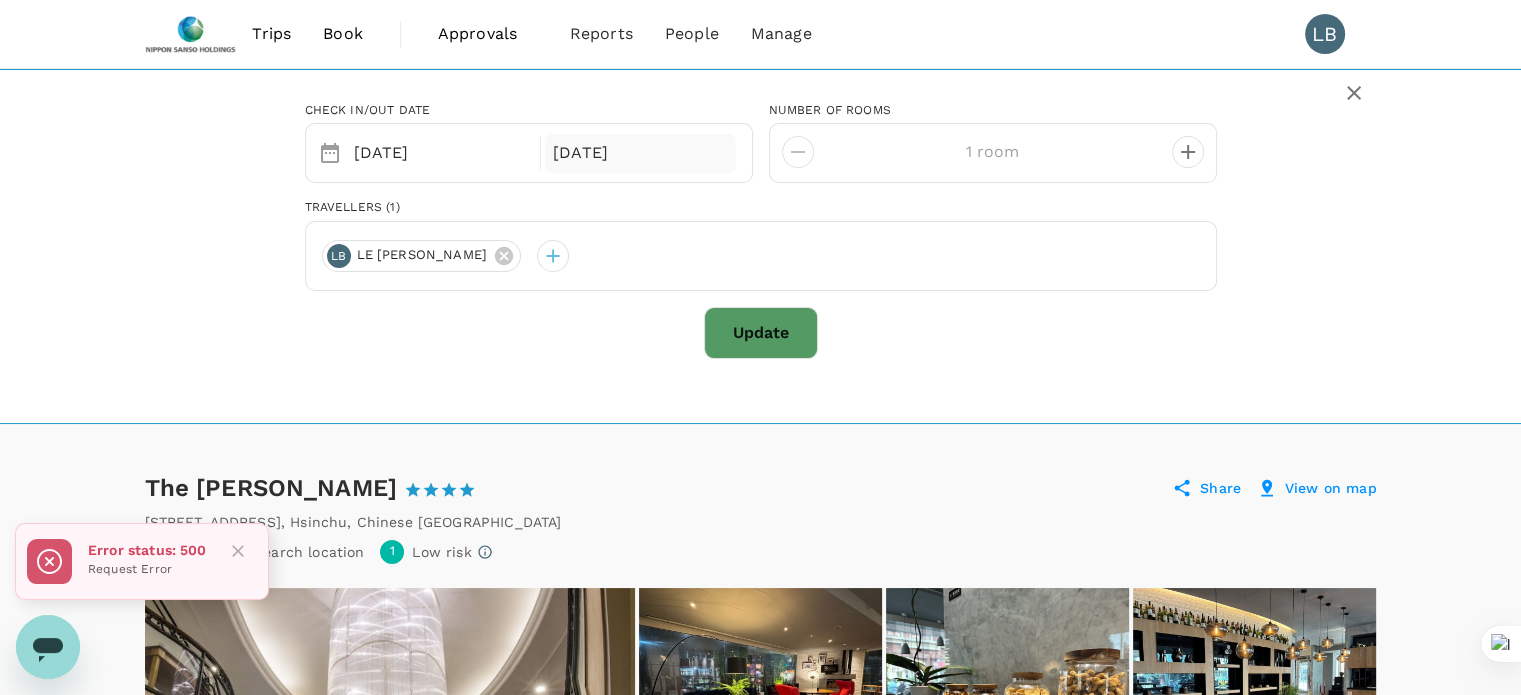 click on "[DATE]" at bounding box center (640, 153) 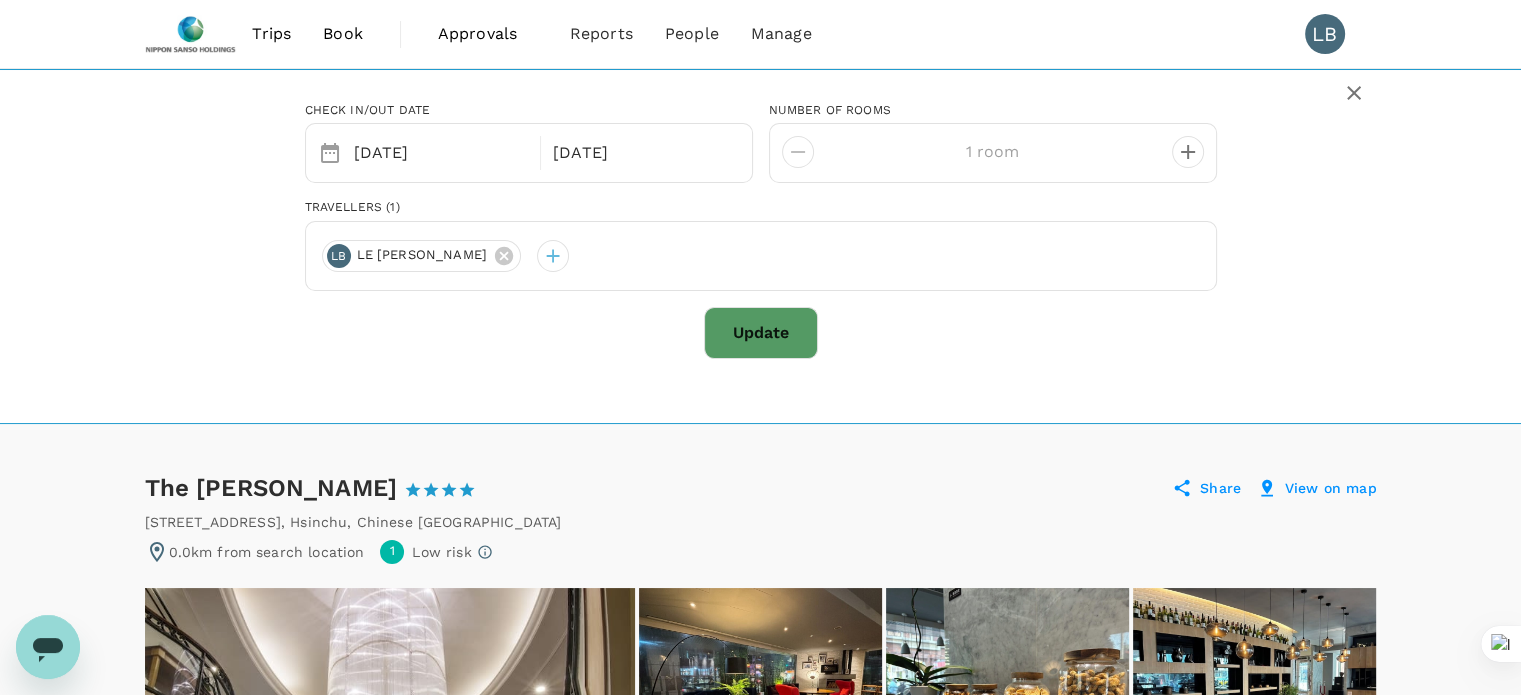 click on "Check in/out date [DATE] Sep number of Rooms 1 room Travellers (1) LB LE [PERSON_NAME] Update" at bounding box center [761, 222] 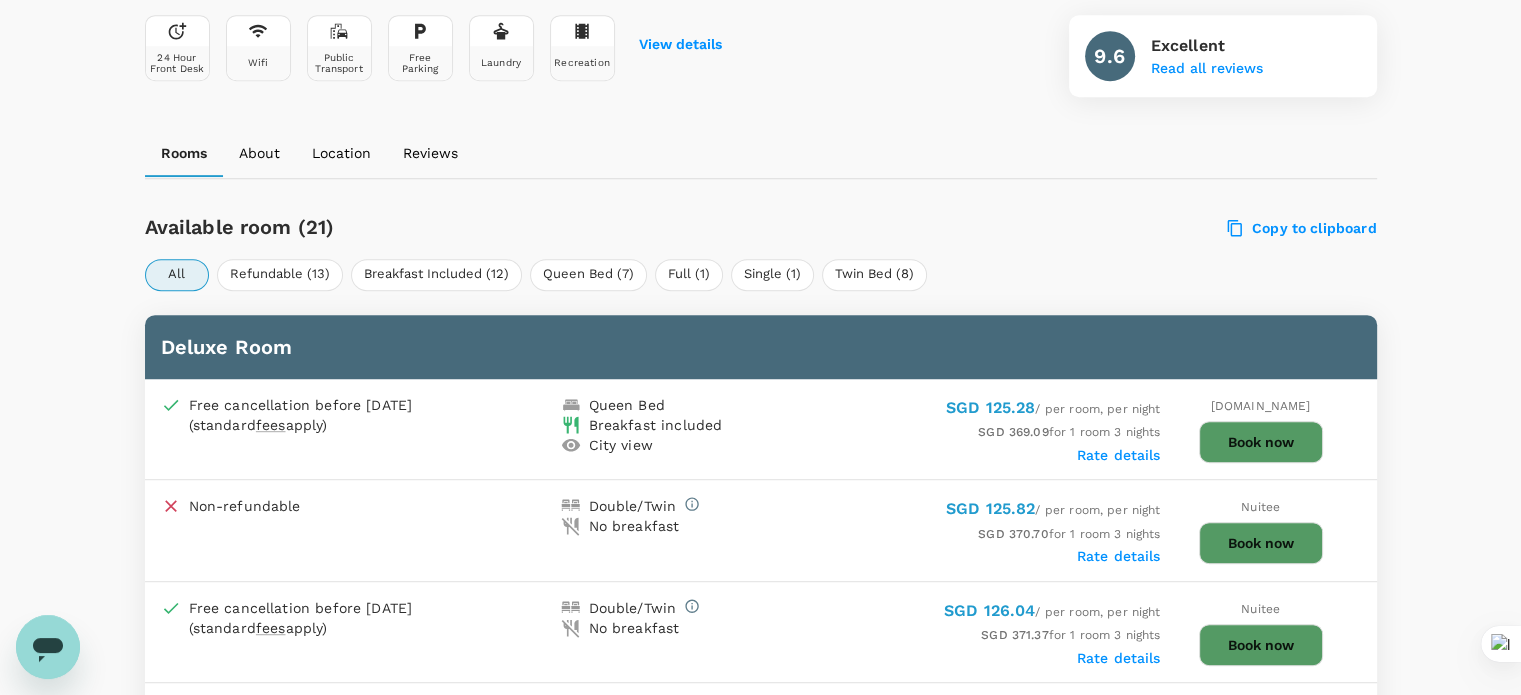 scroll, scrollTop: 1100, scrollLeft: 0, axis: vertical 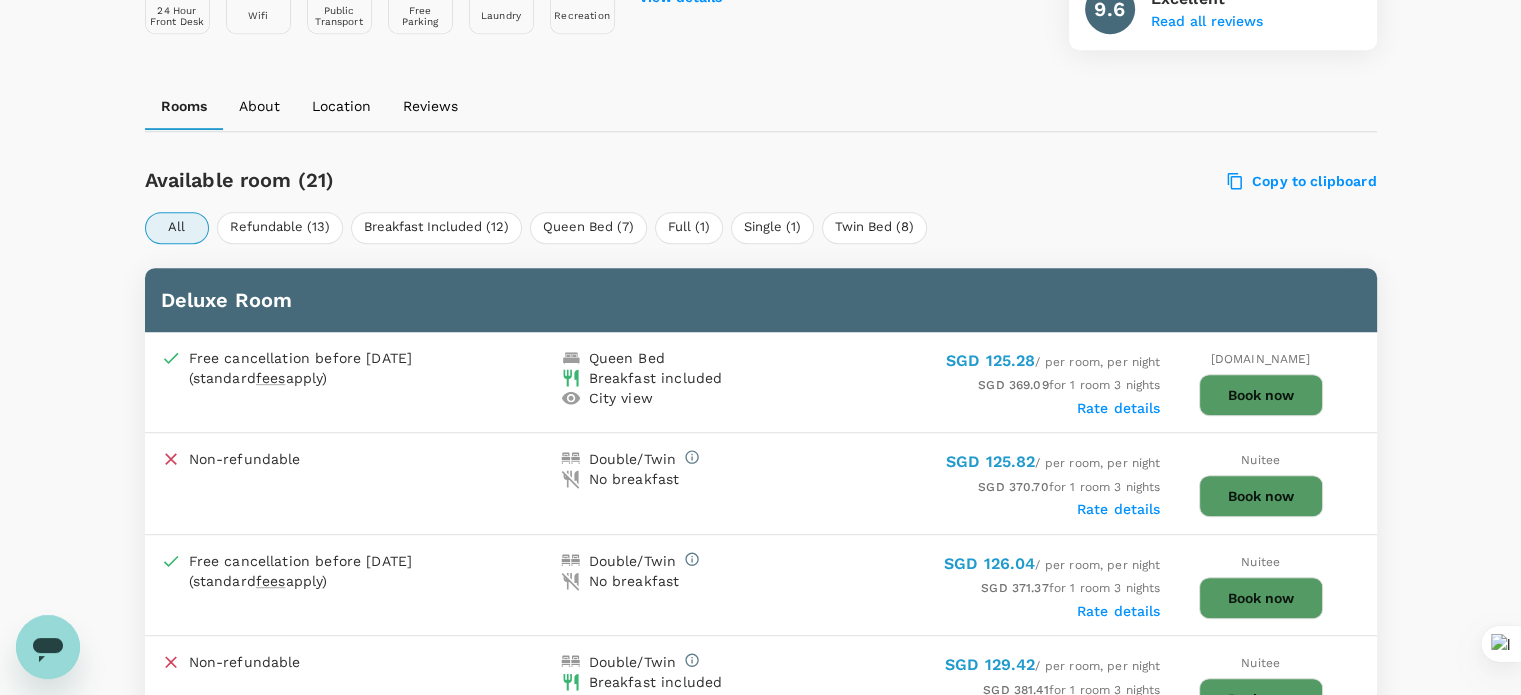 click on "Book now" at bounding box center (1261, 395) 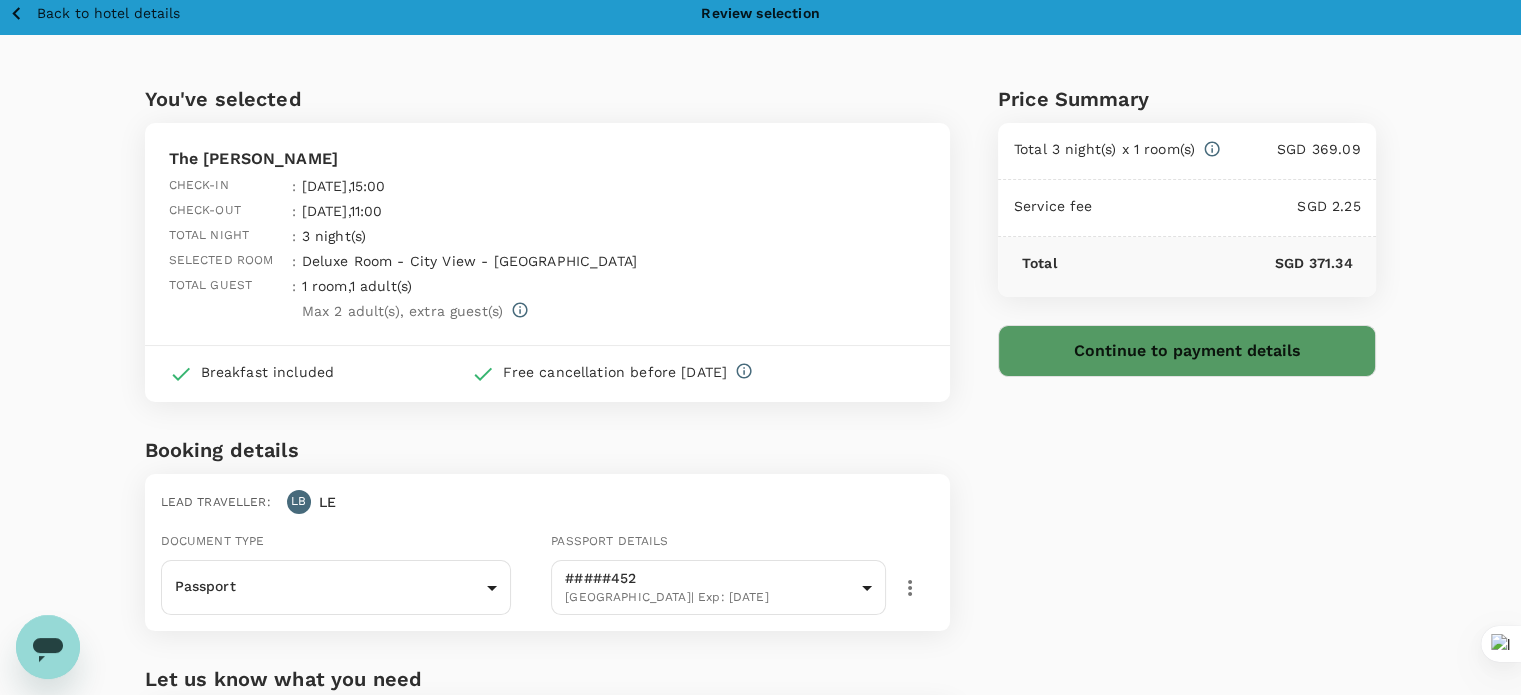scroll, scrollTop: 0, scrollLeft: 0, axis: both 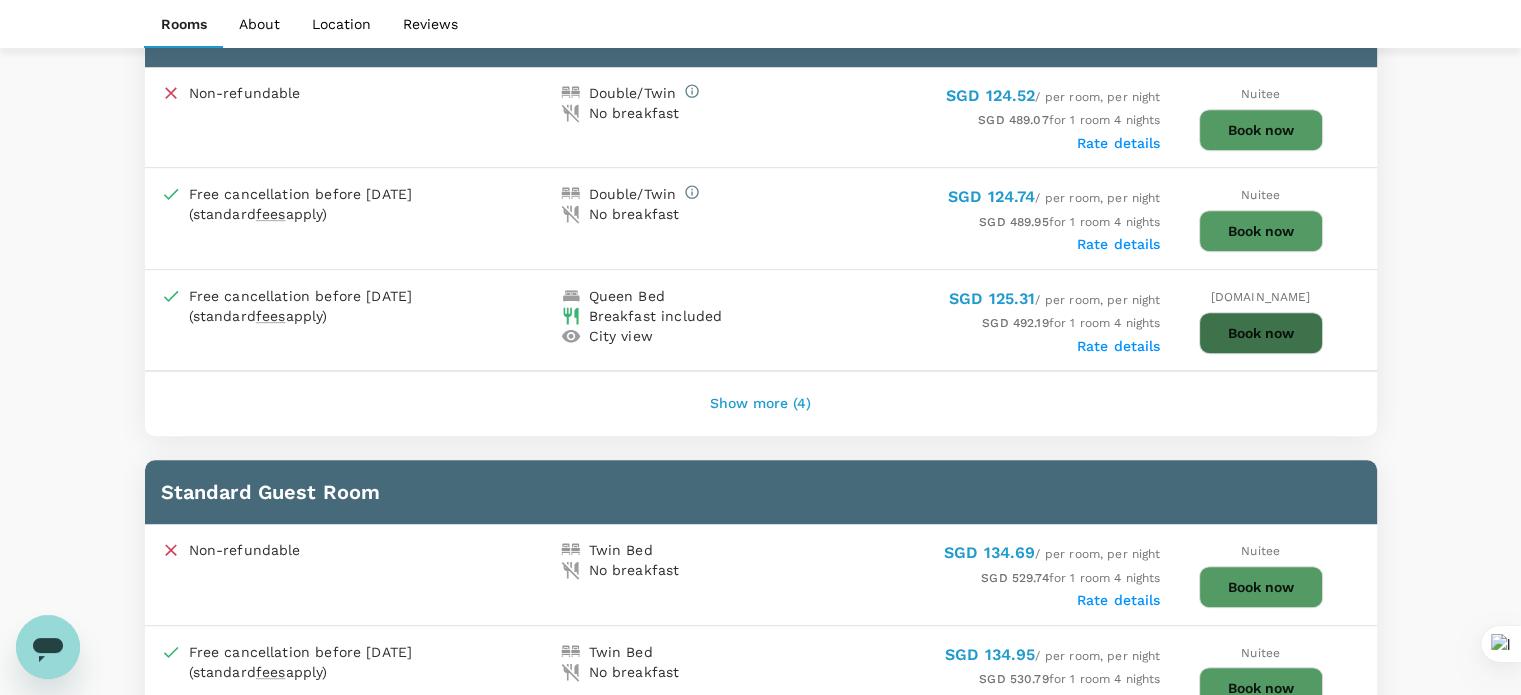 click on "Book now" at bounding box center [1261, 333] 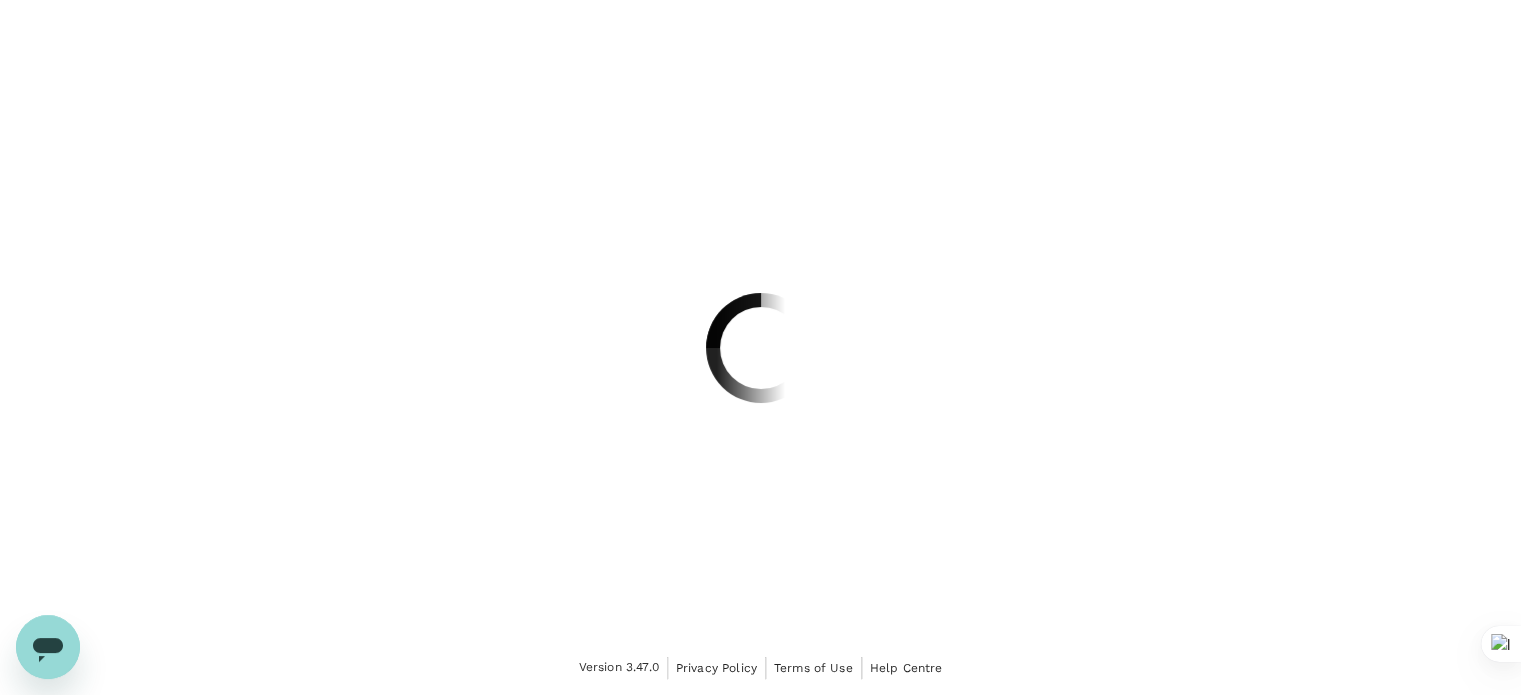 scroll, scrollTop: 0, scrollLeft: 0, axis: both 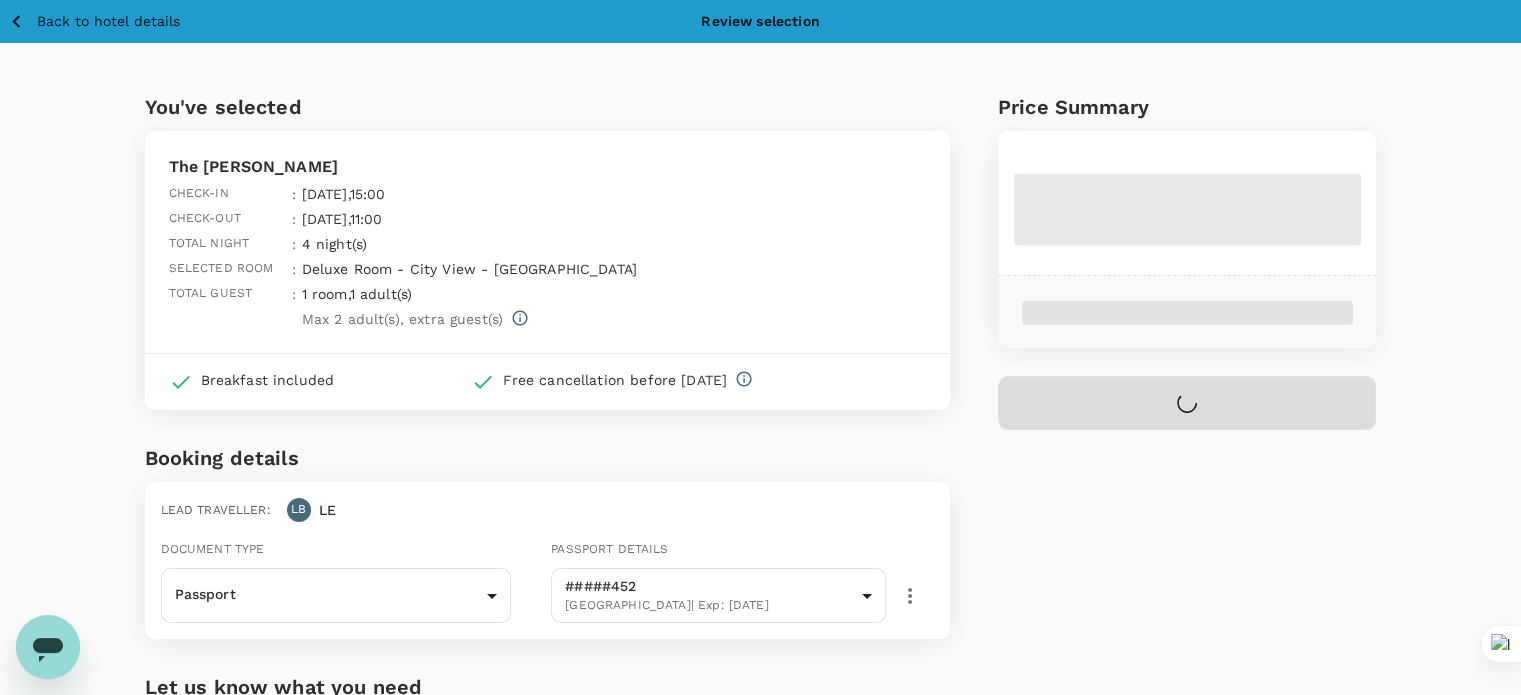 click 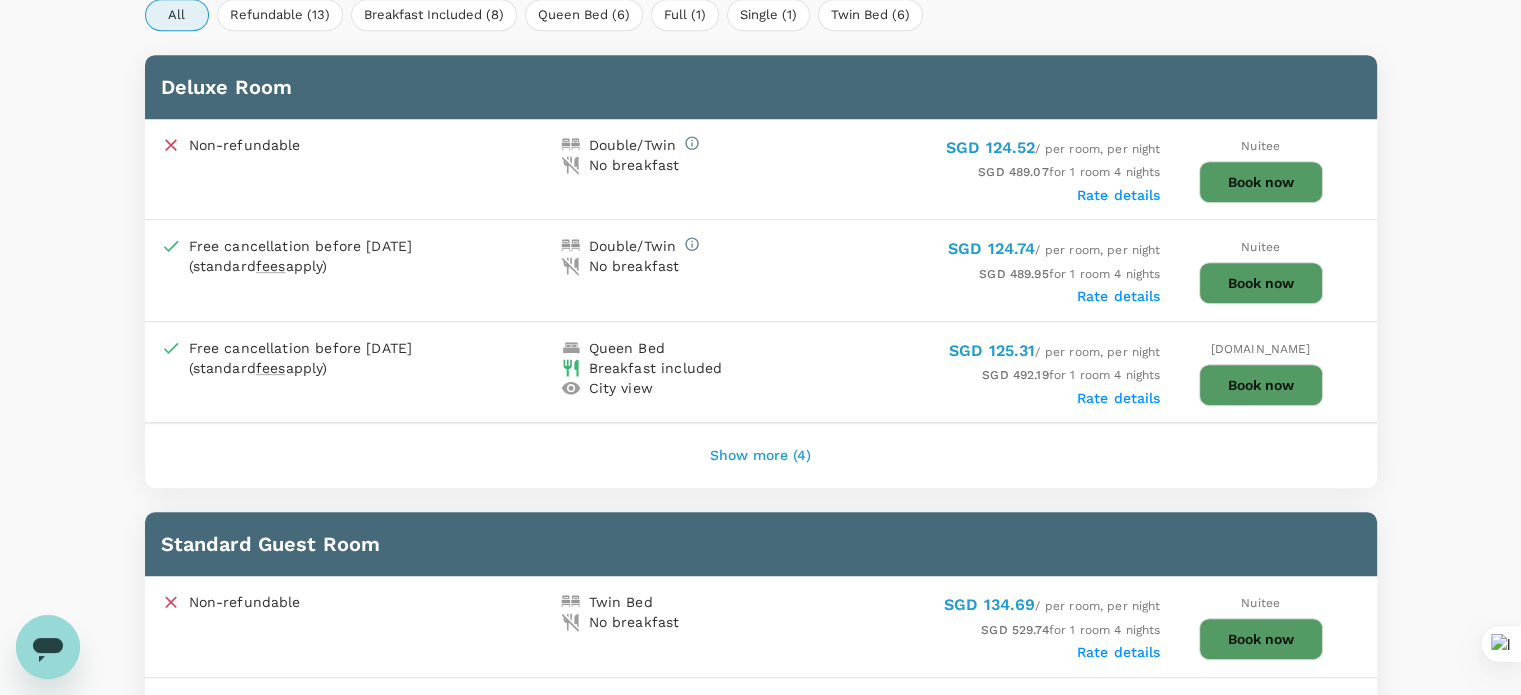 scroll, scrollTop: 1300, scrollLeft: 0, axis: vertical 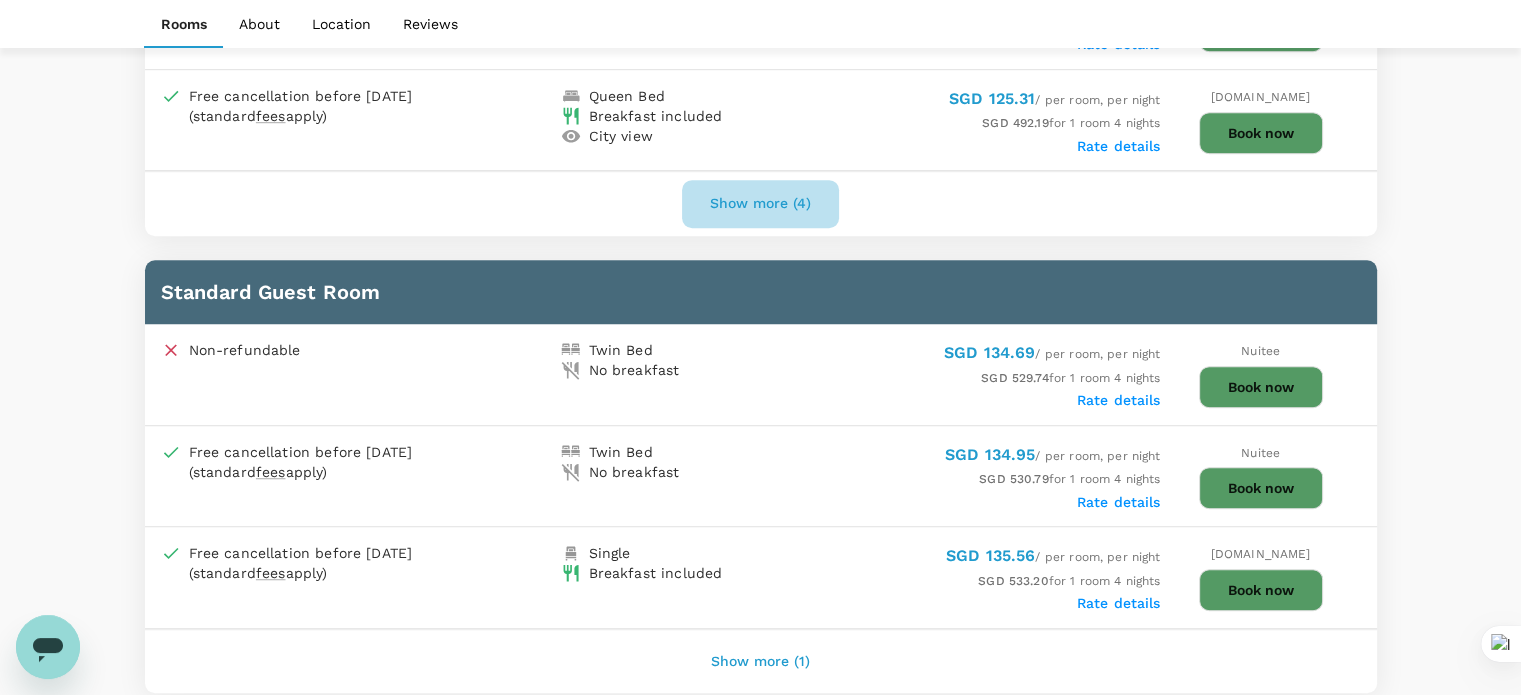 click on "Show more (4)" at bounding box center (760, 204) 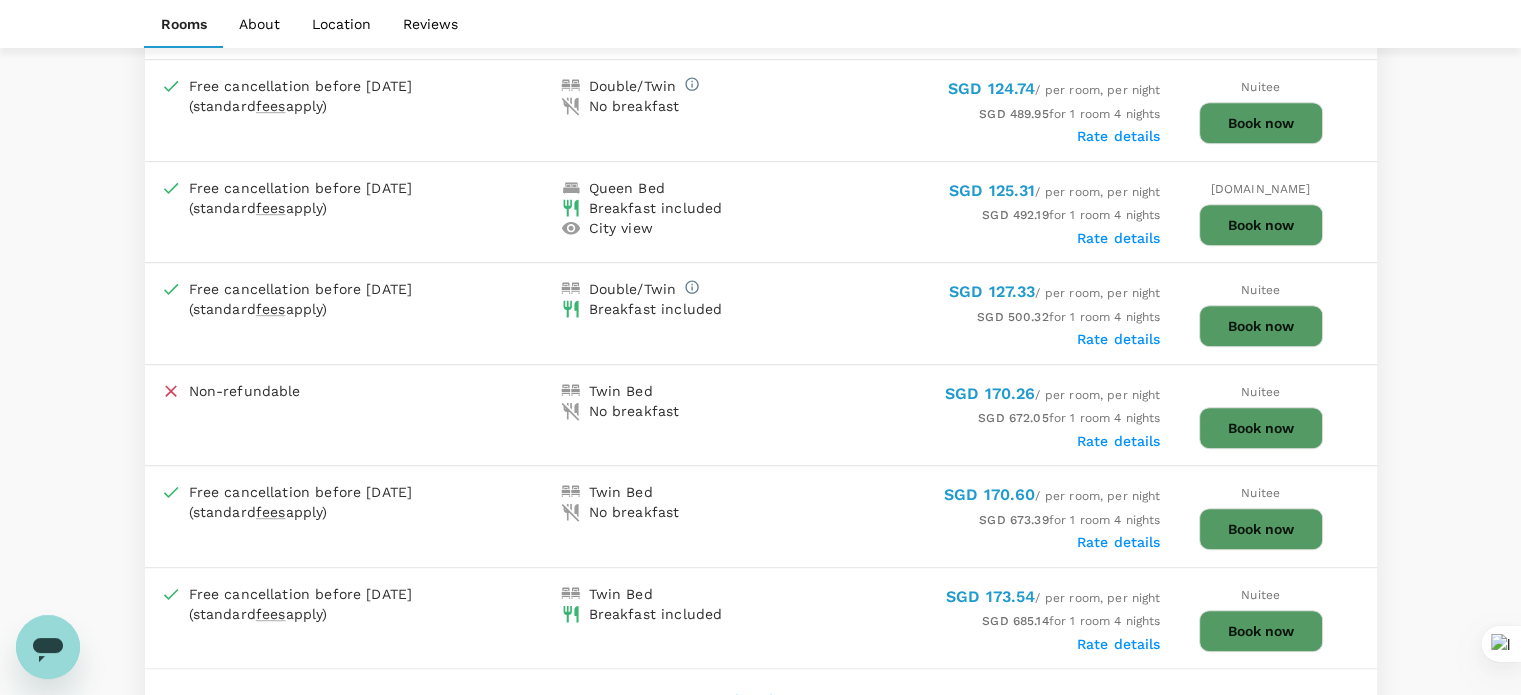 scroll, scrollTop: 1092, scrollLeft: 0, axis: vertical 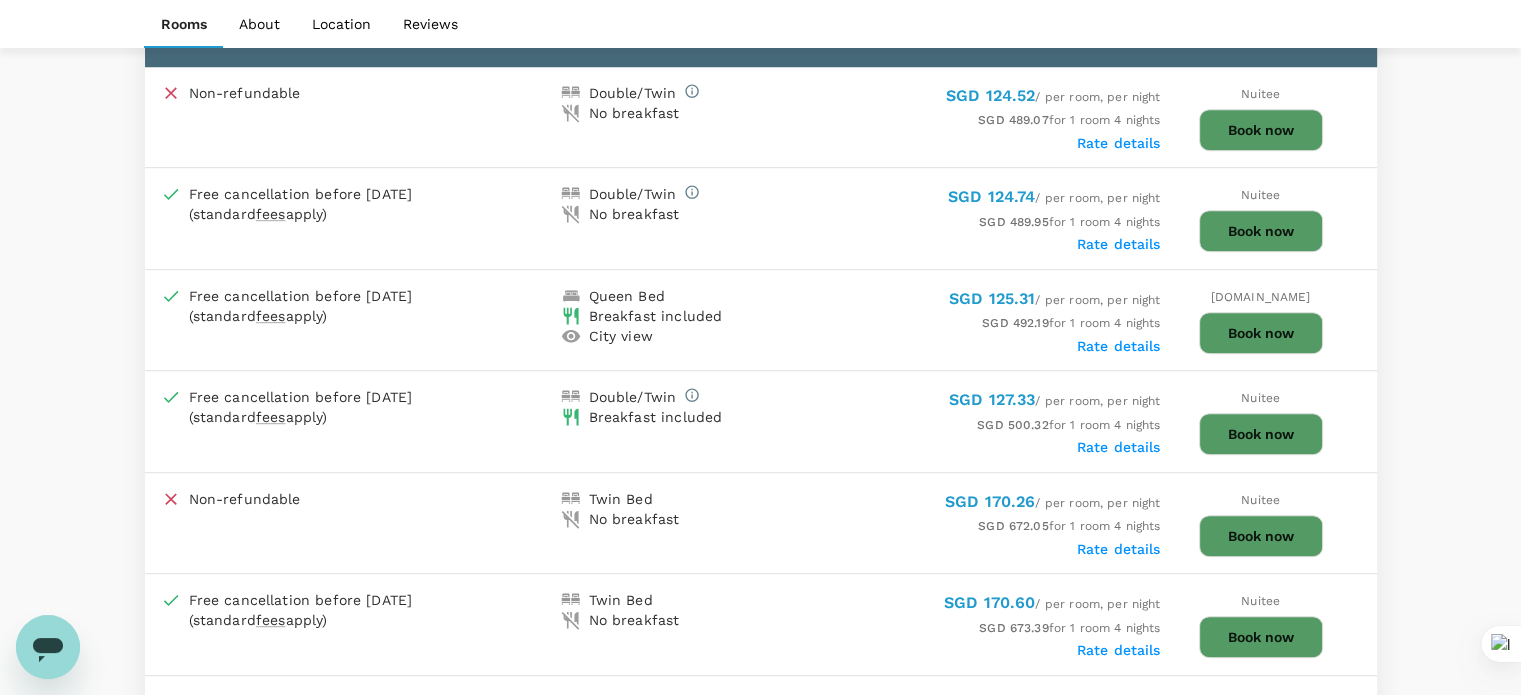 click on "Book now" at bounding box center [1261, 333] 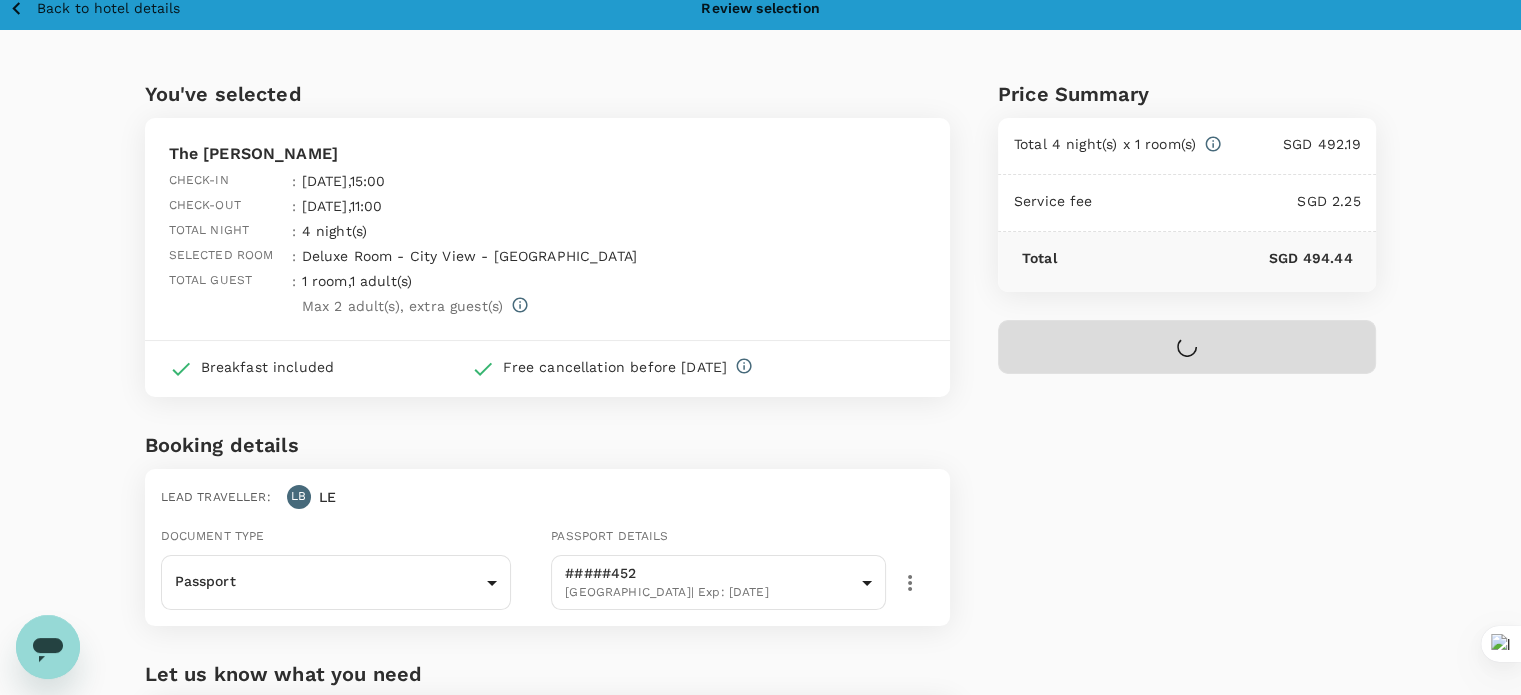 scroll, scrollTop: 0, scrollLeft: 0, axis: both 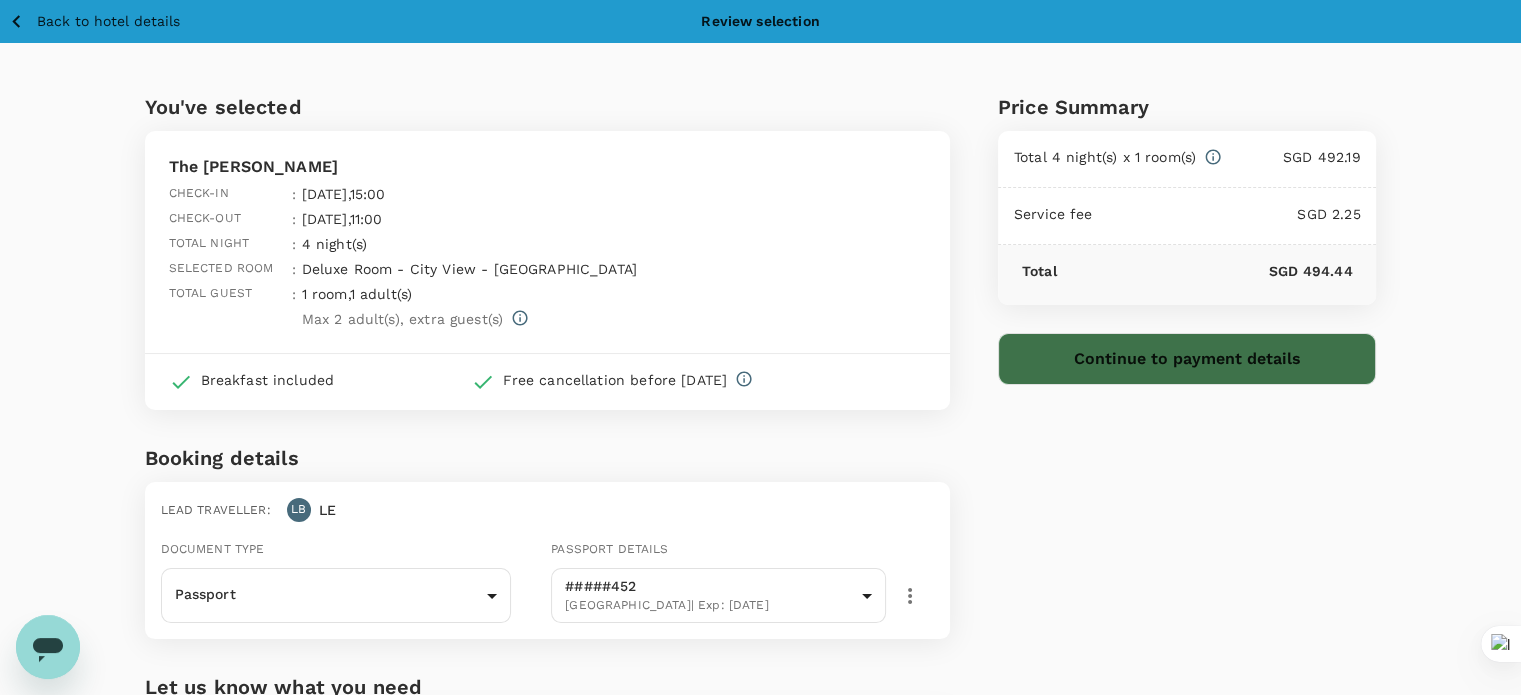 click on "Continue to payment details" at bounding box center [1187, 359] 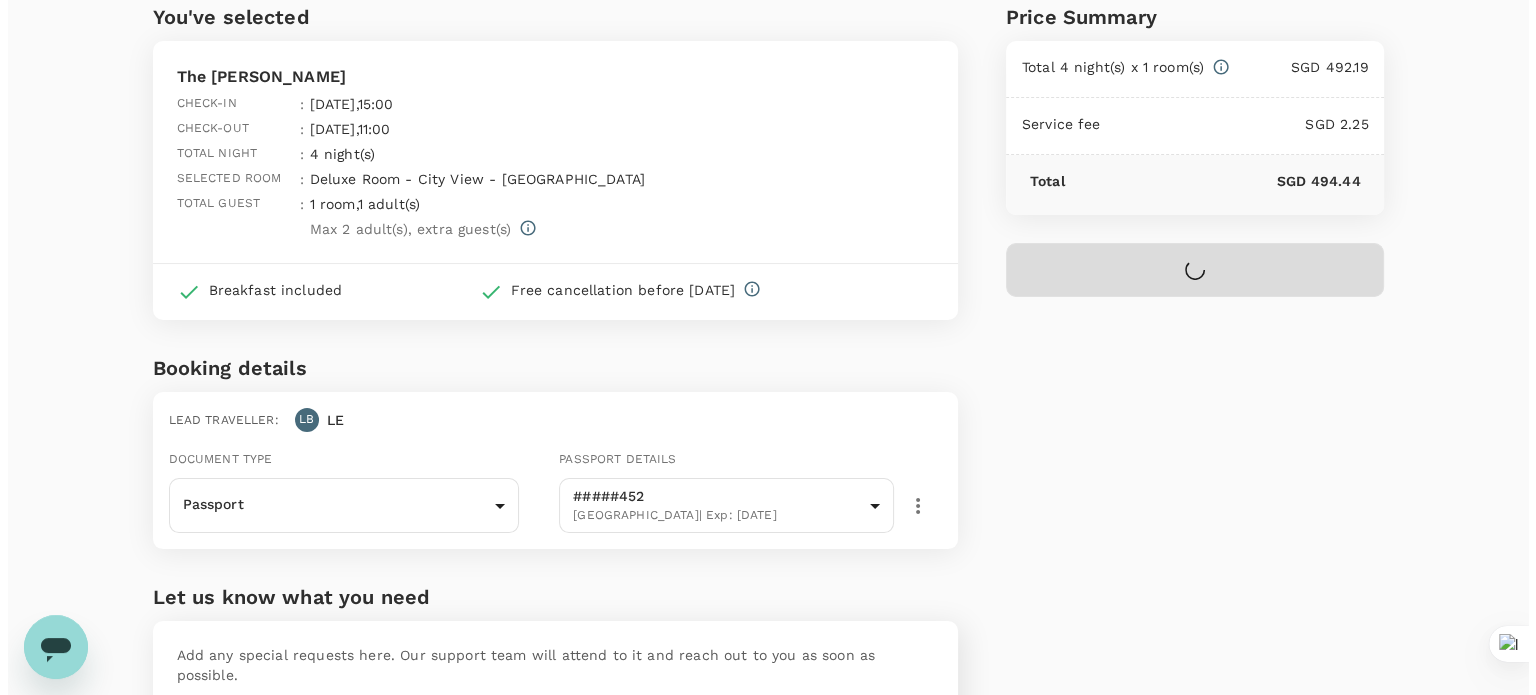 scroll, scrollTop: 256, scrollLeft: 0, axis: vertical 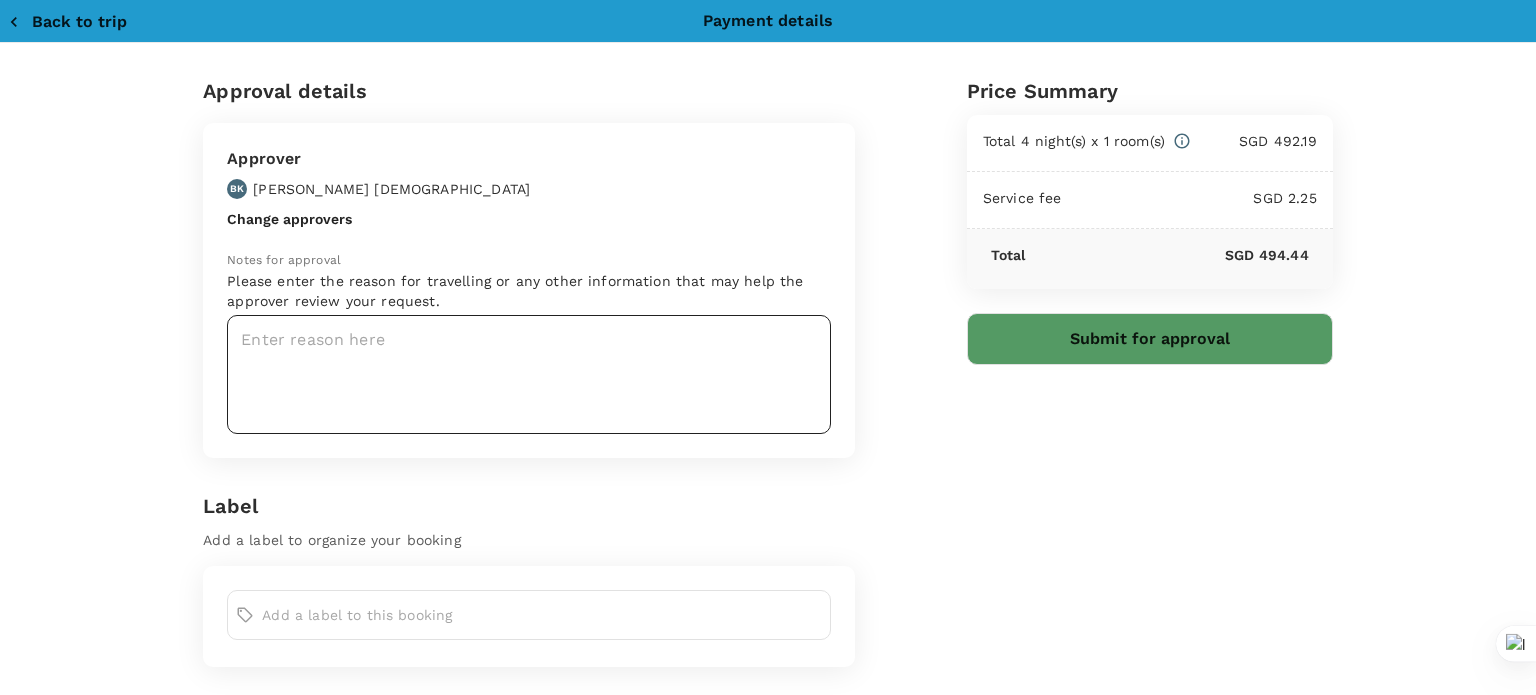 click at bounding box center (529, 374) 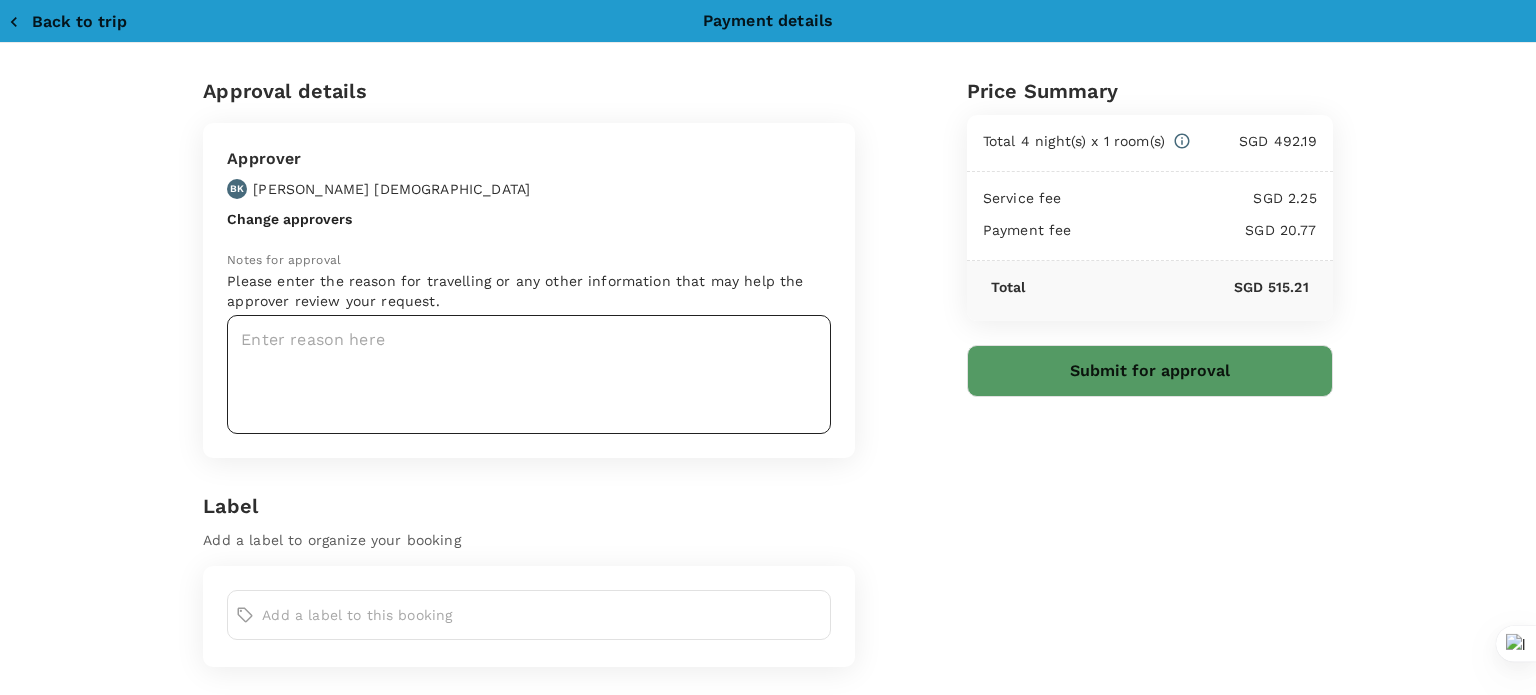 click at bounding box center (529, 374) 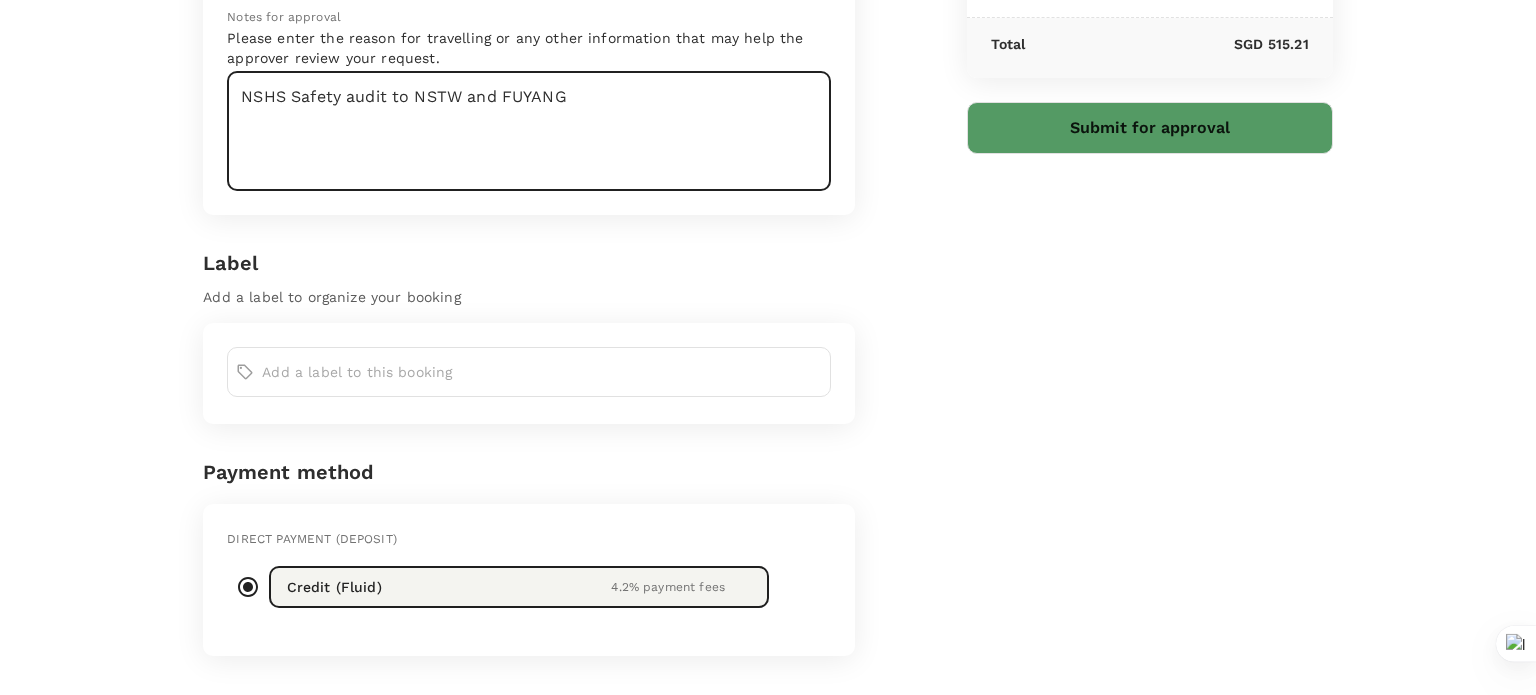 scroll, scrollTop: 0, scrollLeft: 0, axis: both 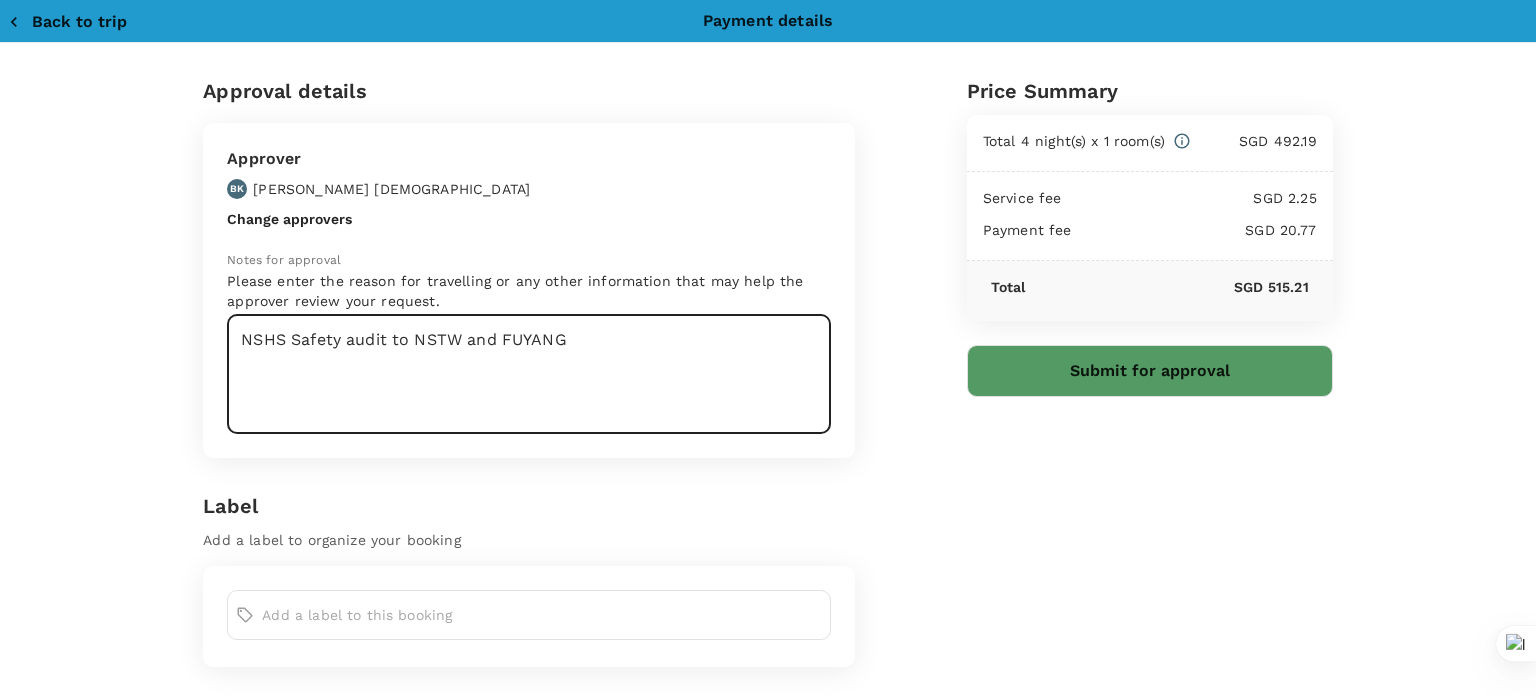 type on "NSHS Safety audit to NSTW and FUYANG" 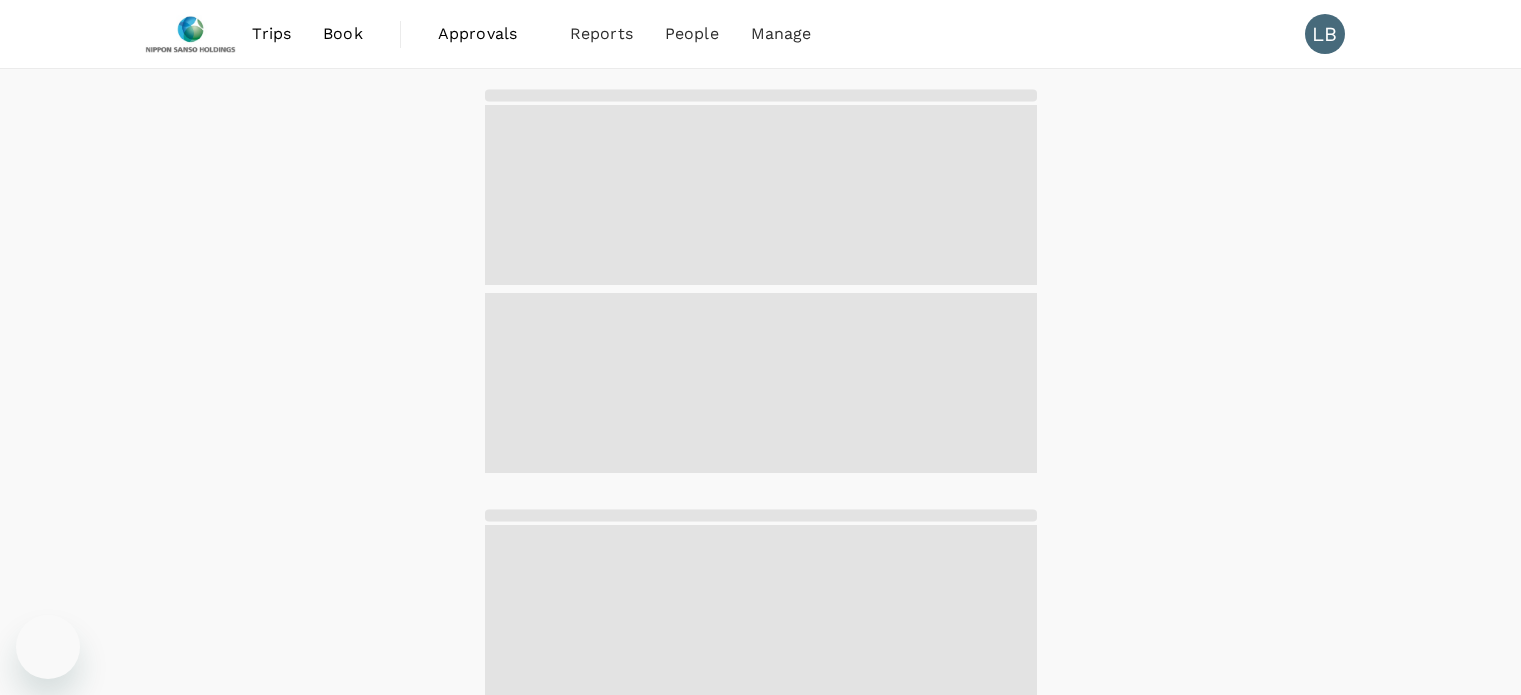 scroll, scrollTop: 0, scrollLeft: 0, axis: both 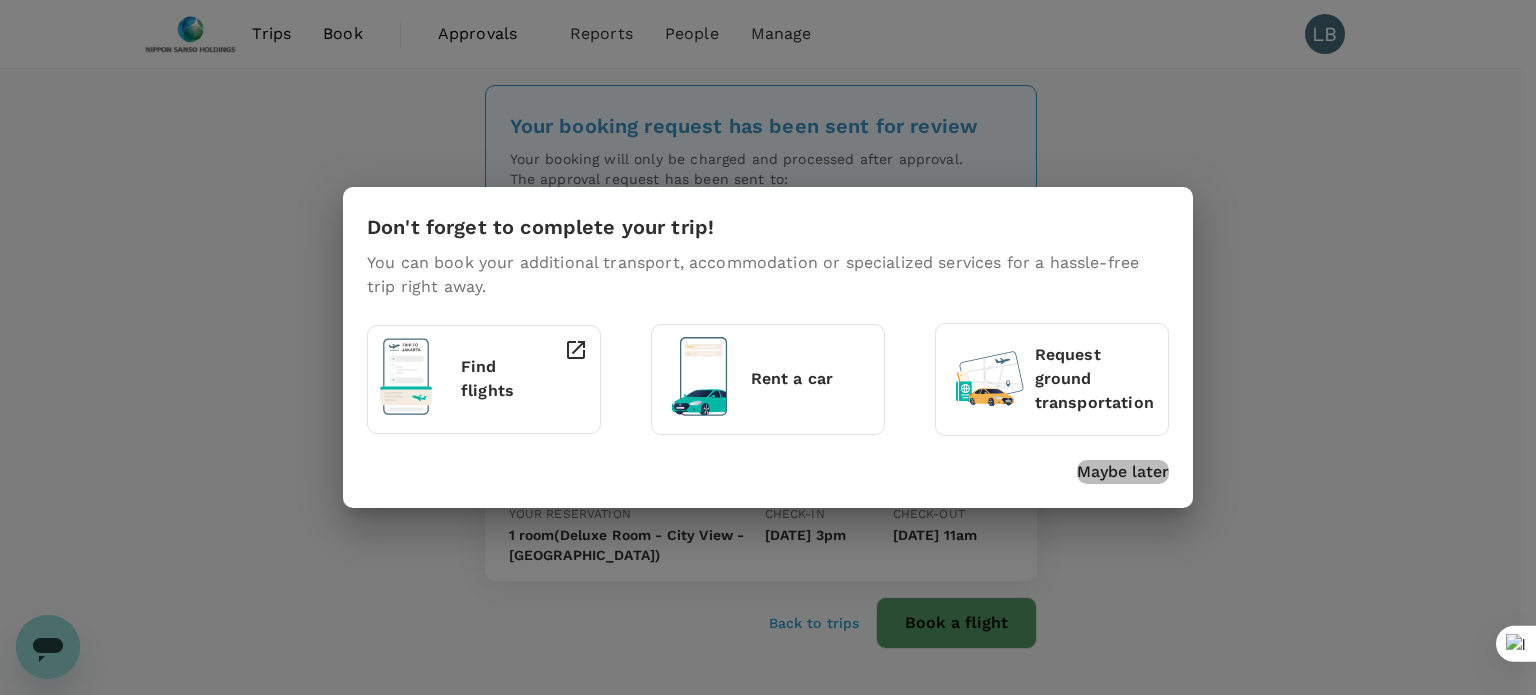 click on "Maybe later" at bounding box center [1123, 472] 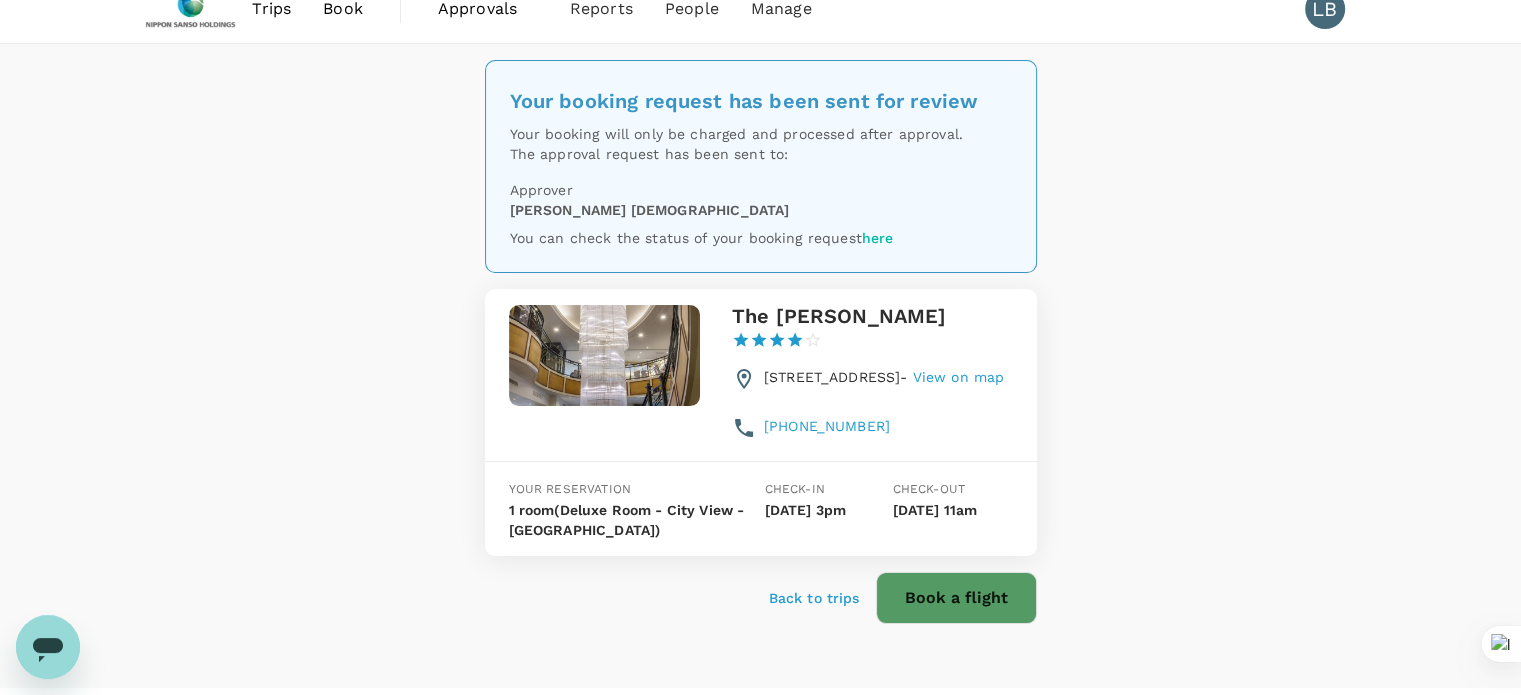 scroll, scrollTop: 0, scrollLeft: 0, axis: both 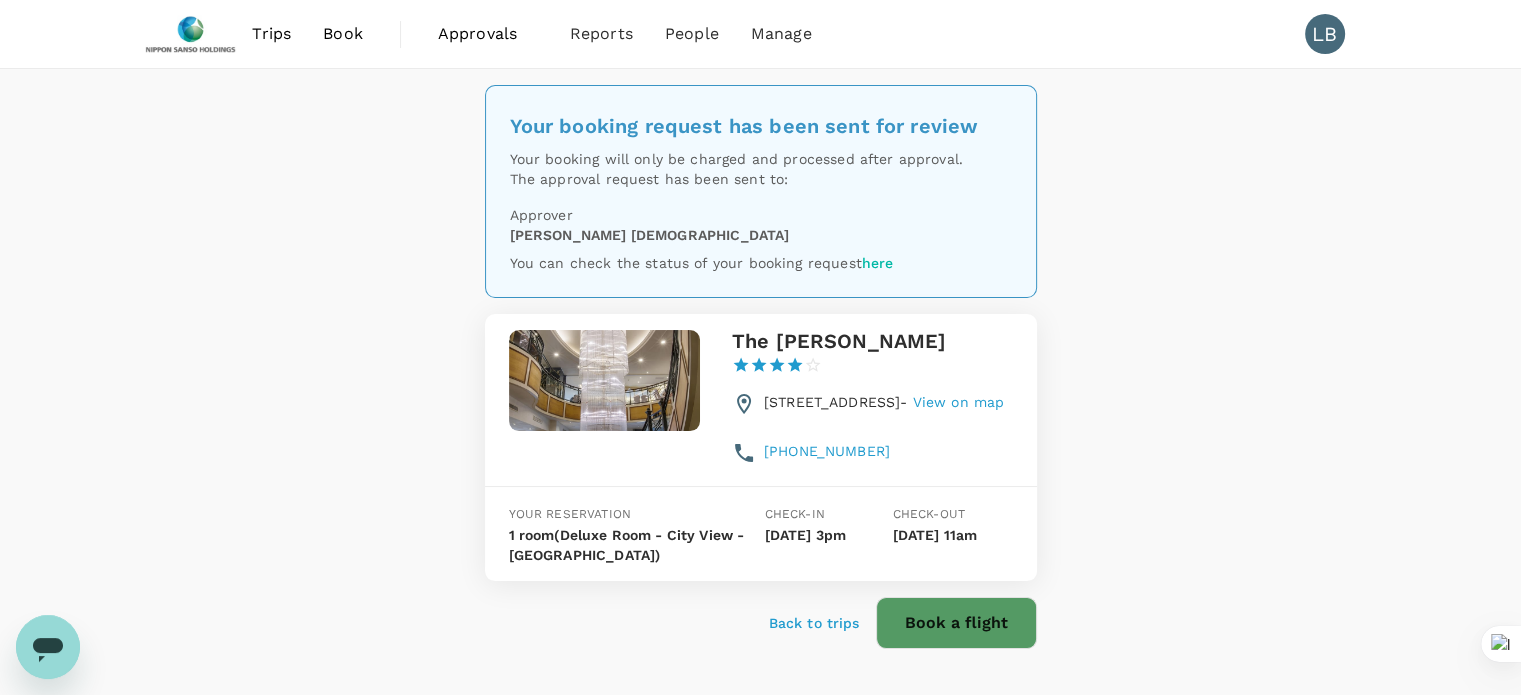 click on "Your booking request has been sent for review Your booking will only be charged and processed after approval. The approval request has been sent to: Approver [PERSON_NAME]   [DEMOGRAPHIC_DATA] You can check the status of your booking request  here The Carlton Hsinchu 1 Star 2 Stars 3 Stars 4 Stars 5 Stars [STREET_ADDRESS]  -   View on map [PHONE_NUMBER] Your reservation 1 room  (Deluxe Room - City View - Queen Bed) Check-in [DATE] 3pm Check-out [DATE] 11am Back to trips Book a flight" at bounding box center [760, 391] 